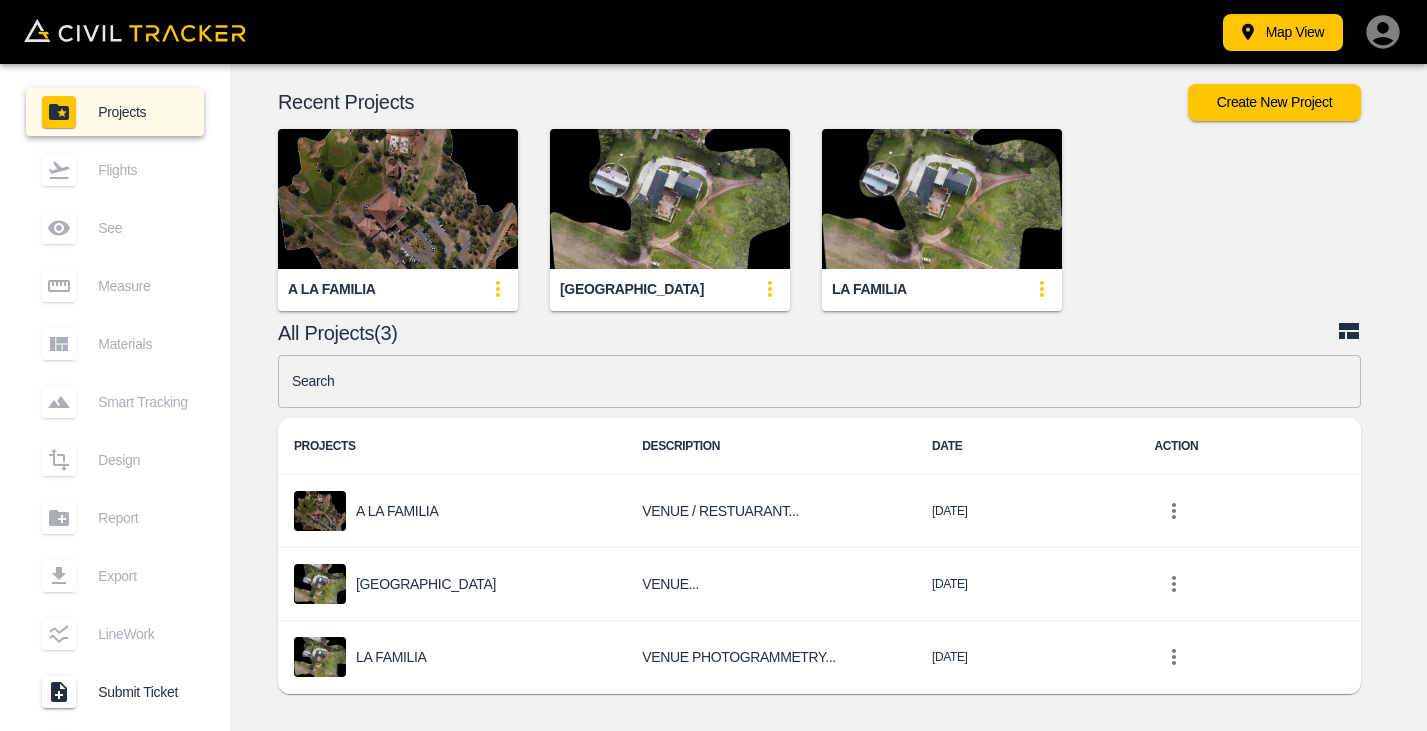 scroll, scrollTop: 0, scrollLeft: 0, axis: both 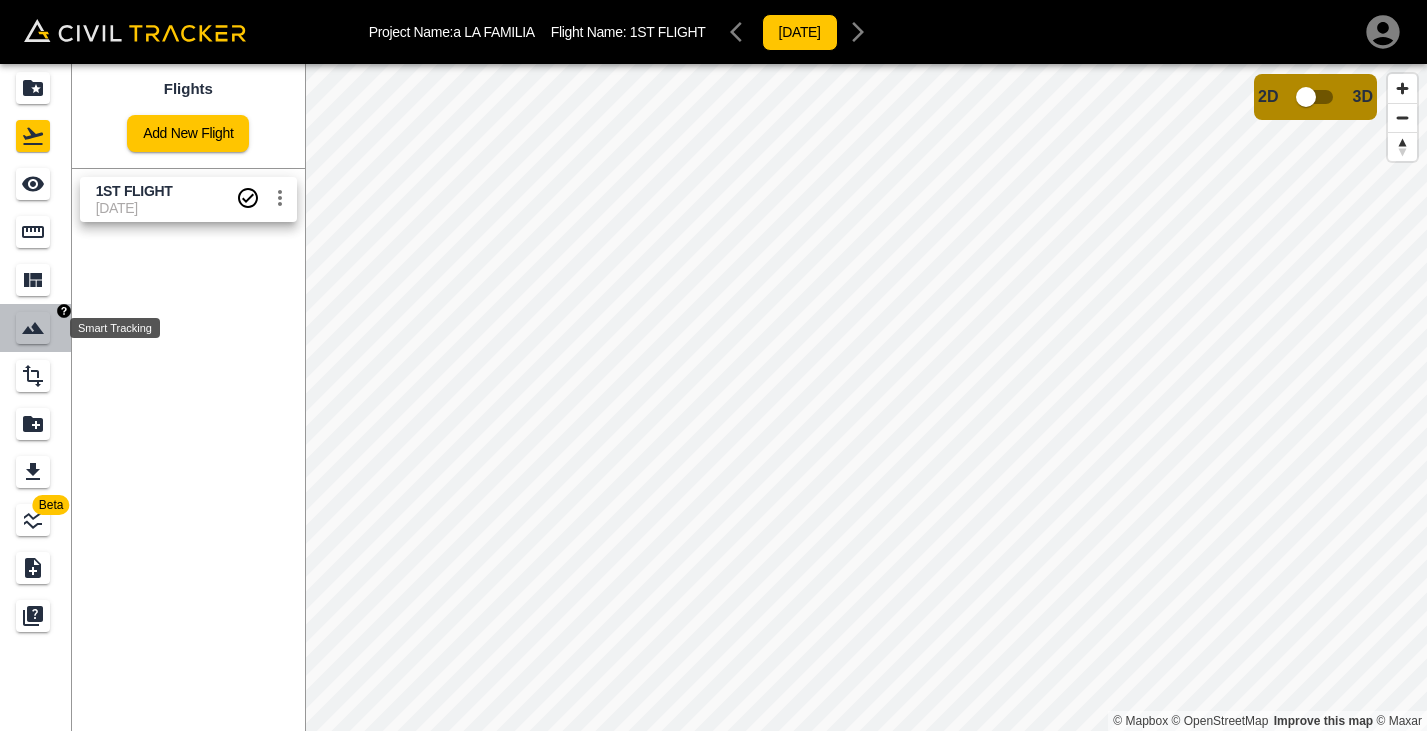 click 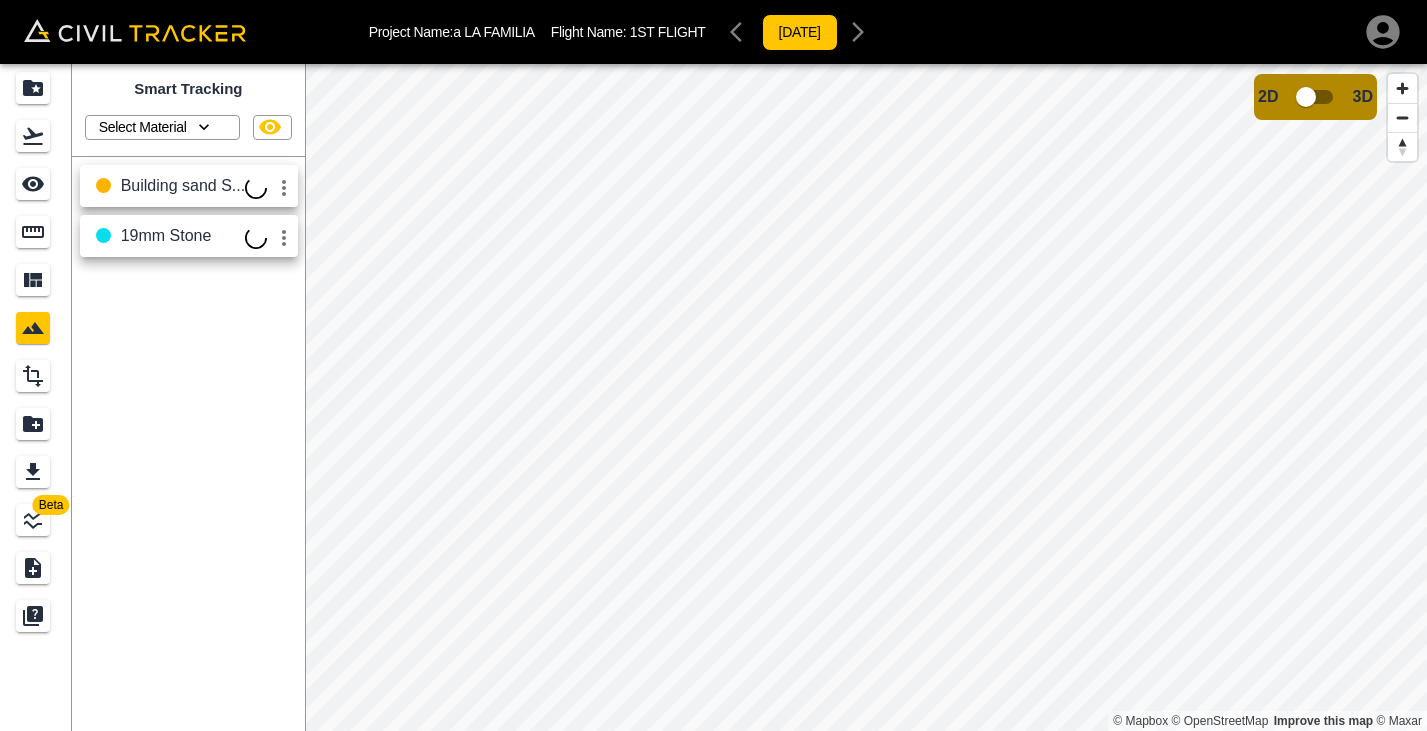click on "Project Name:  a LA FAMILIA Flight Name:   1ST FLIGHT [DATE] Beta Smart Tracking Select Material   Building sand S...   19mm Stone © Mapbox   © OpenStreetMap   Improve this map   © Maxar 2D 3D Account [PERSON_NAME] Dry Sign out" at bounding box center (713, 365) 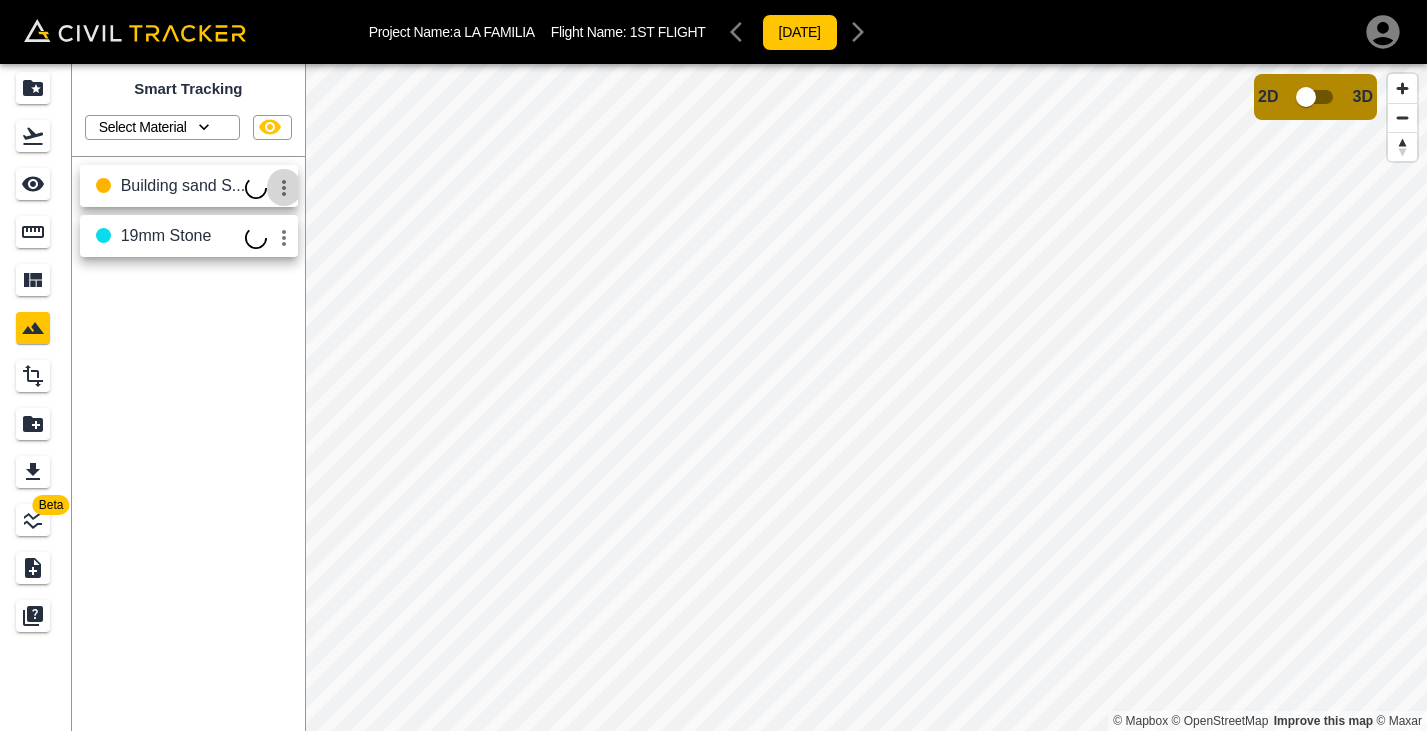 click 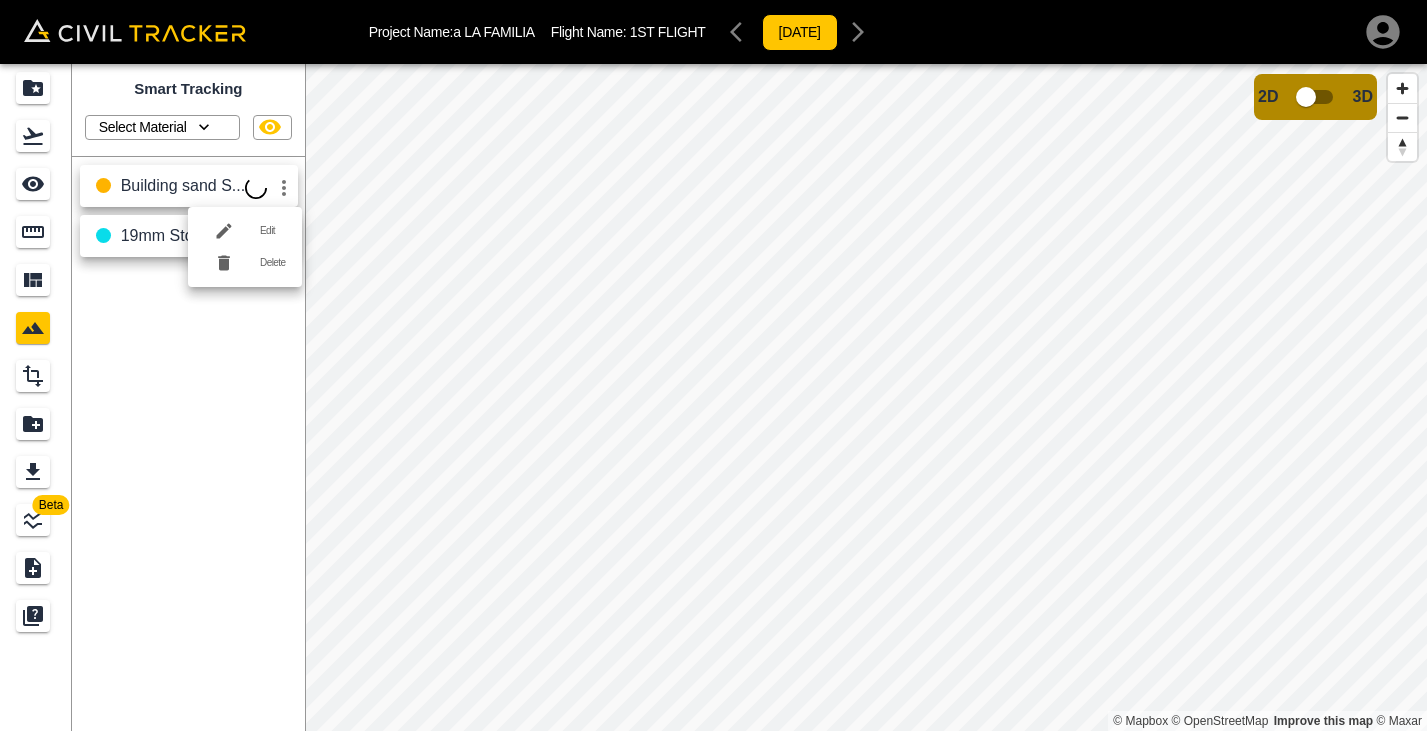 click at bounding box center (713, 365) 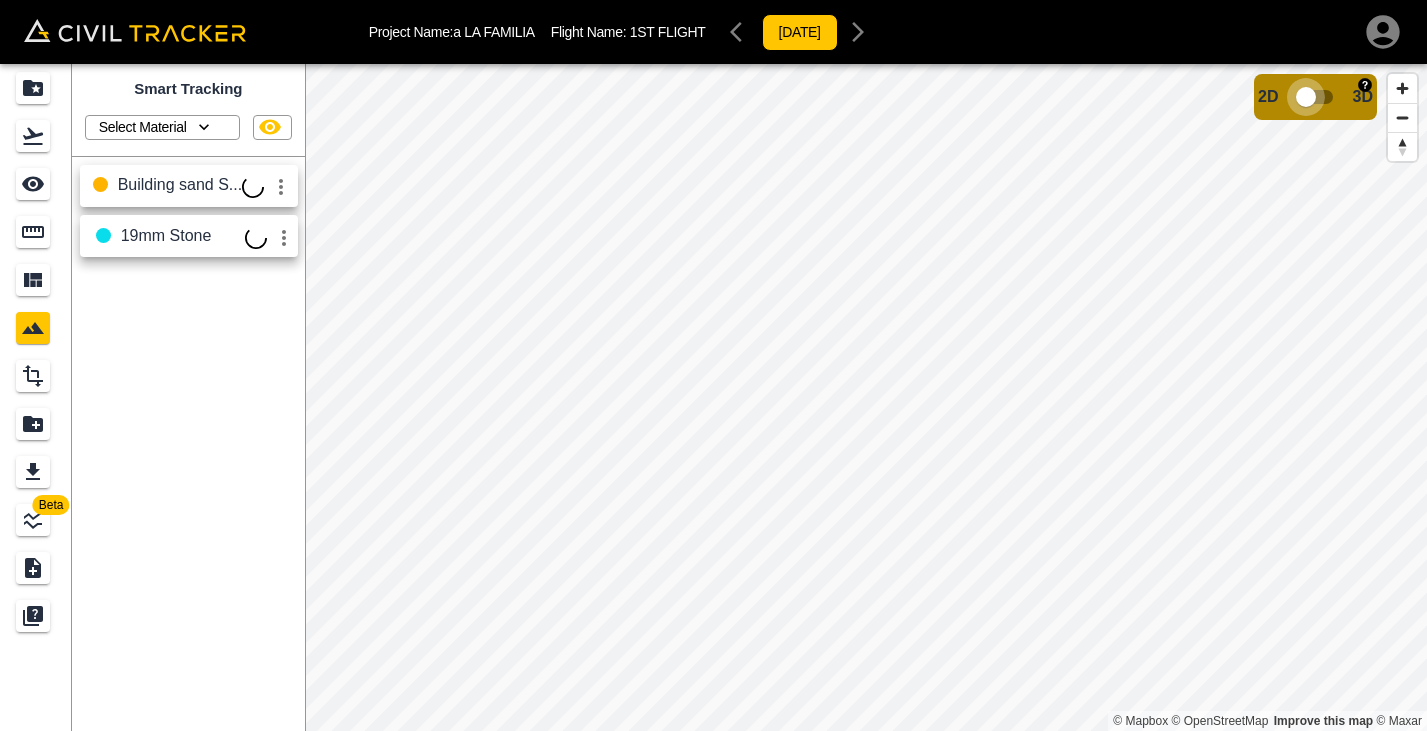 click at bounding box center [1306, 97] 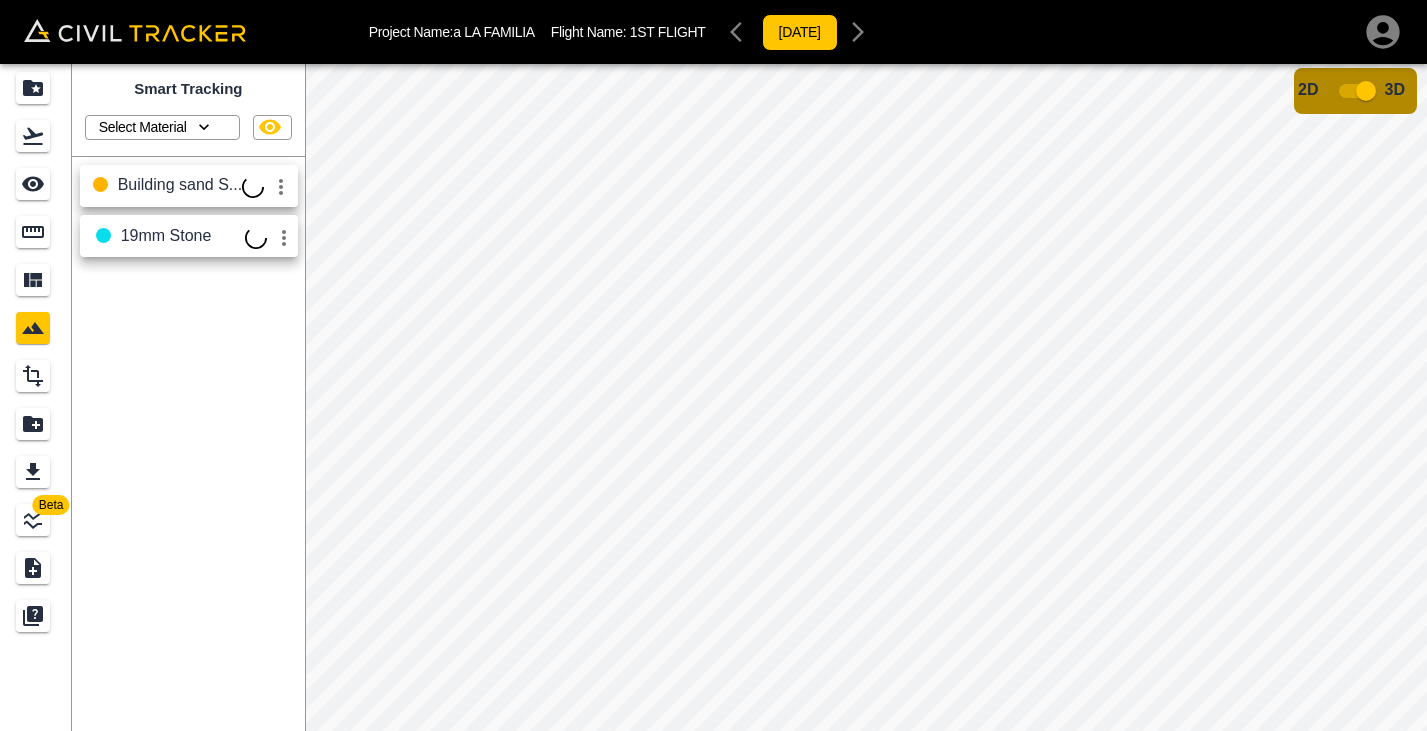 click on "Project Name:  a LA FAMILIA Flight Name:   1ST FLIGHT [DATE] Beta Smart Tracking Select Material   Building sand S...   19mm Stone Data provided by: × Data attribution 2D 3D" at bounding box center [713, 365] 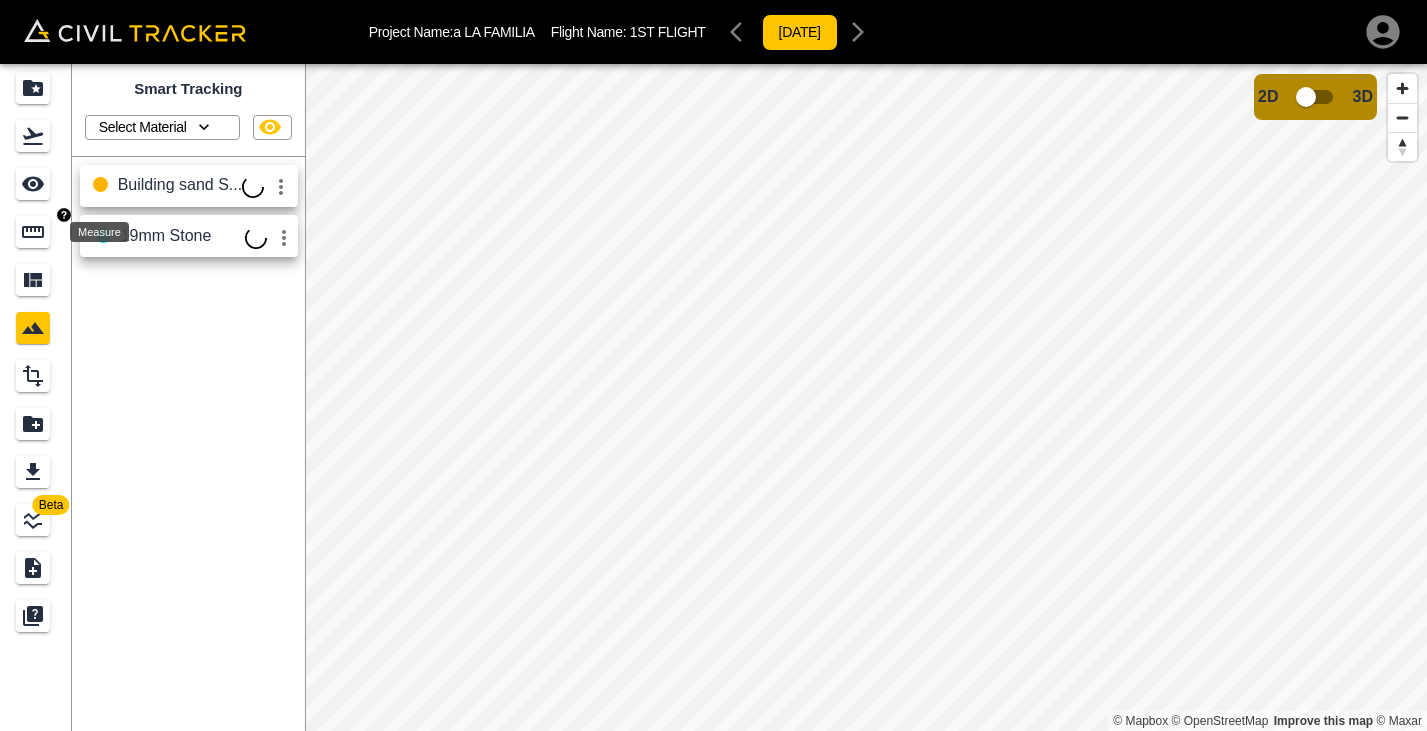 click 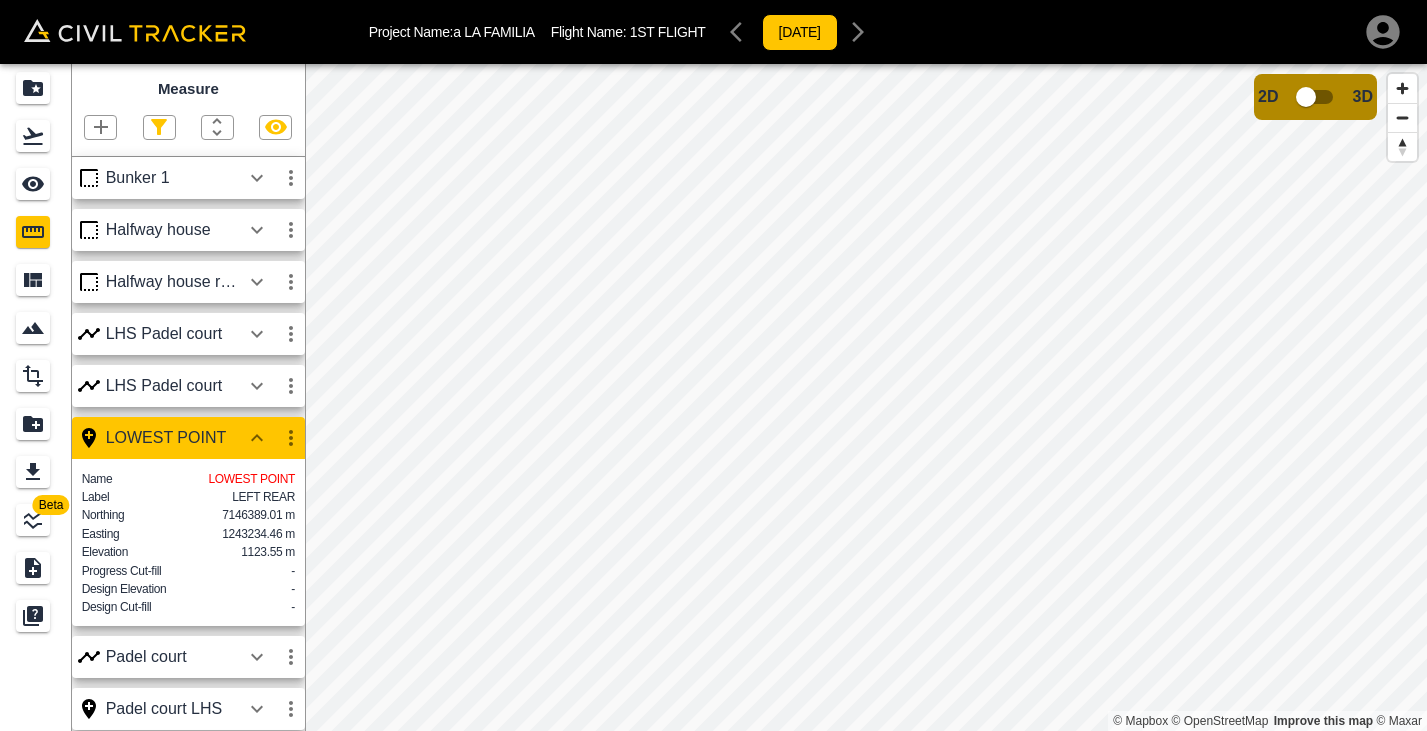 scroll, scrollTop: 303, scrollLeft: 0, axis: vertical 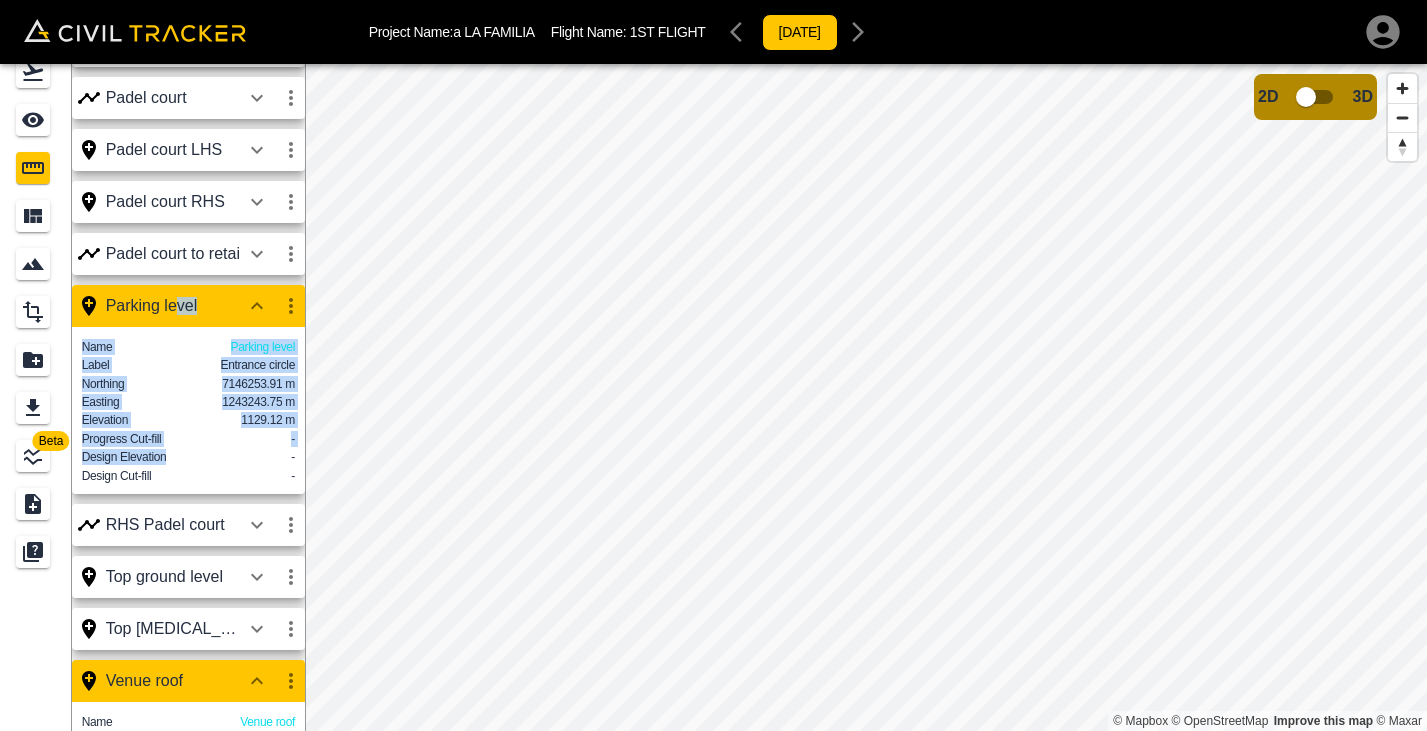 drag, startPoint x: 178, startPoint y: 309, endPoint x: 173, endPoint y: 456, distance: 147.085 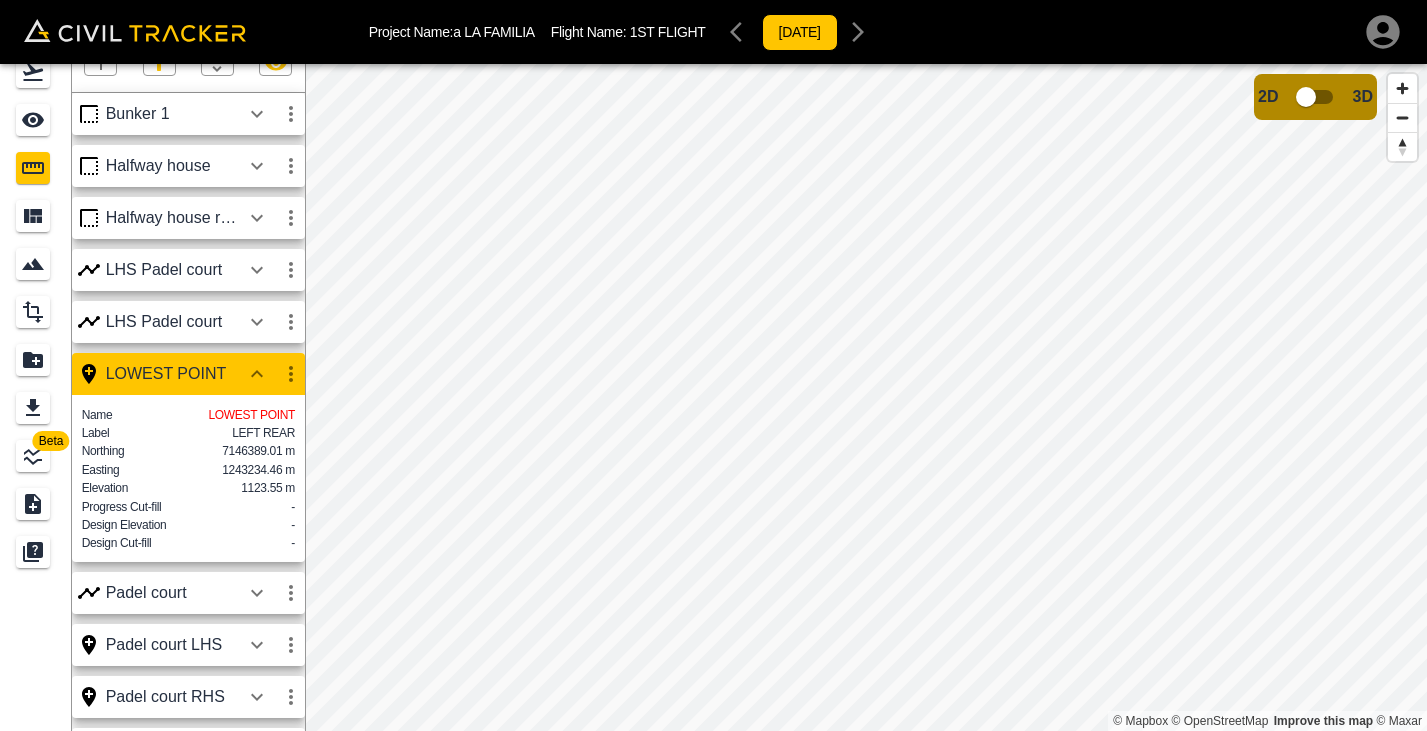 scroll, scrollTop: 0, scrollLeft: 0, axis: both 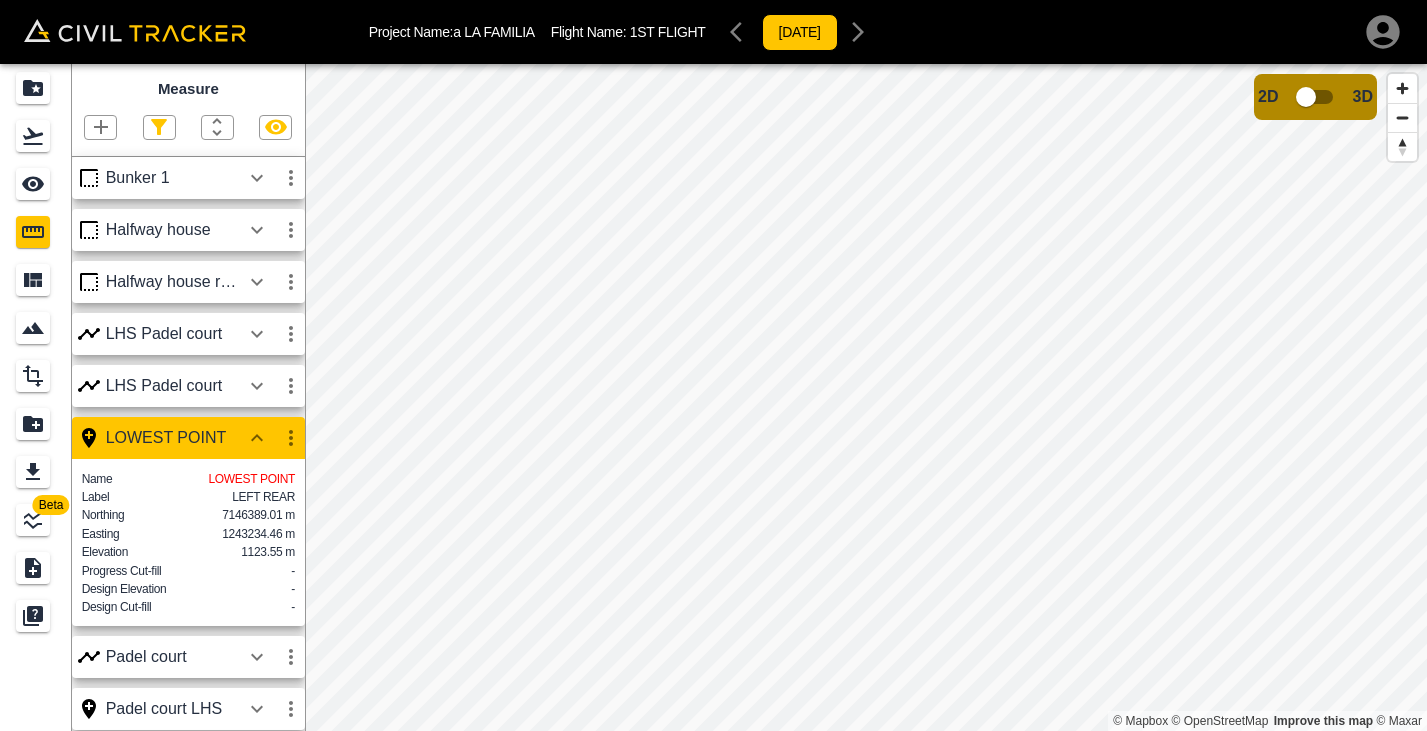 click 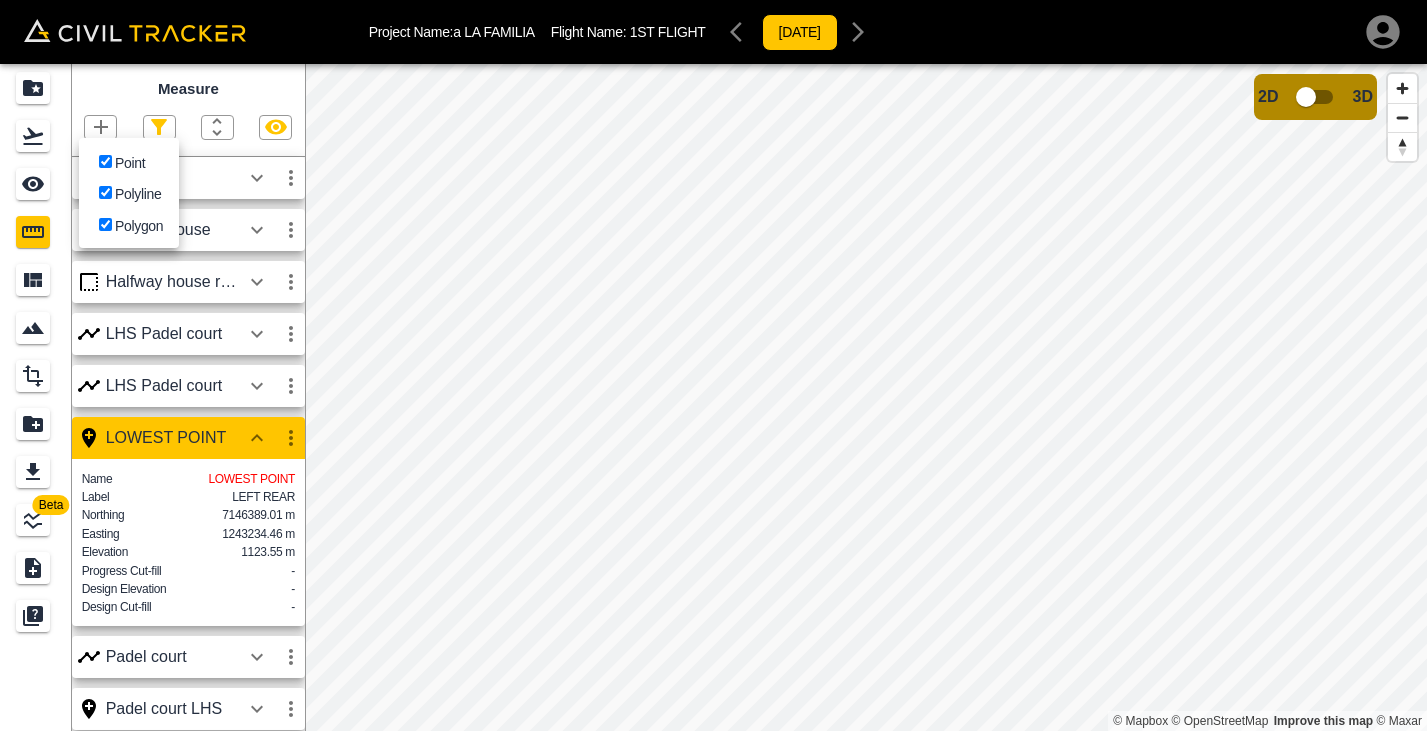 click at bounding box center (713, 365) 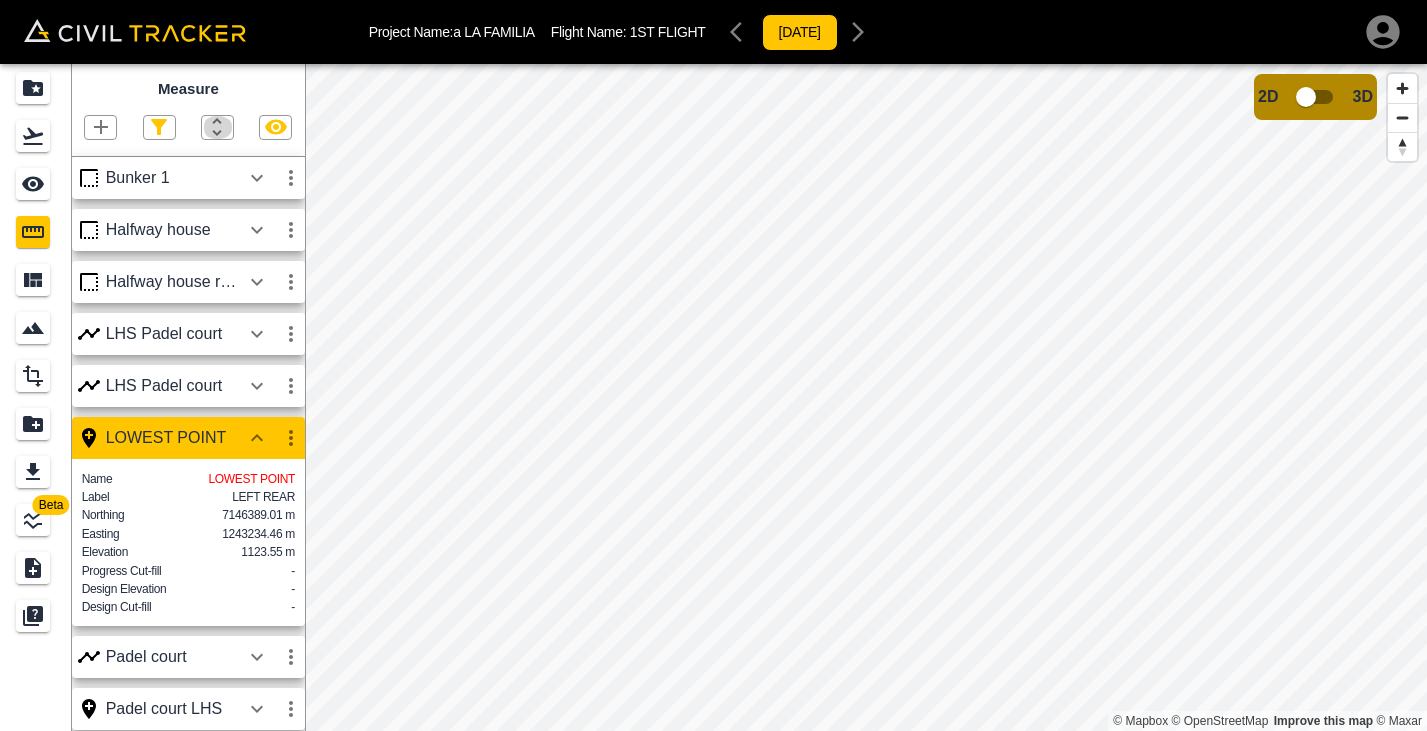 click 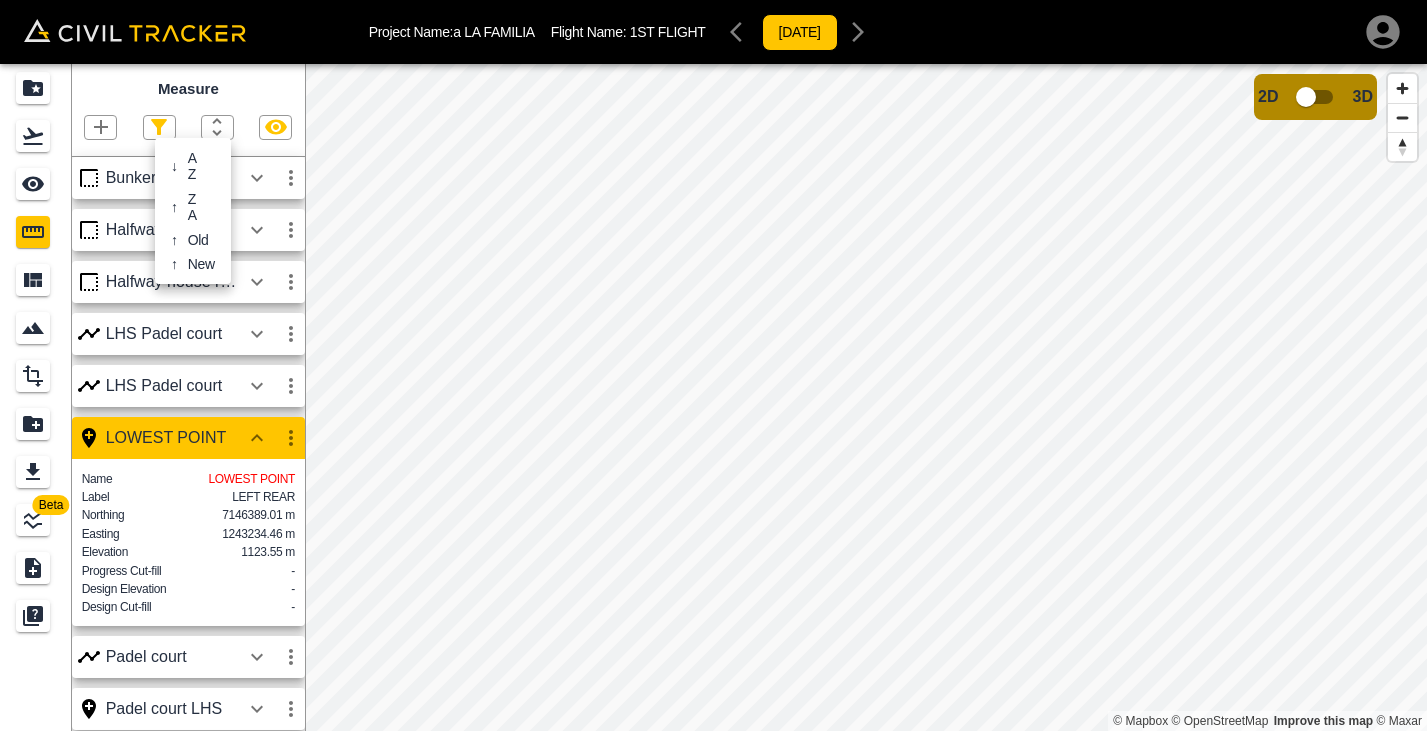 click on "New" at bounding box center (201, 264) 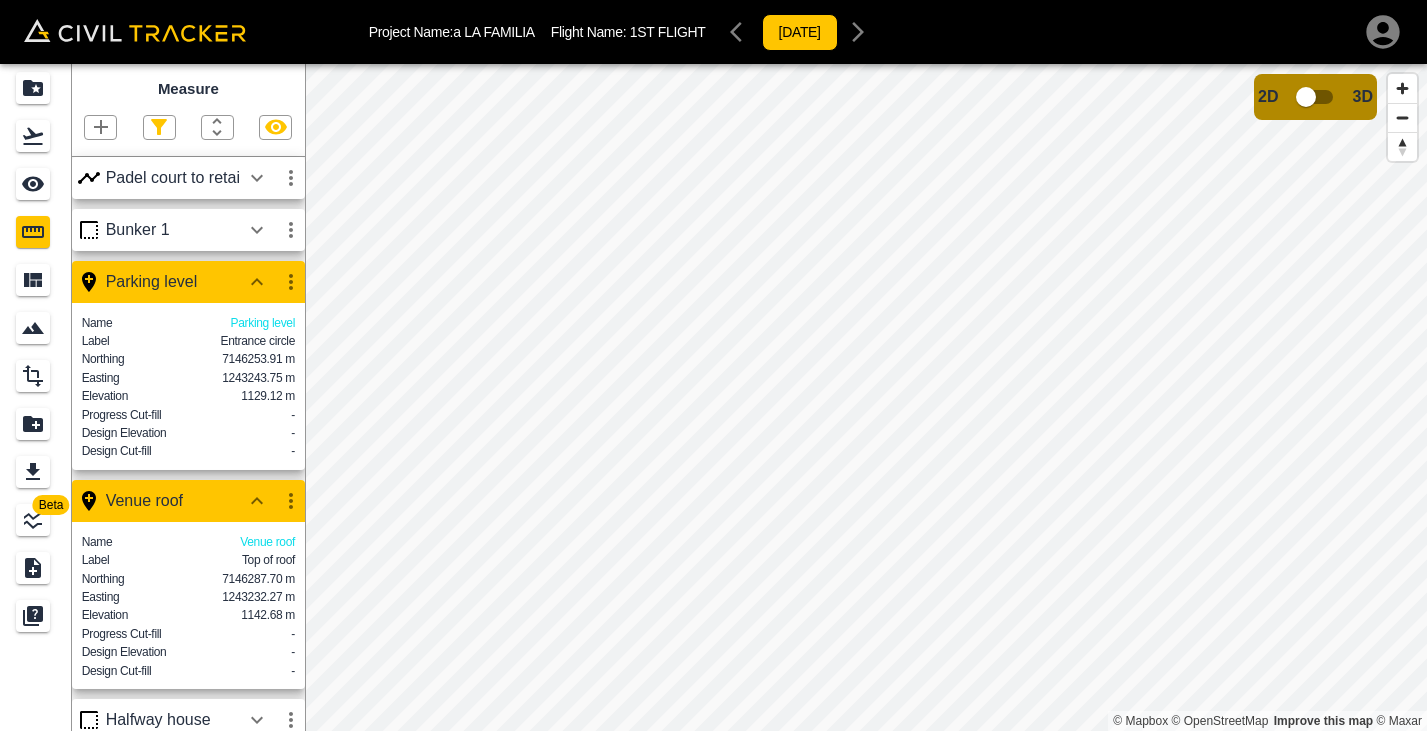 click on "Padel court to retai" at bounding box center [173, 178] 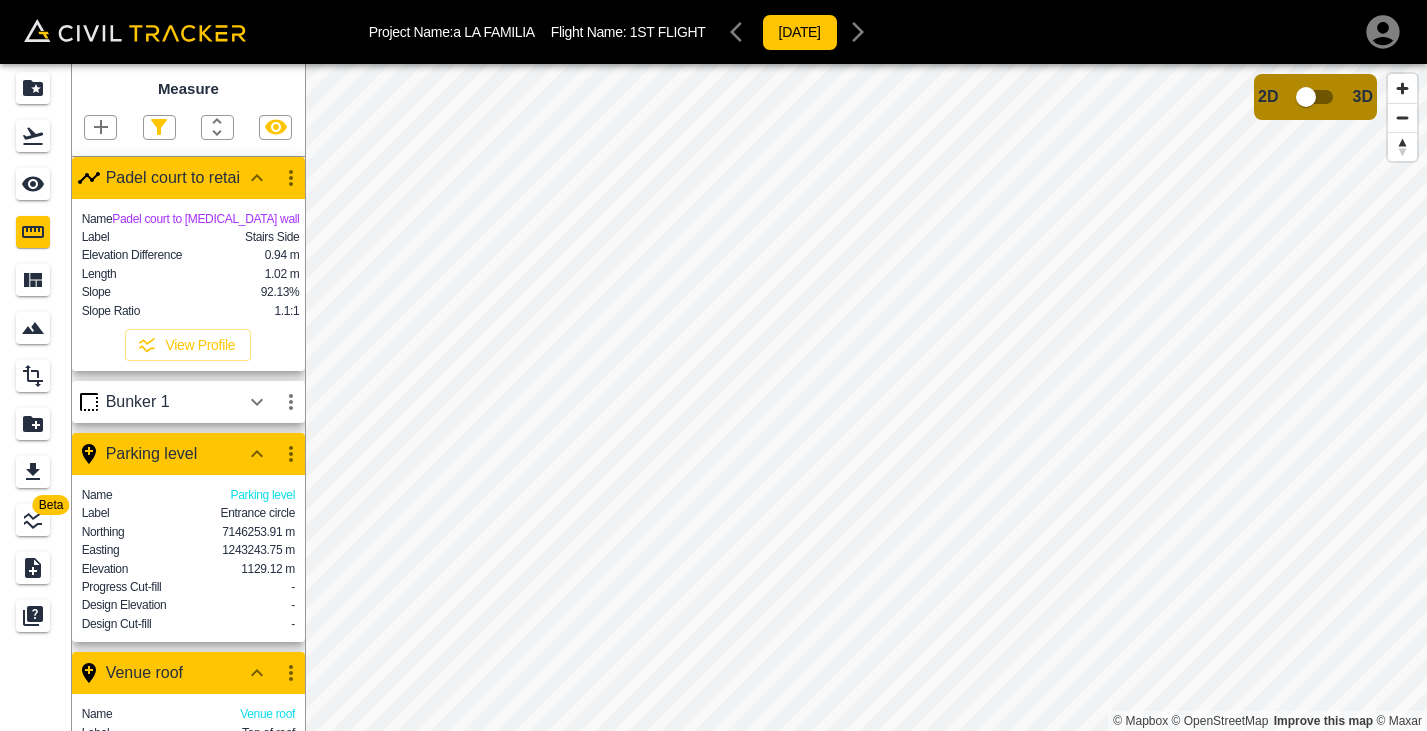 scroll, scrollTop: 64, scrollLeft: 0, axis: vertical 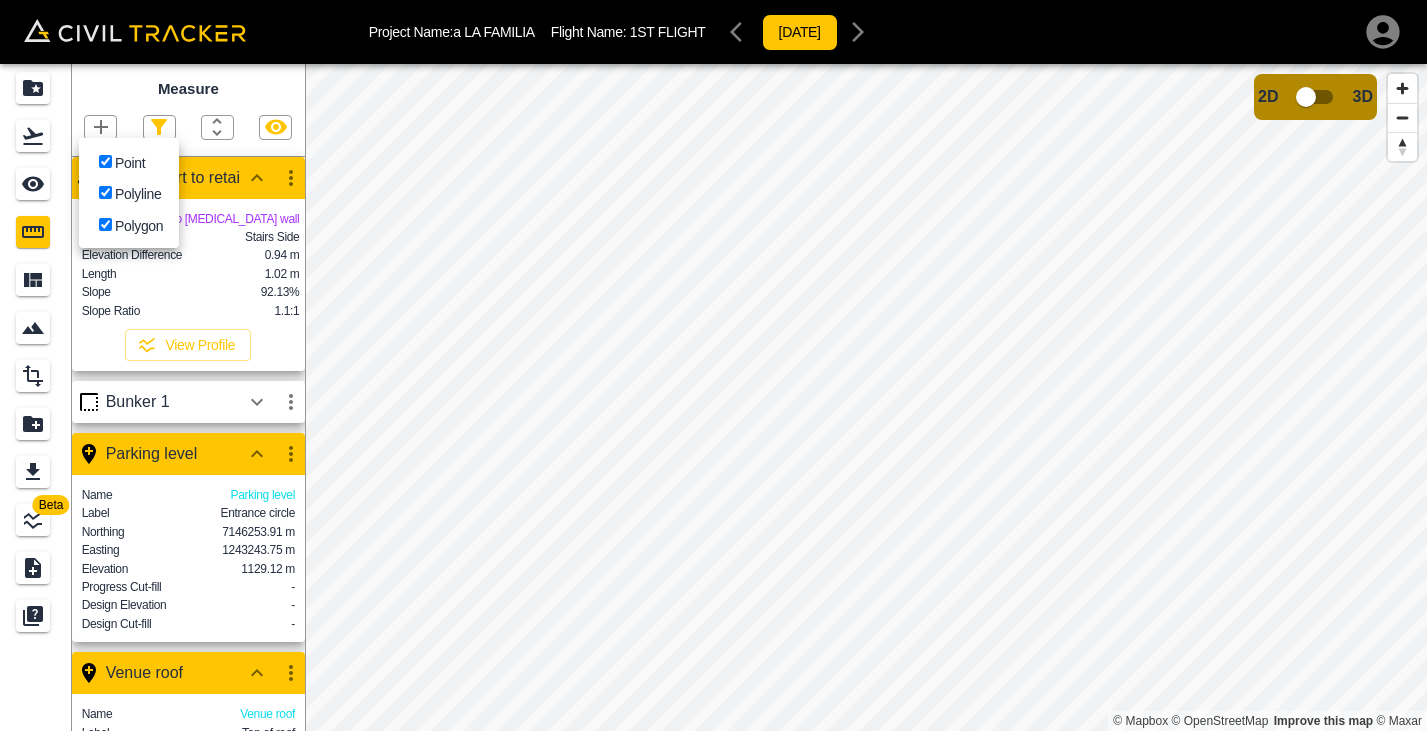 click on "Polyline" at bounding box center (105, 192) 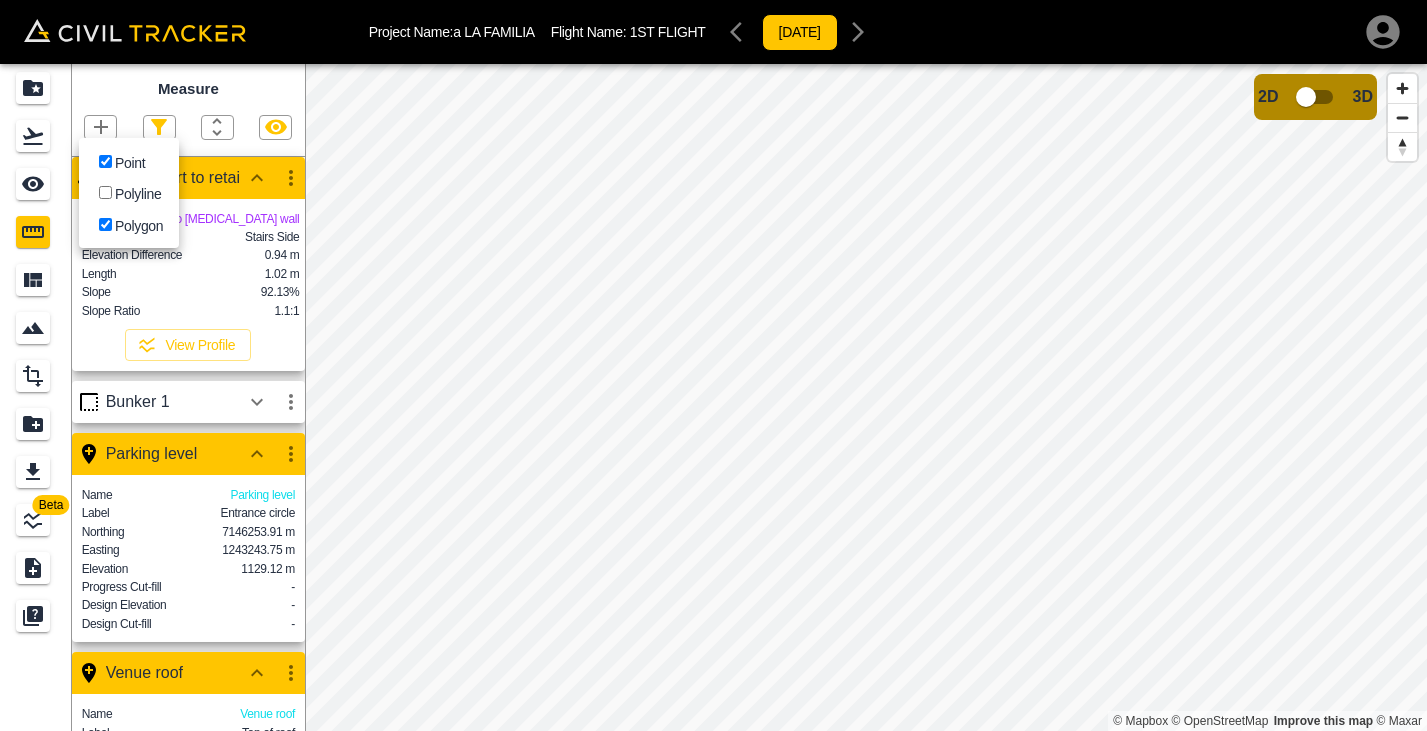 checkbox on "false" 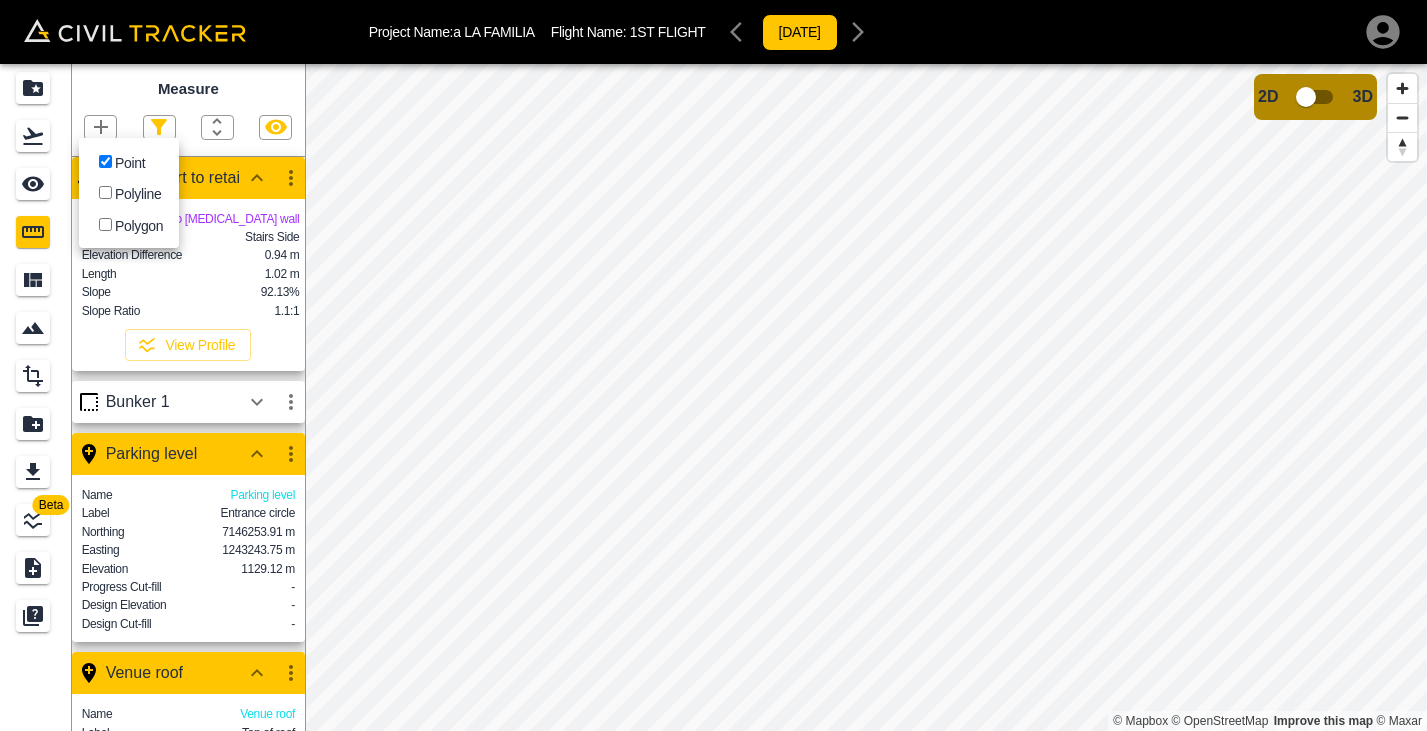 checkbox on "false" 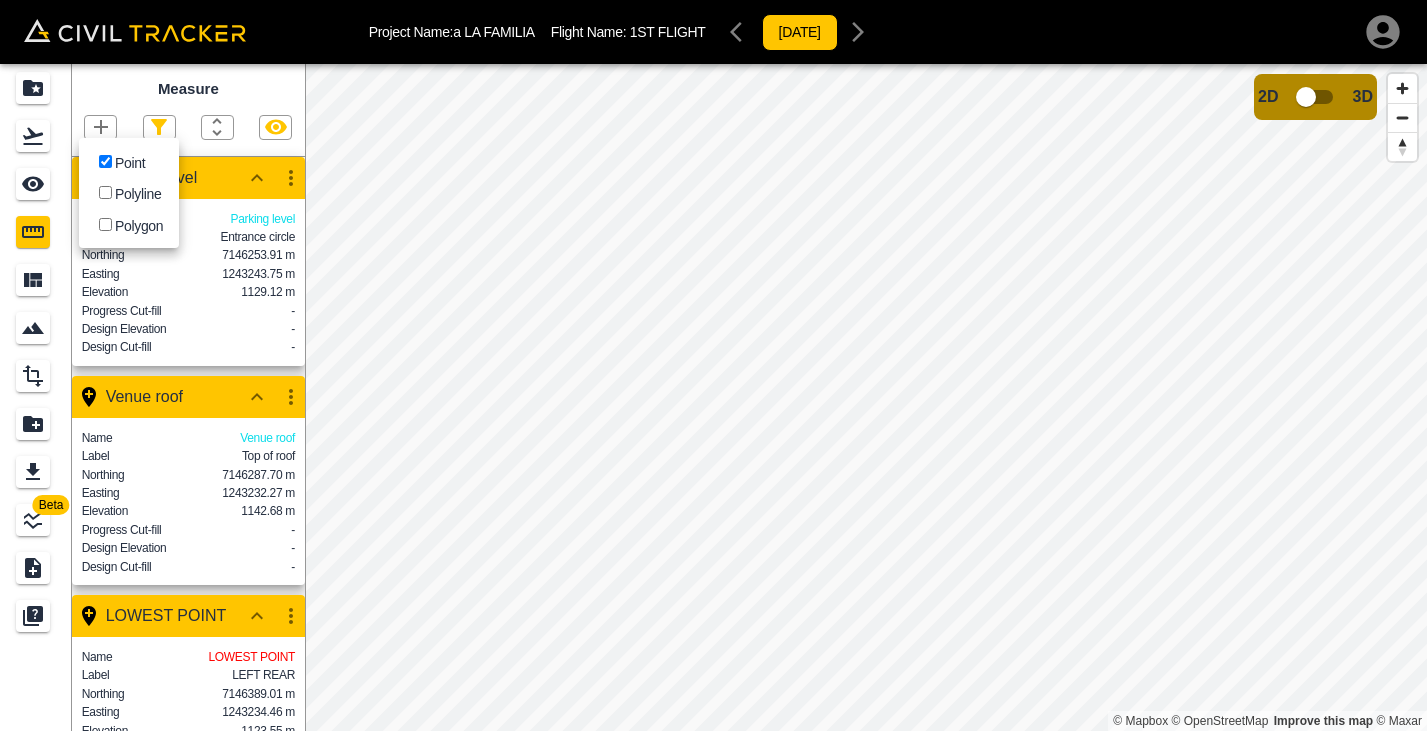 click at bounding box center (713, 365) 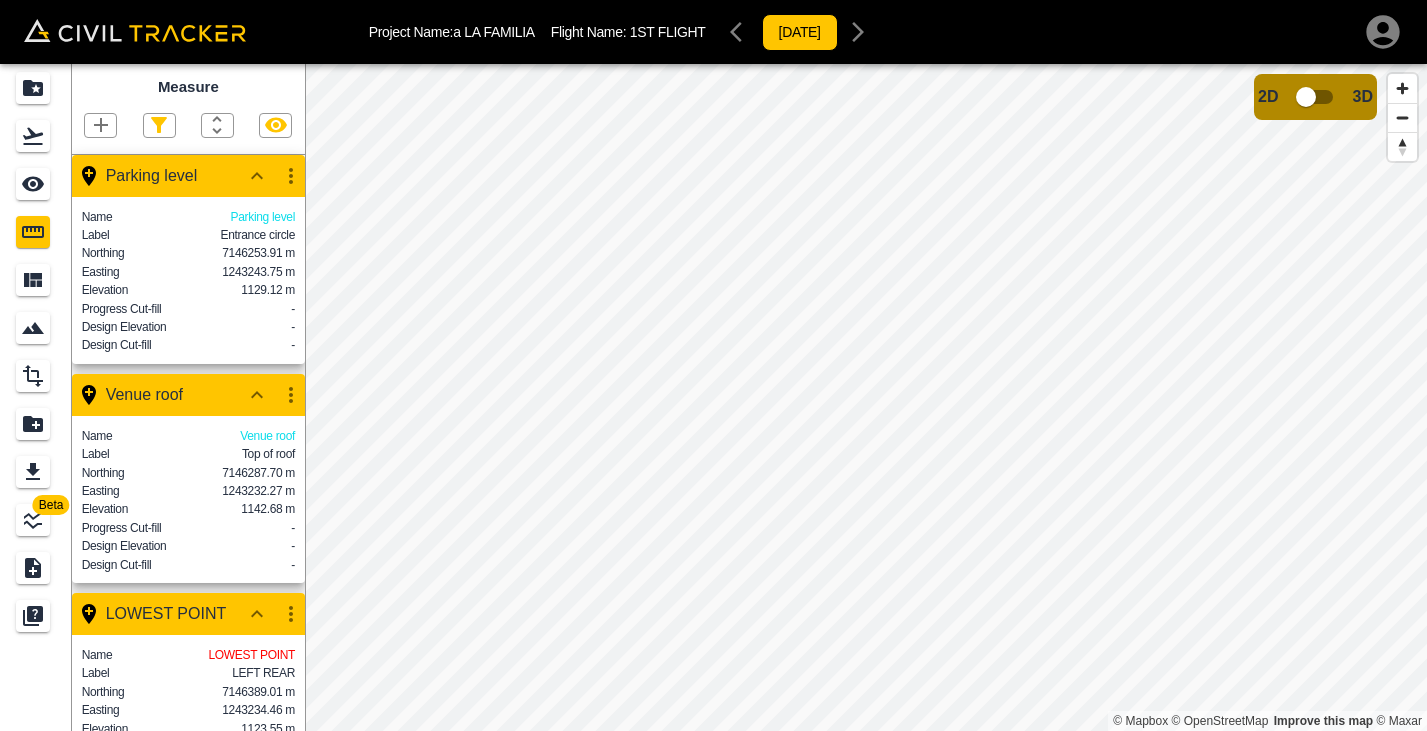 scroll, scrollTop: 0, scrollLeft: 0, axis: both 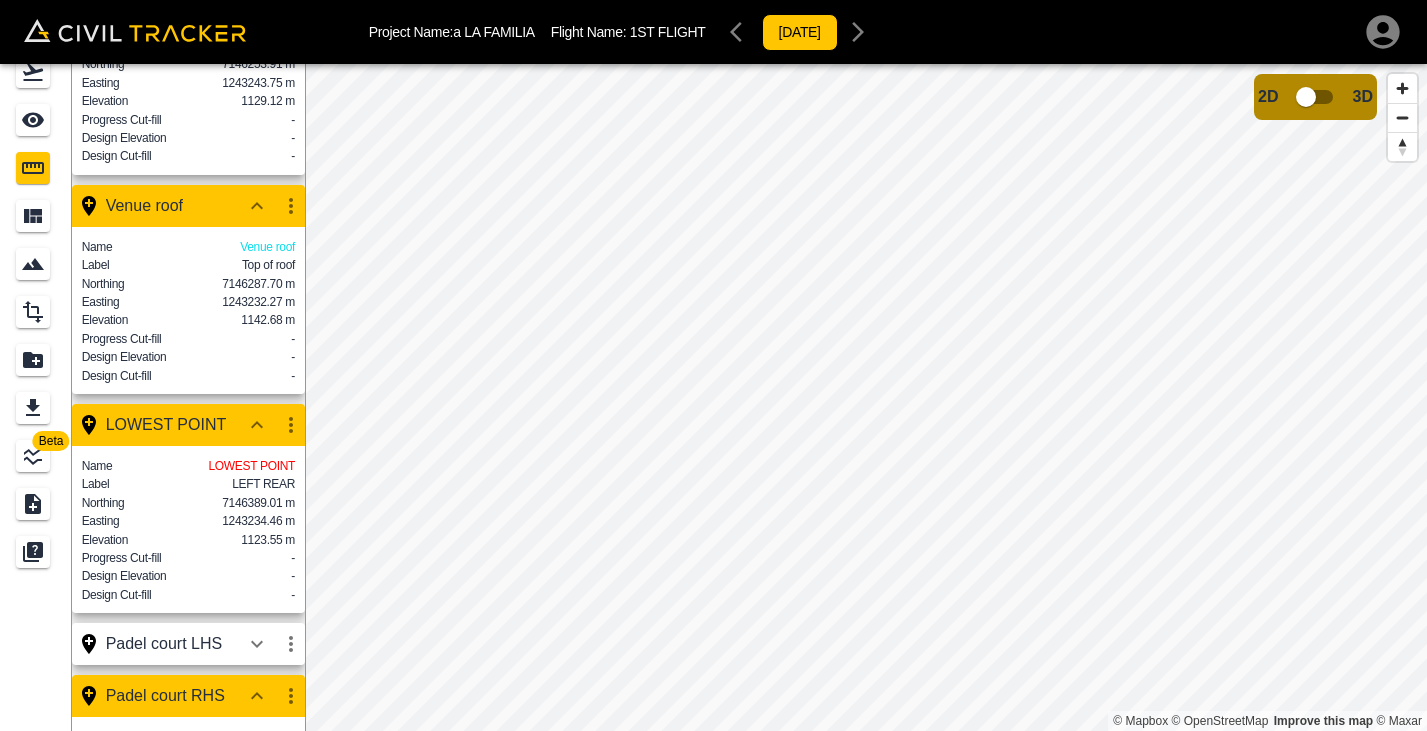 click on "Venue roof" at bounding box center [173, 206] 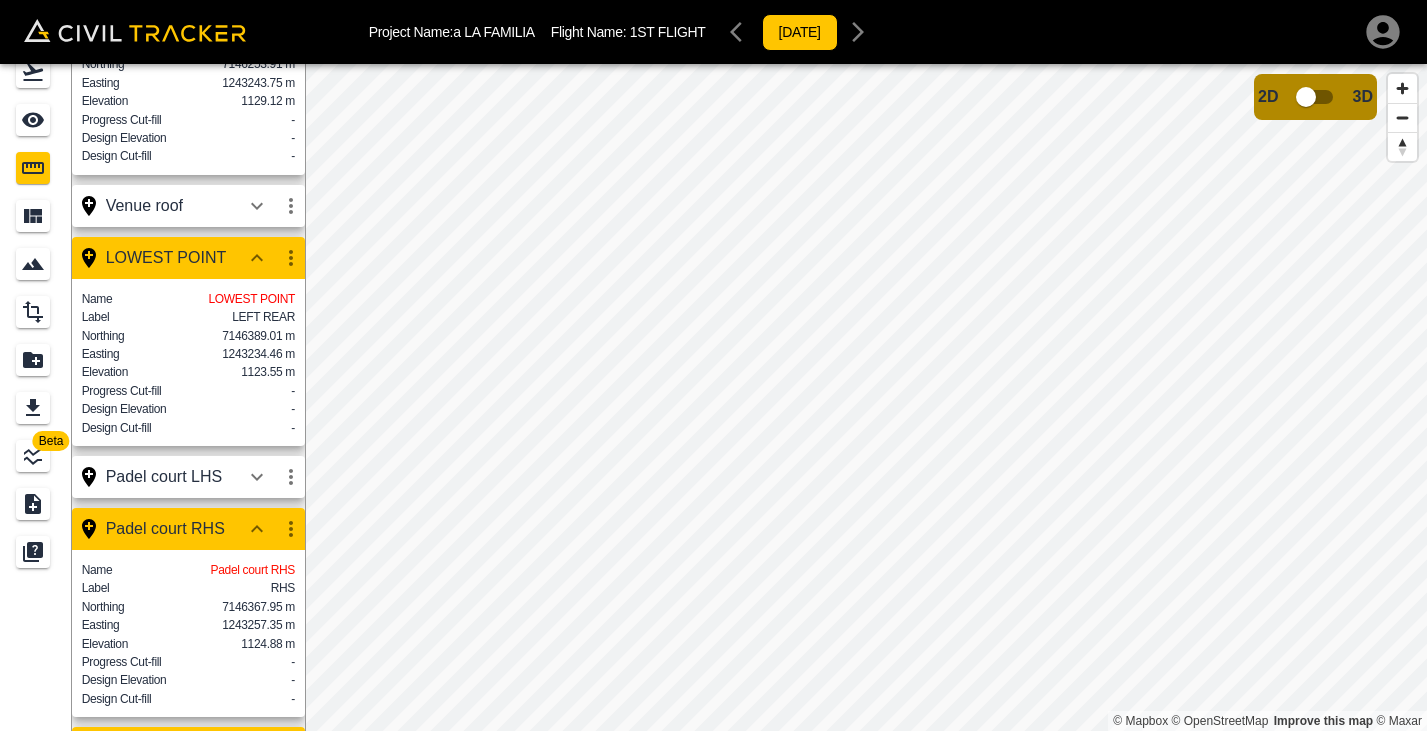 click on "LOWEST POINT" at bounding box center [173, 258] 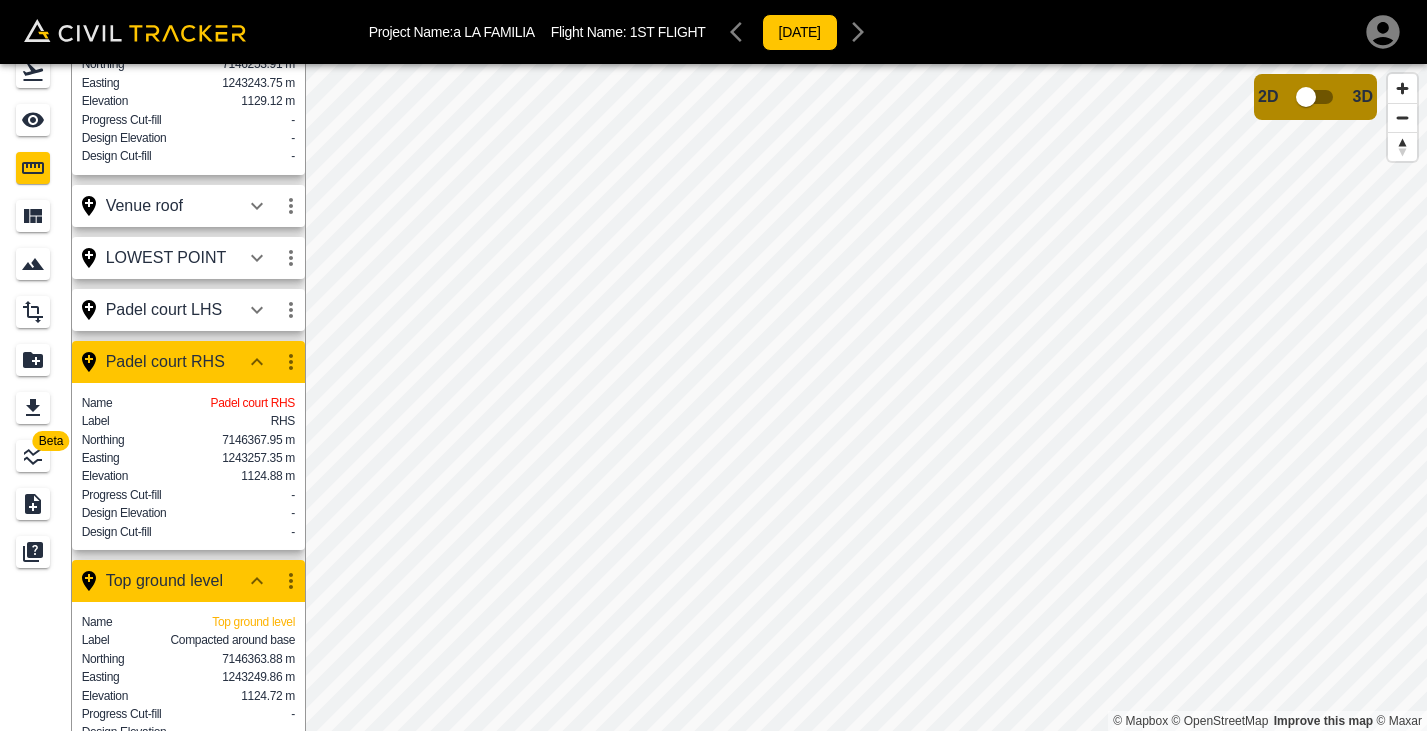 click on "Padel court RHS" at bounding box center (188, 362) 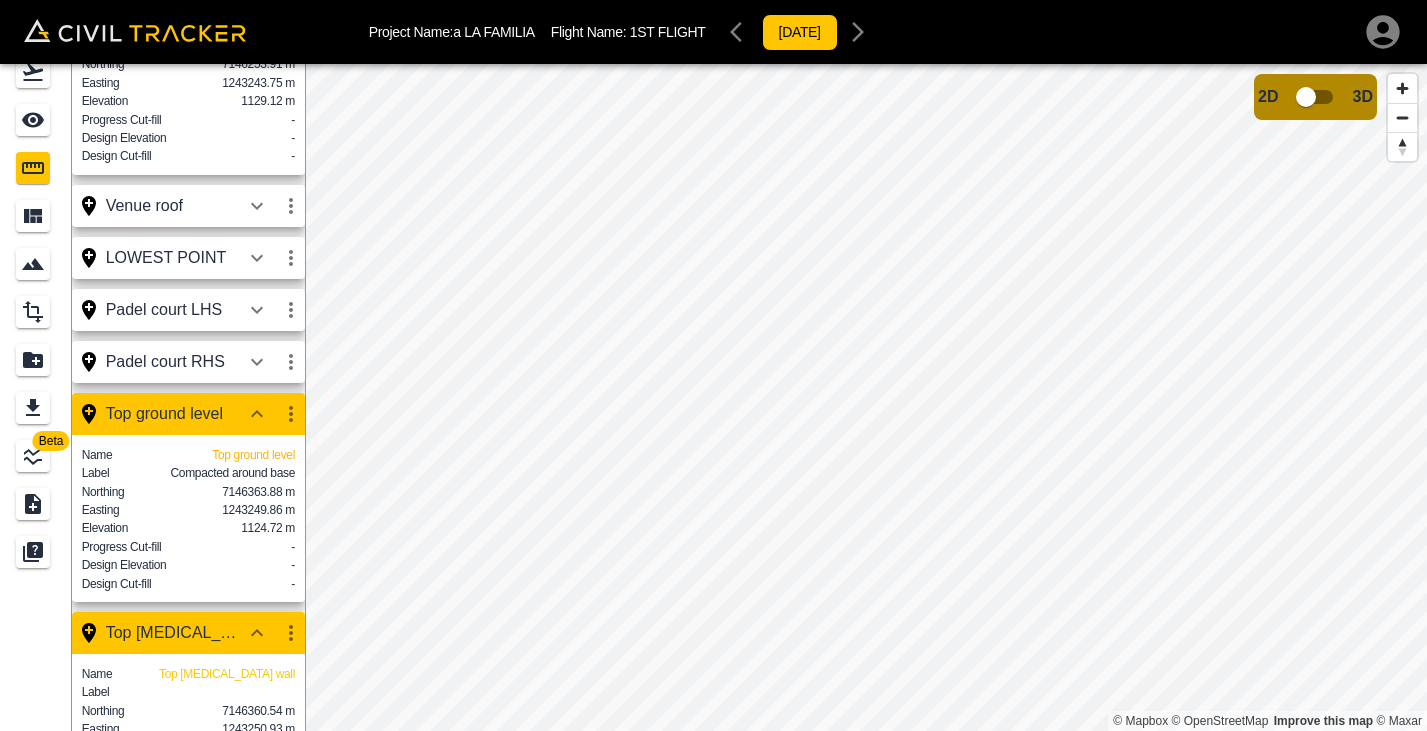 click on "Top ground level" at bounding box center [173, 414] 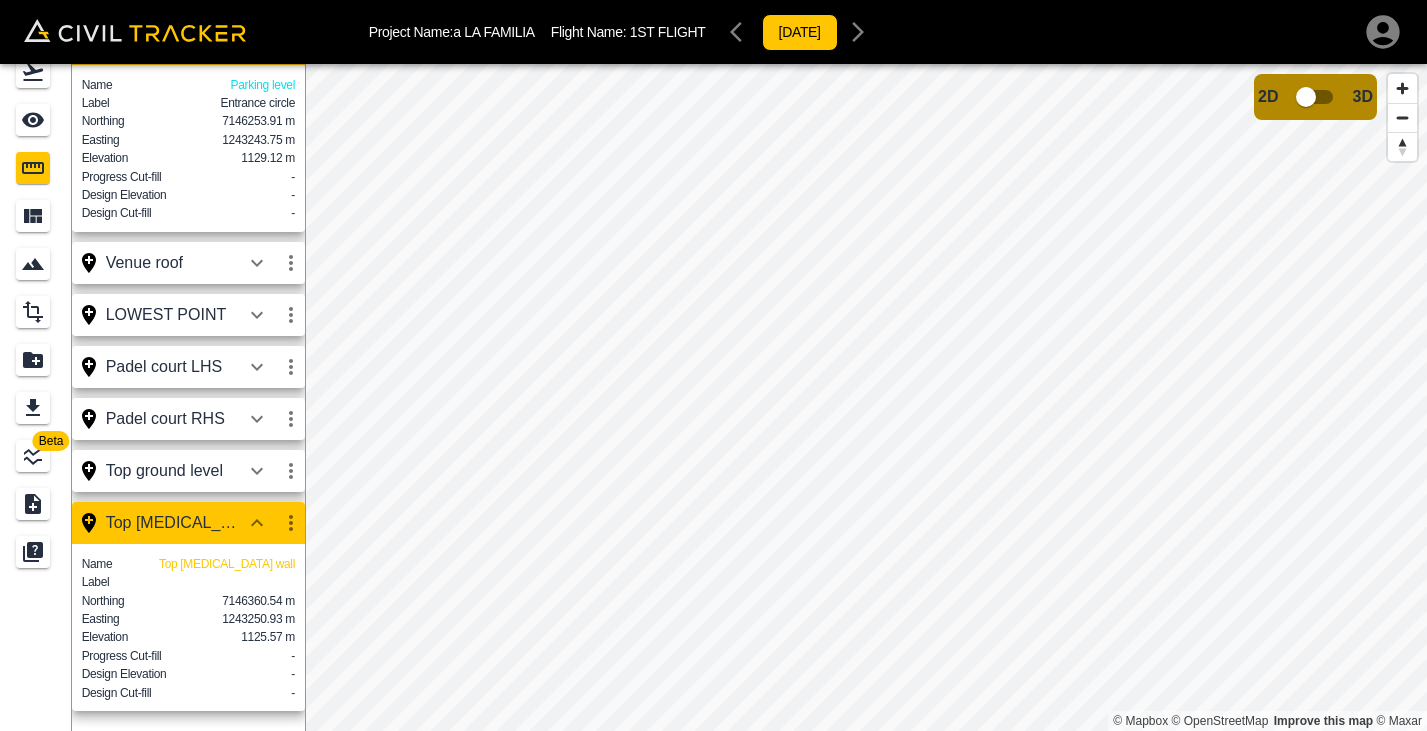 scroll, scrollTop: 79, scrollLeft: 0, axis: vertical 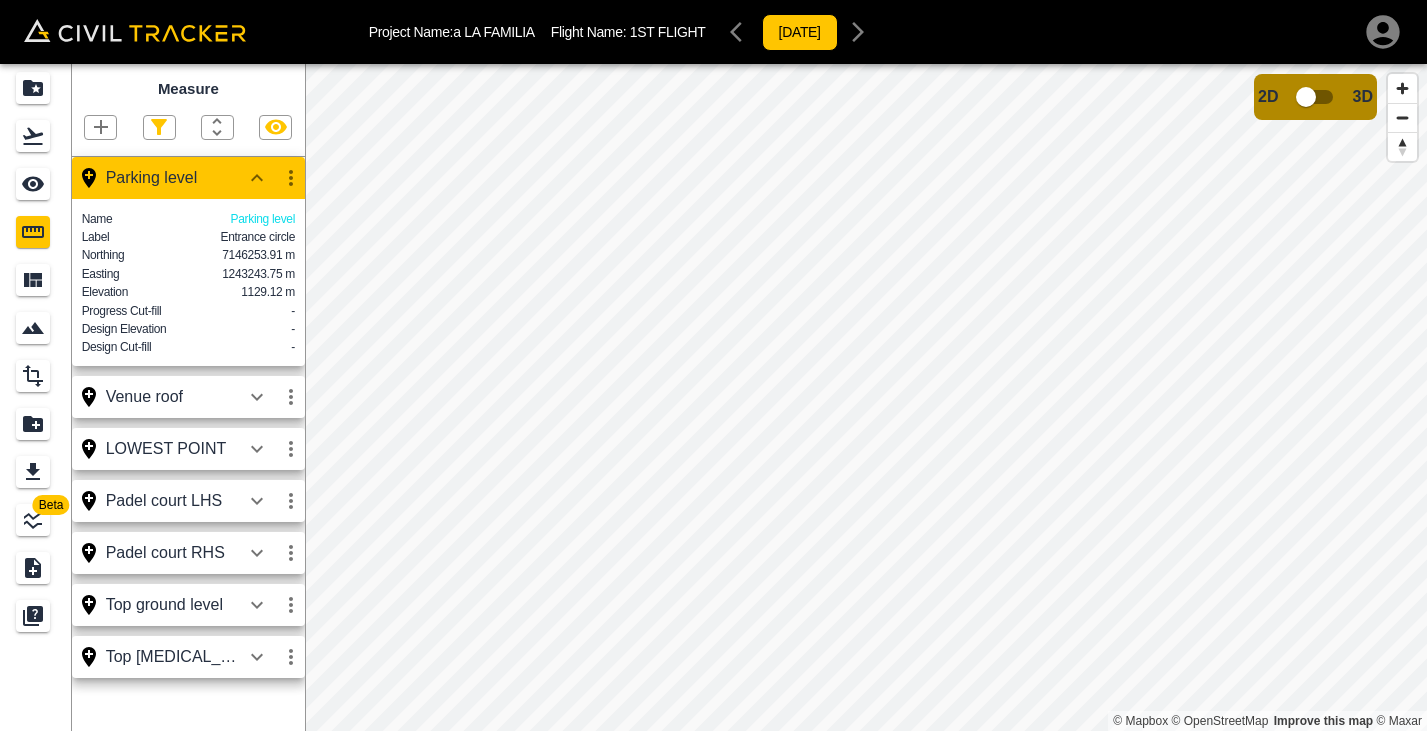 click on "Parking level" at bounding box center (173, 178) 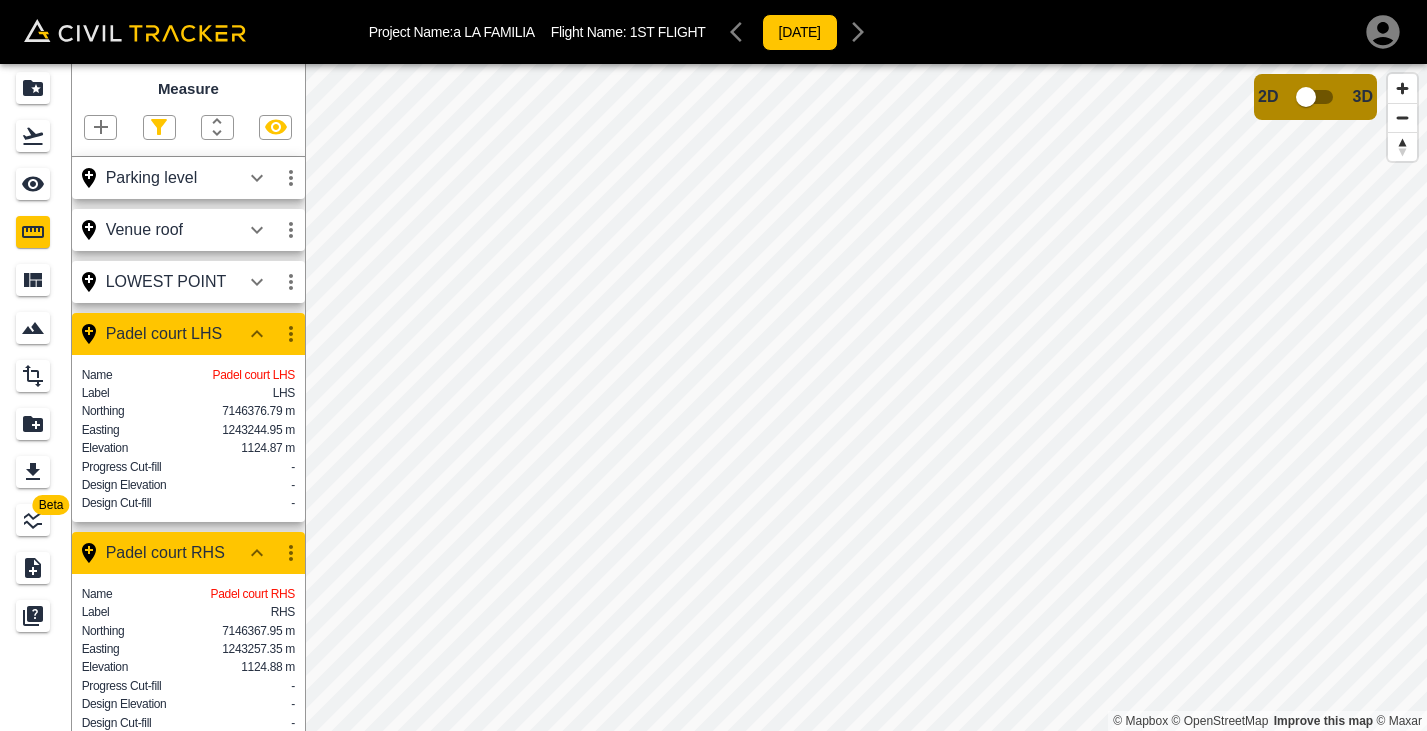 scroll, scrollTop: 0, scrollLeft: 0, axis: both 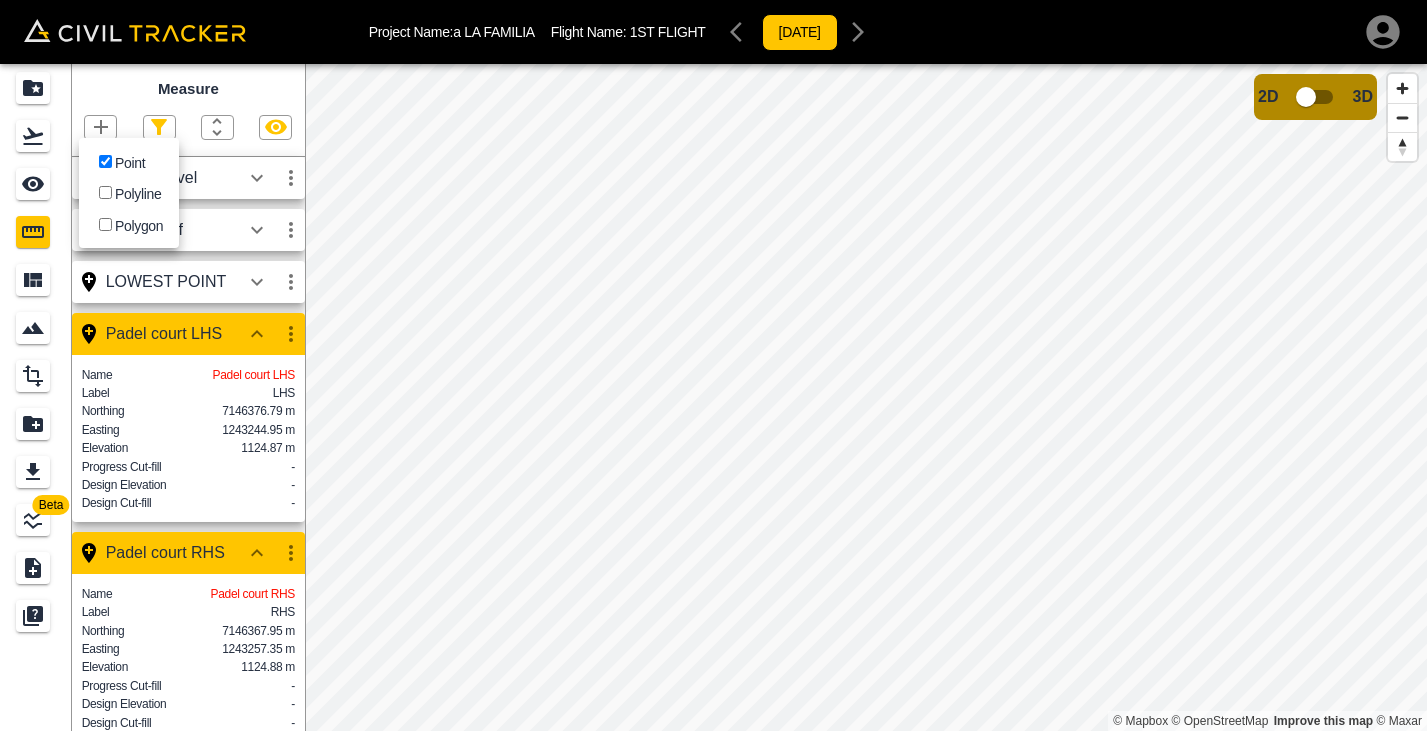 click on "Point" at bounding box center [105, 161] 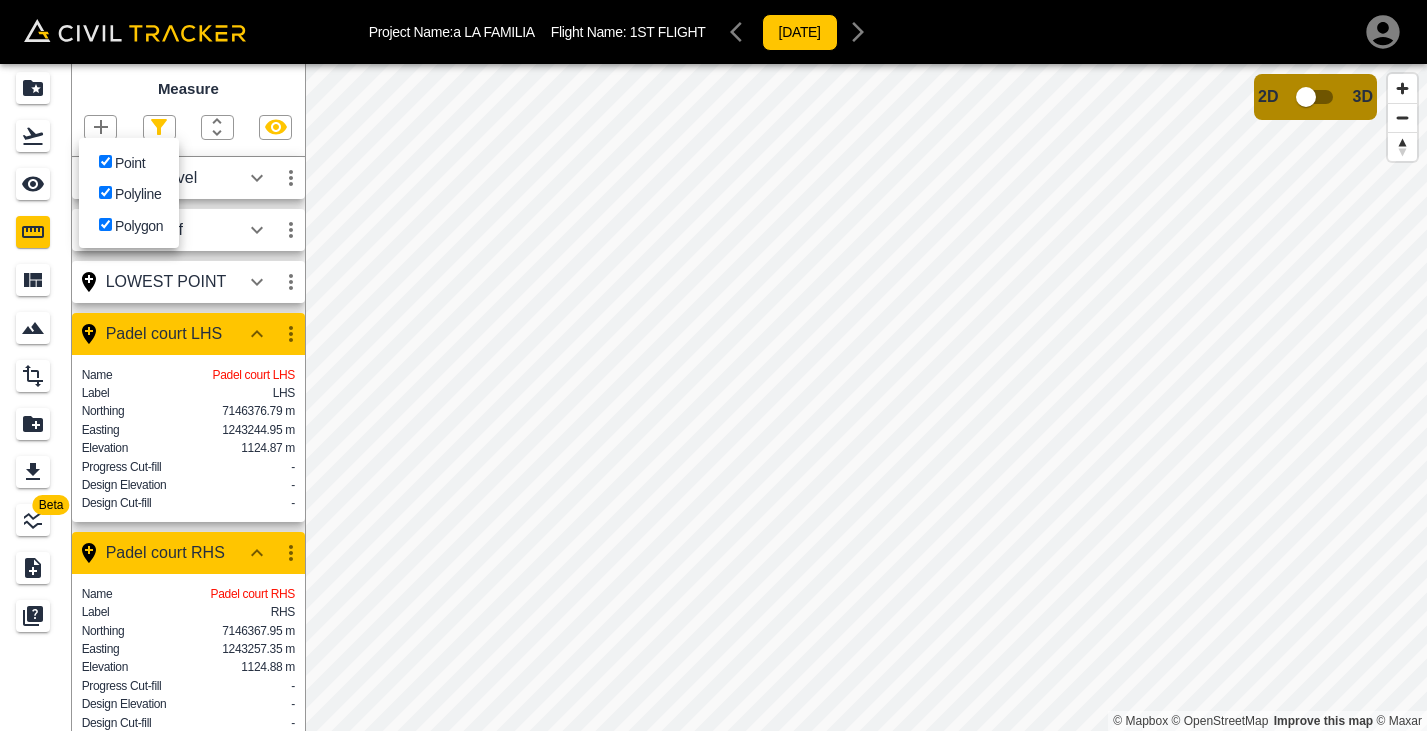 checkbox on "true" 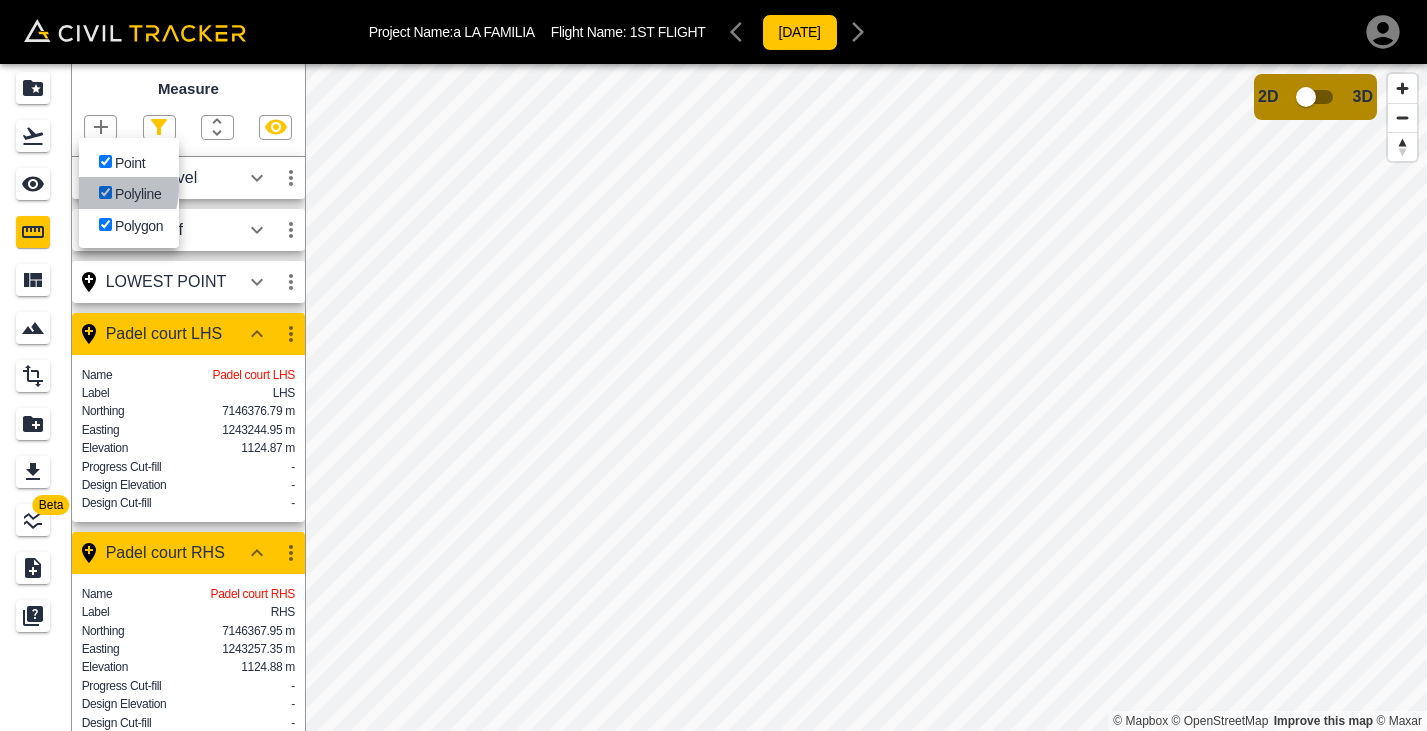 click on "Polyline" at bounding box center [105, 192] 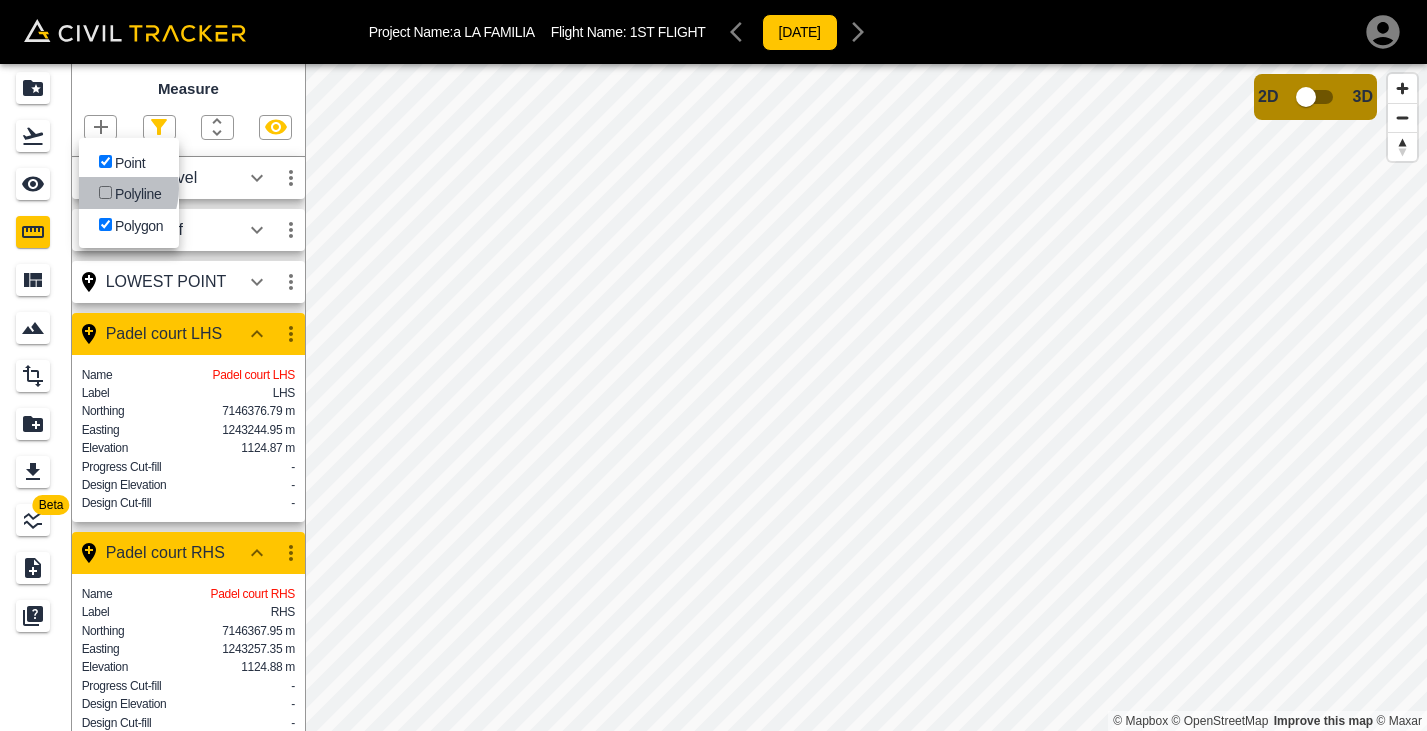 checkbox on "false" 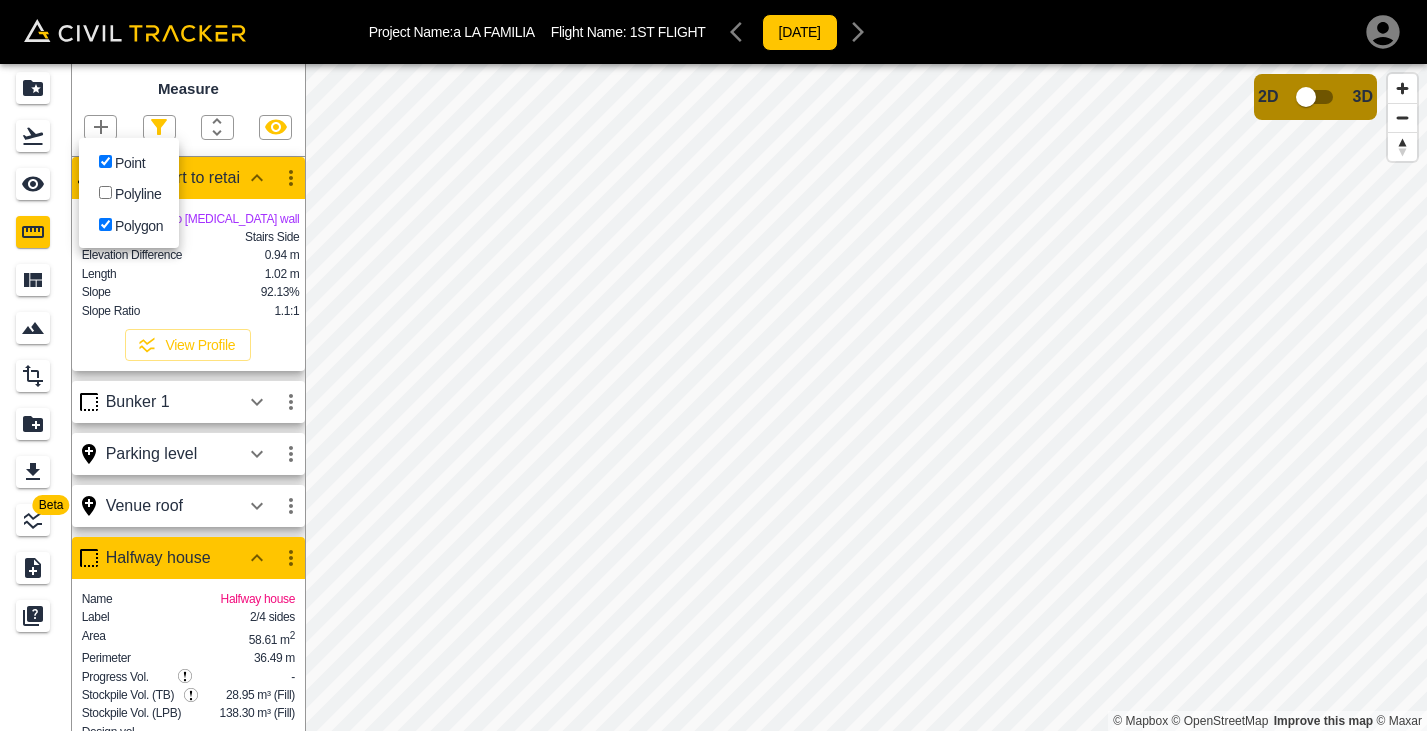 scroll, scrollTop: 28, scrollLeft: 0, axis: vertical 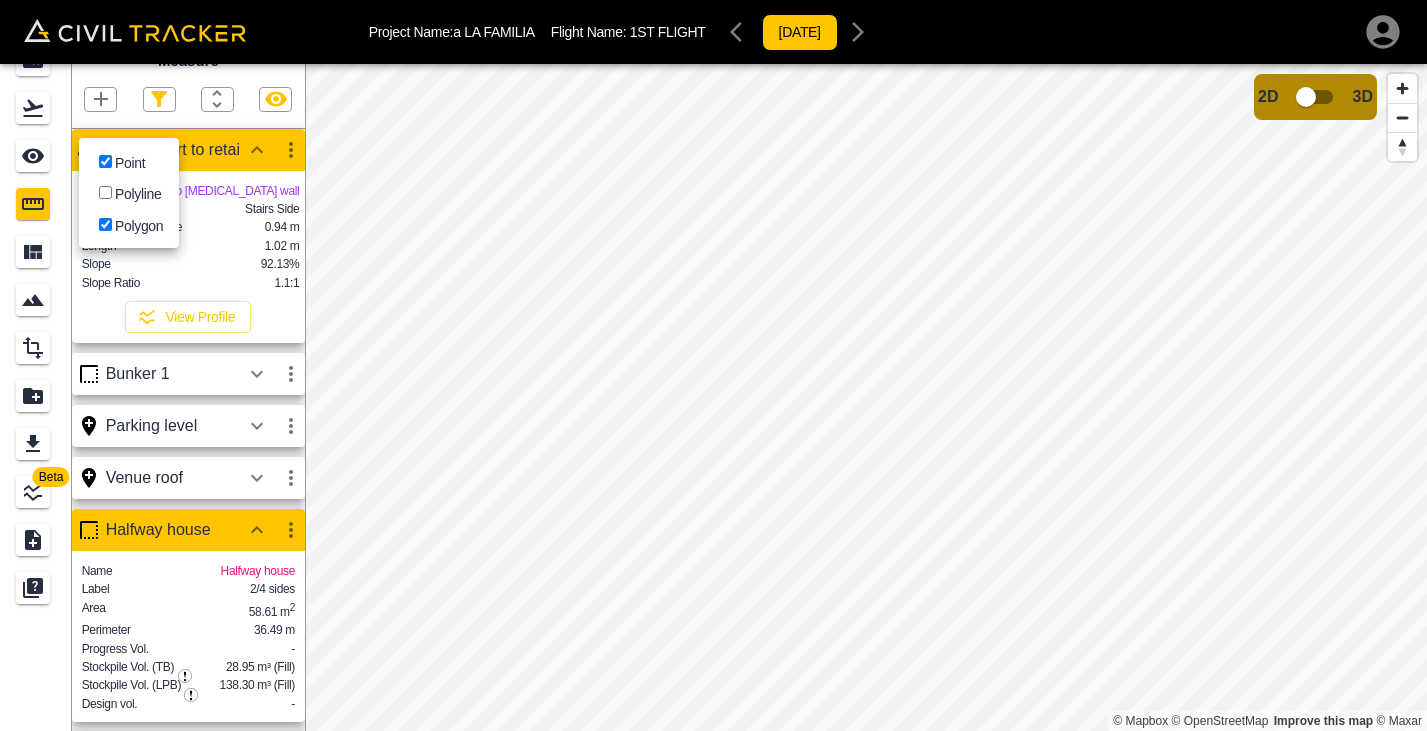click on "Point" at bounding box center (105, 161) 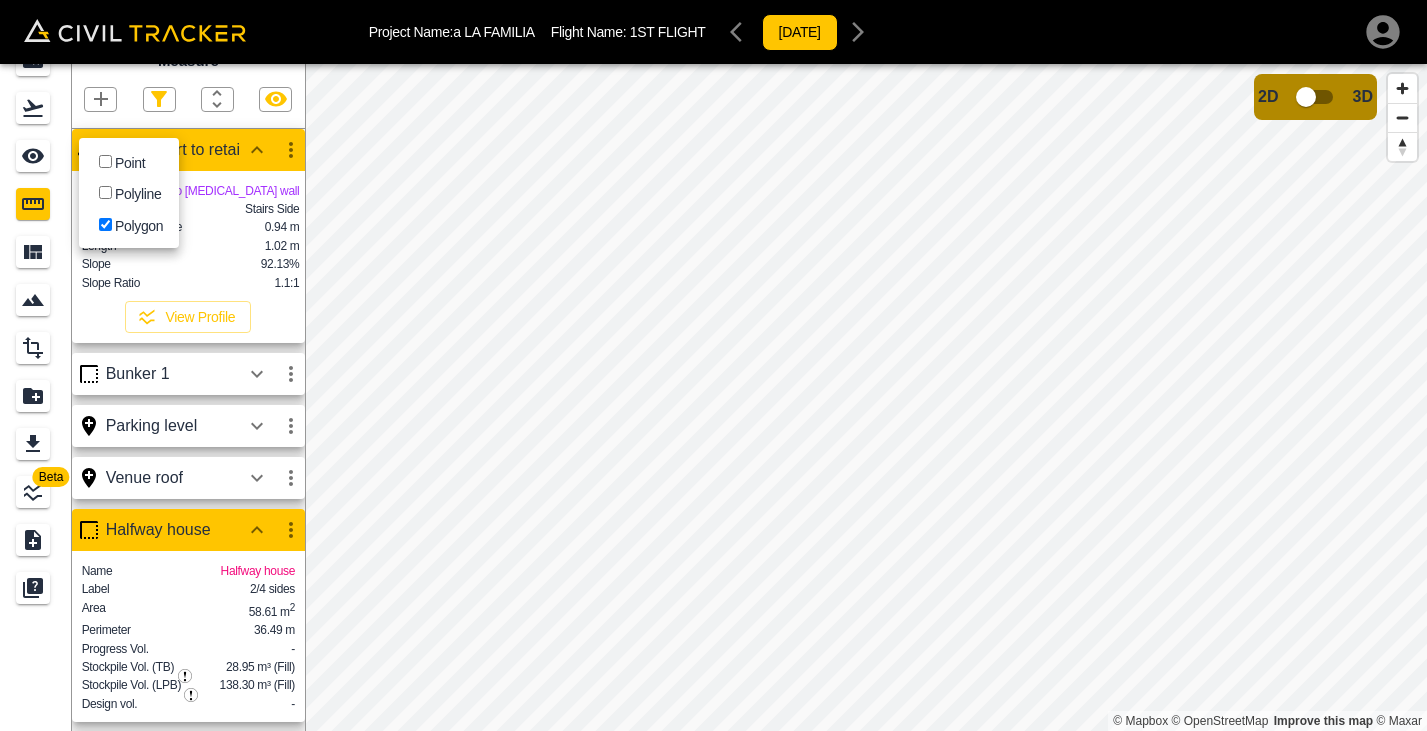 checkbox on "false" 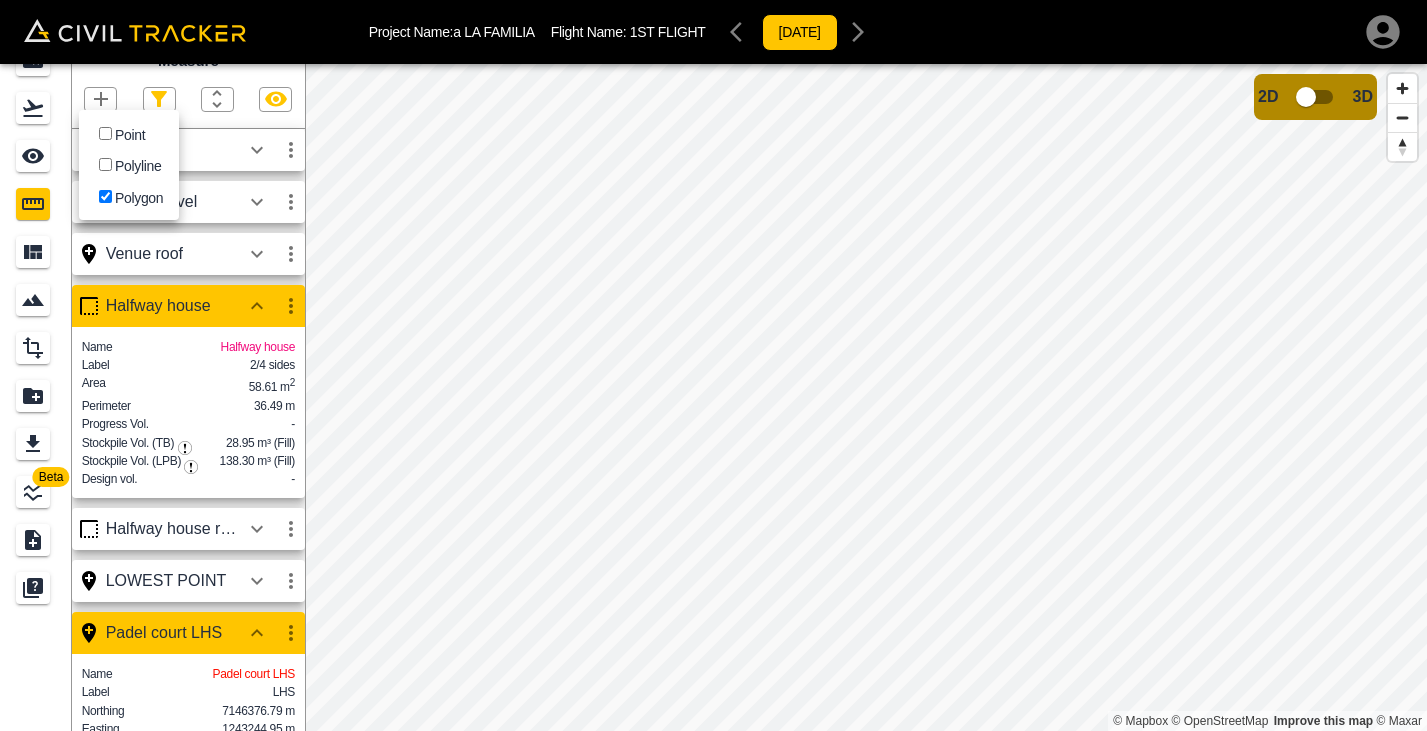 scroll, scrollTop: 0, scrollLeft: 0, axis: both 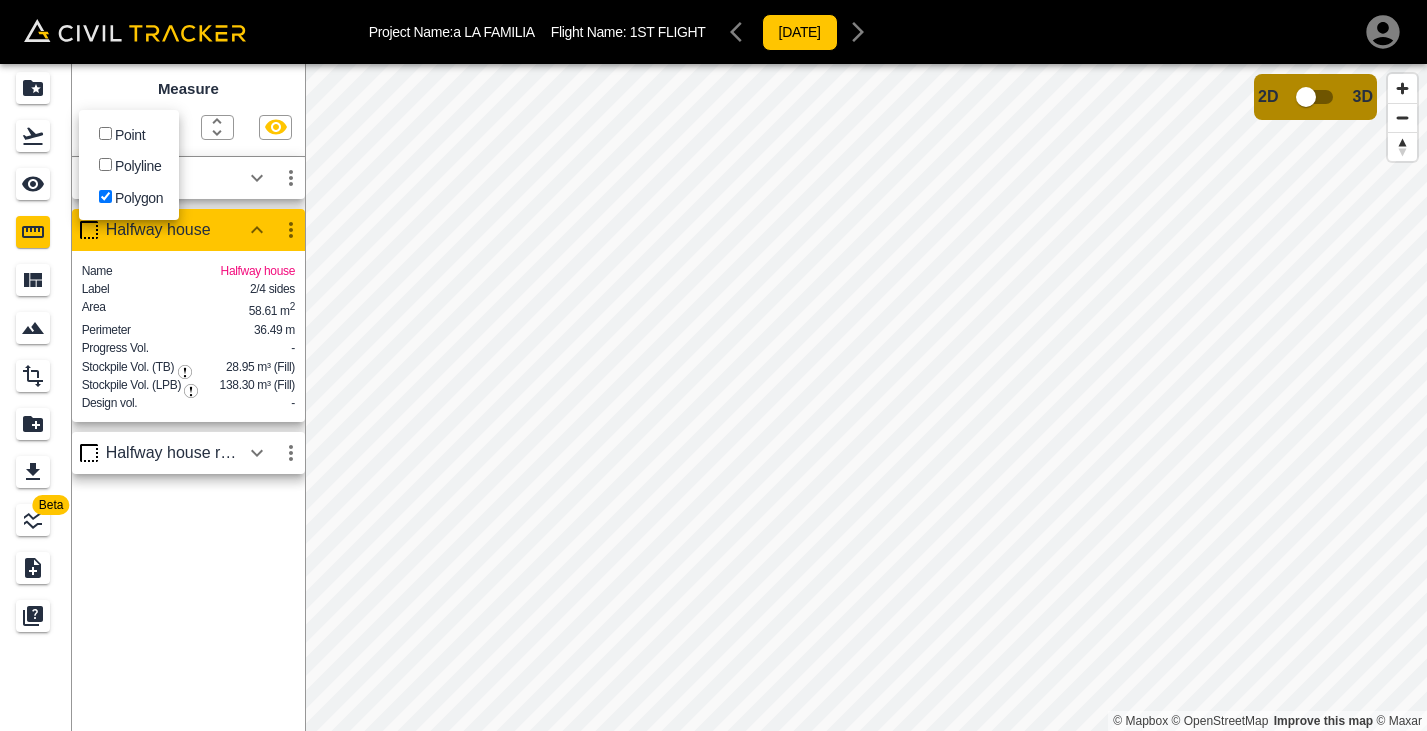 click on "Polyline" at bounding box center [105, 164] 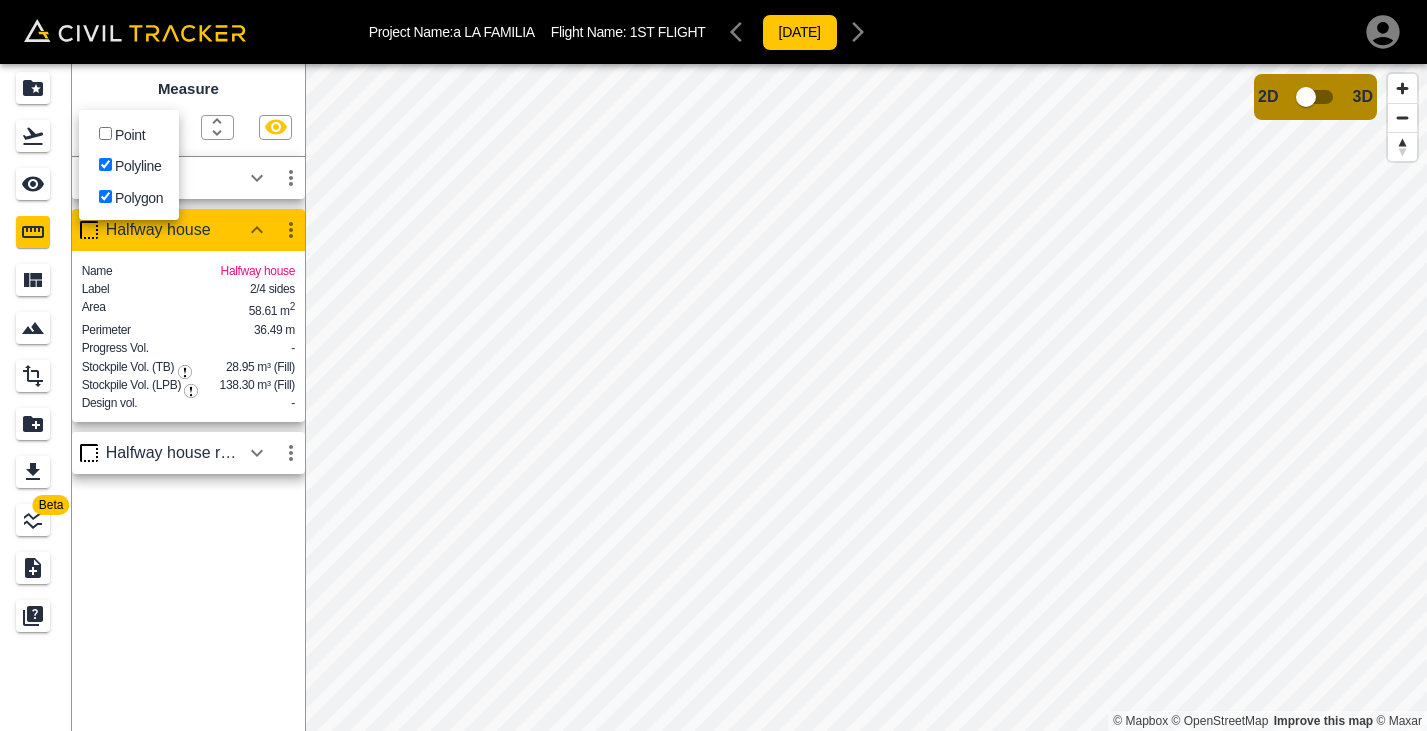 checkbox on "true" 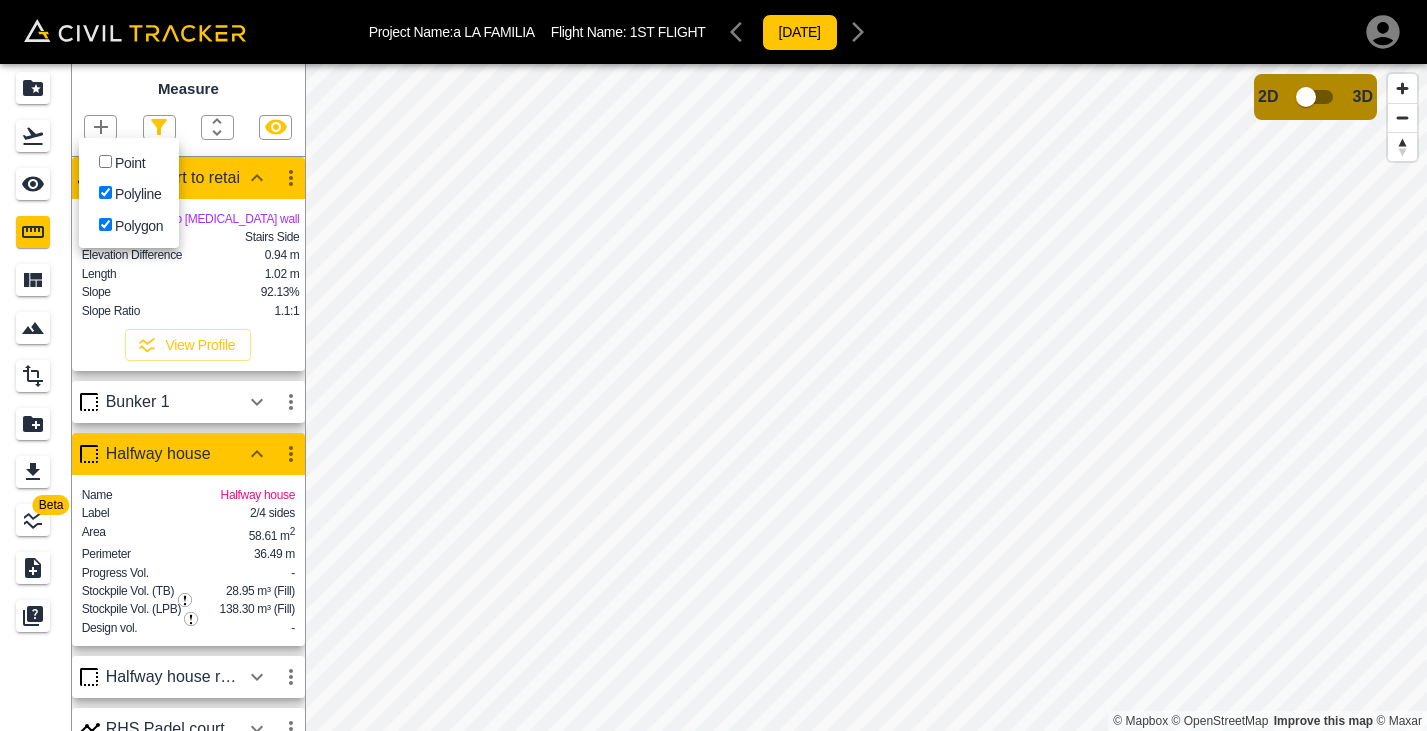 click at bounding box center (713, 365) 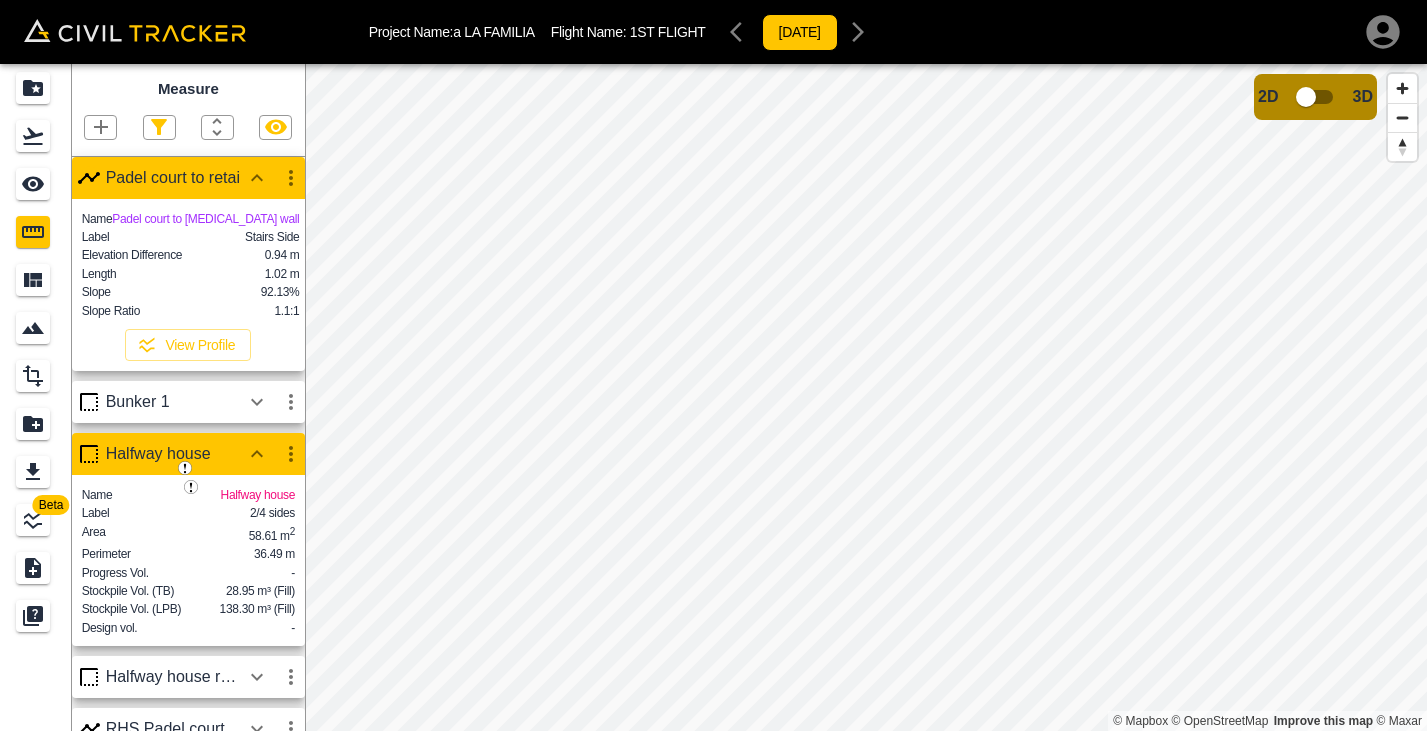 scroll, scrollTop: 64, scrollLeft: 0, axis: vertical 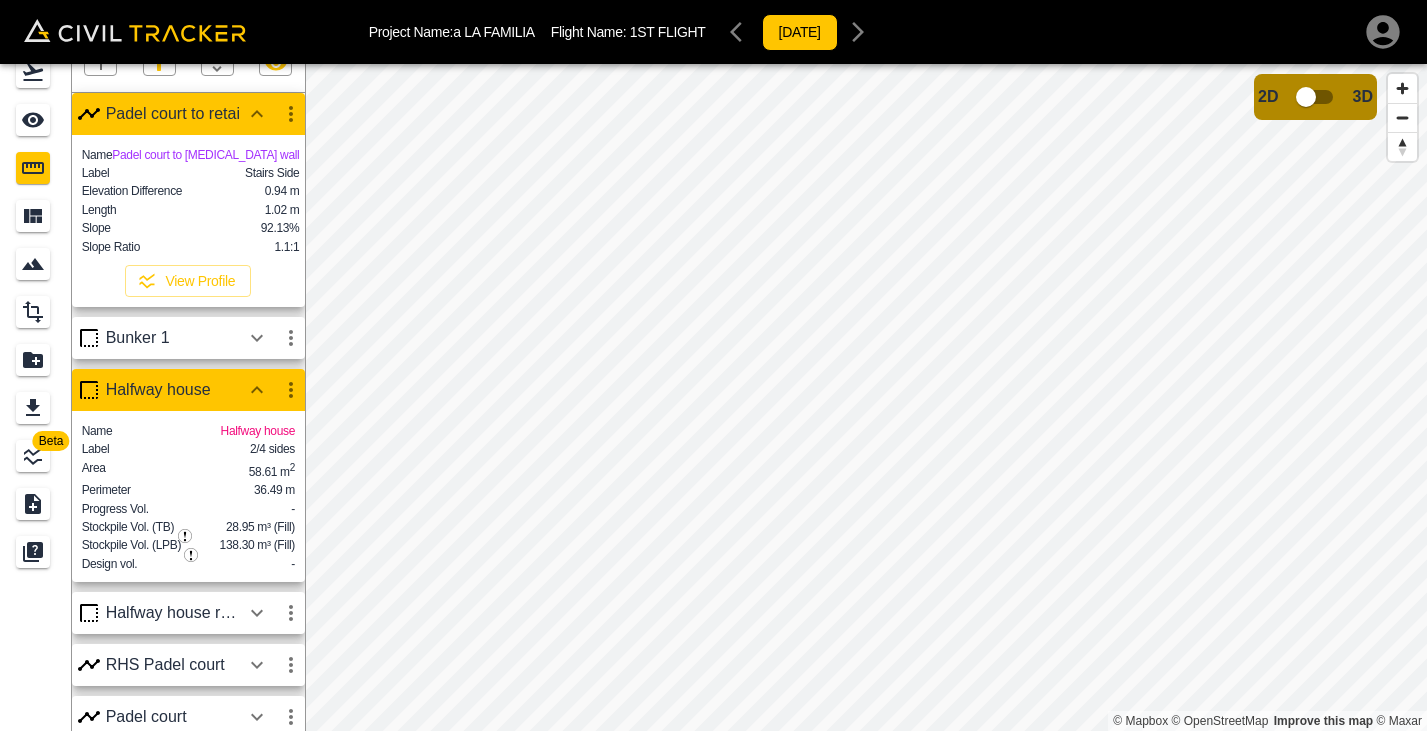 click on "Padel court to retai" at bounding box center (173, 114) 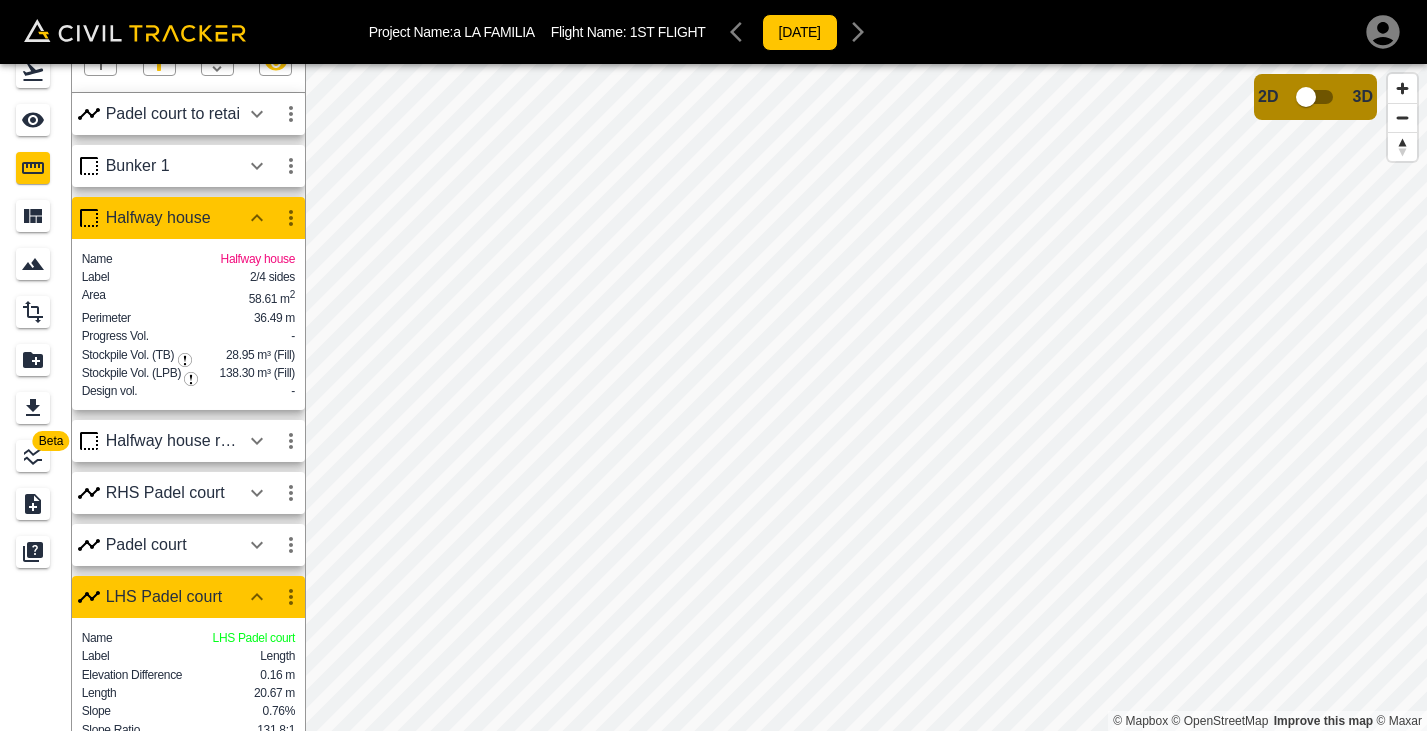 click on "Halfway house" at bounding box center (173, 218) 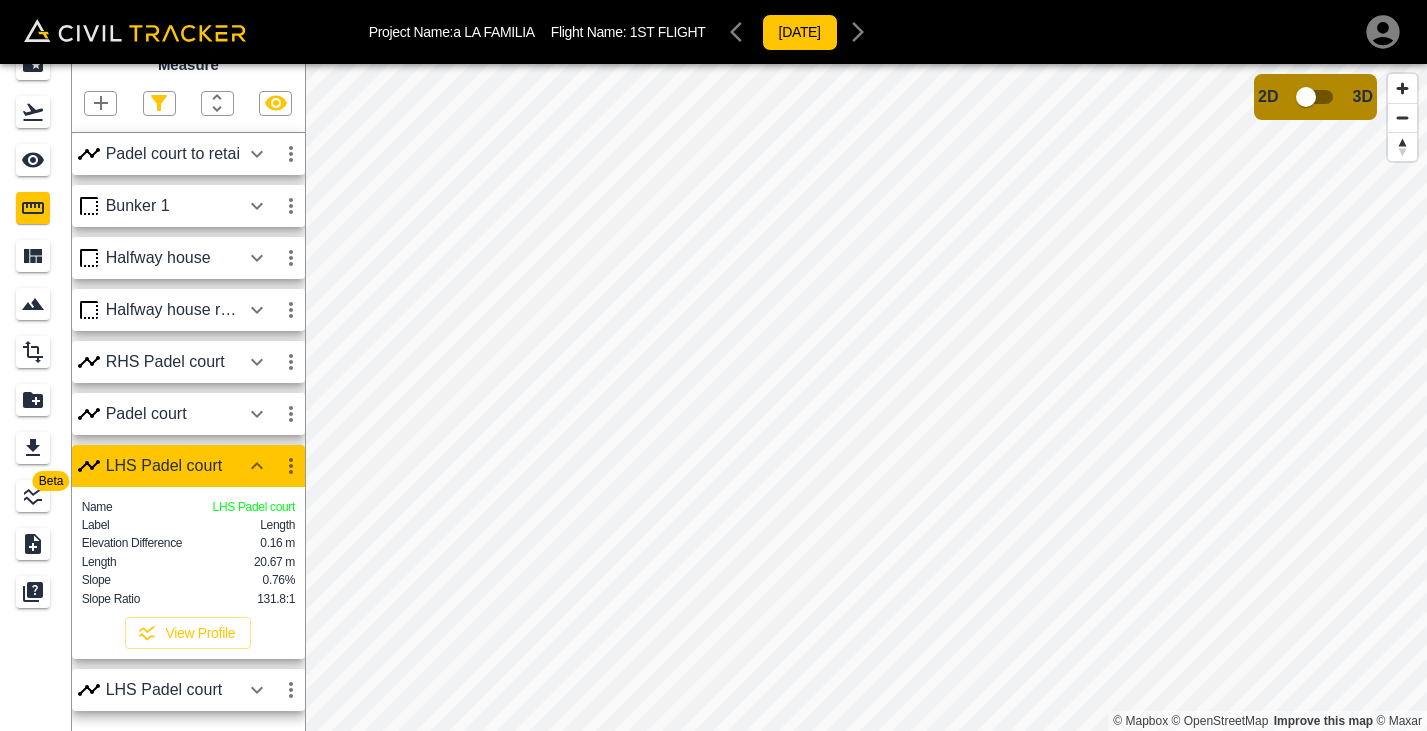 scroll, scrollTop: 27, scrollLeft: 0, axis: vertical 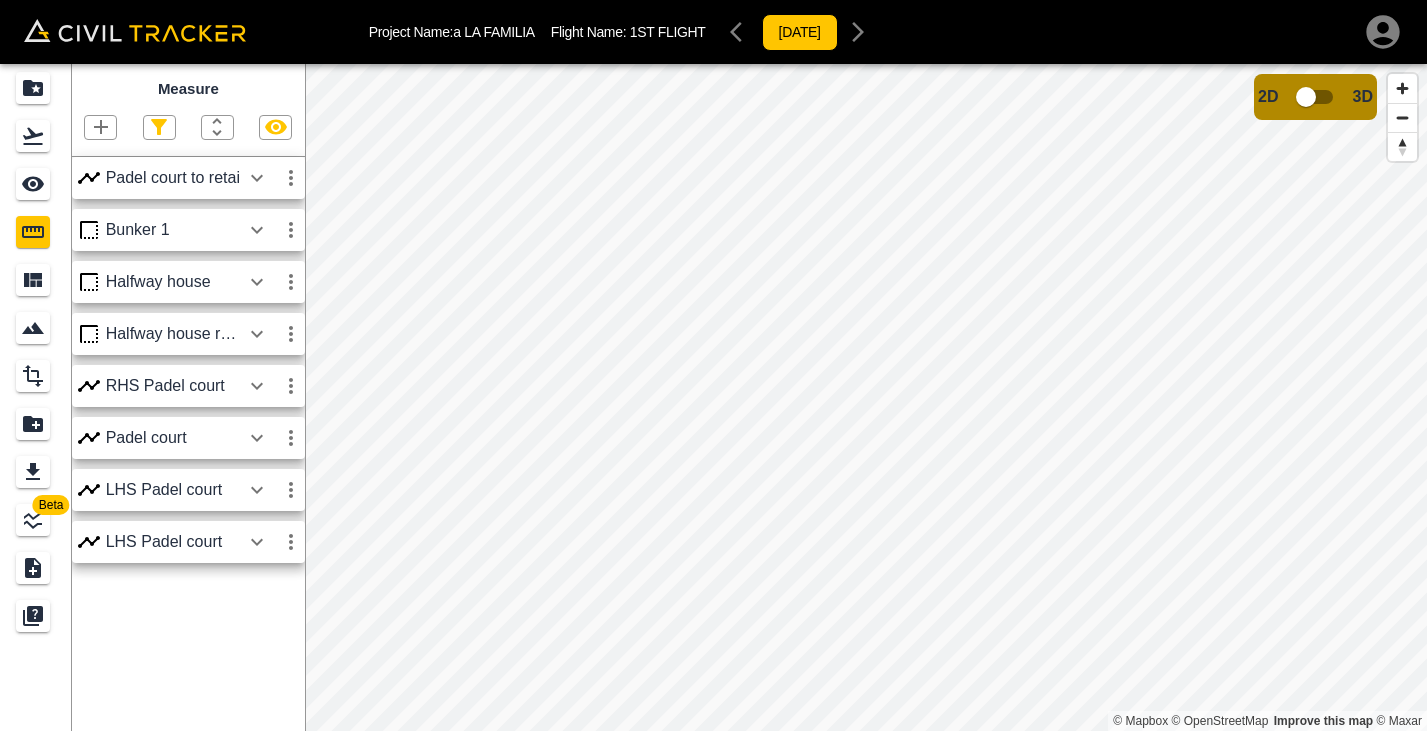 click 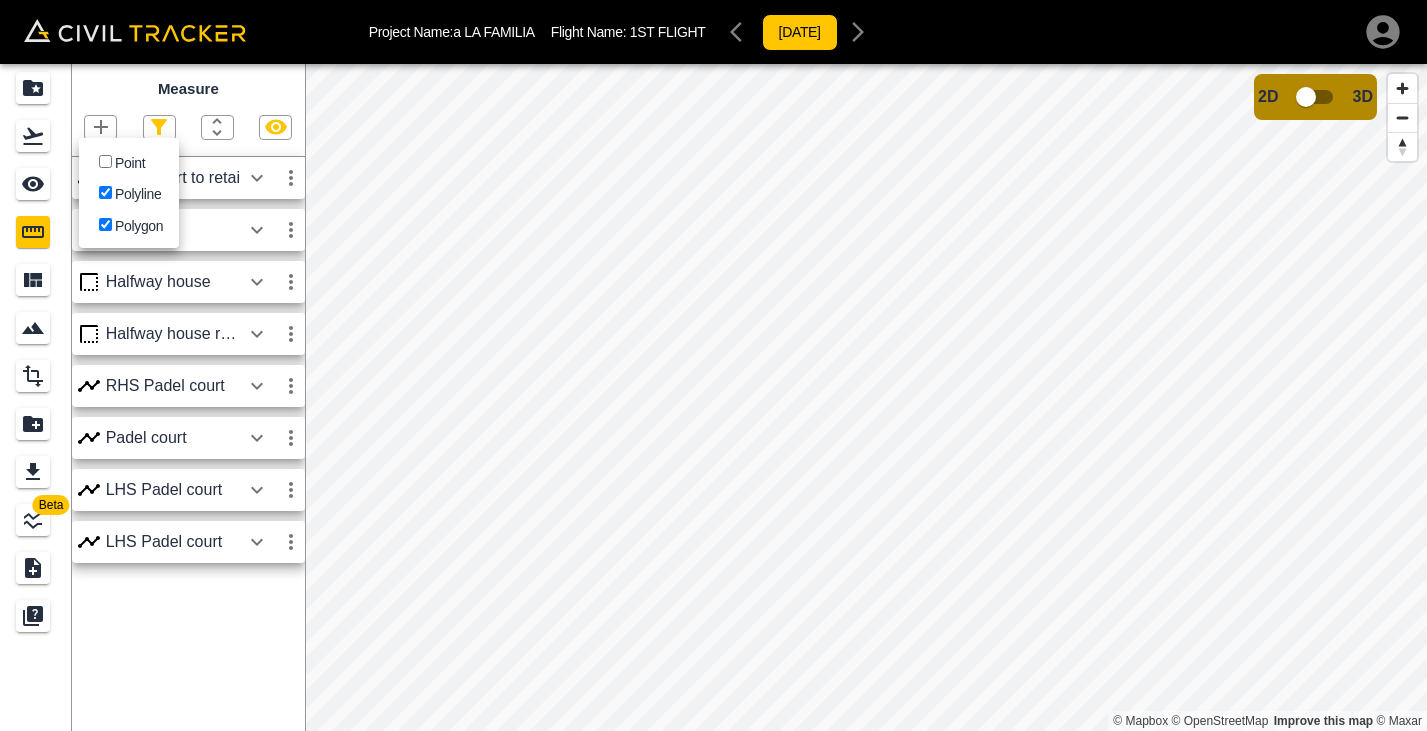click on "Point" at bounding box center [105, 161] 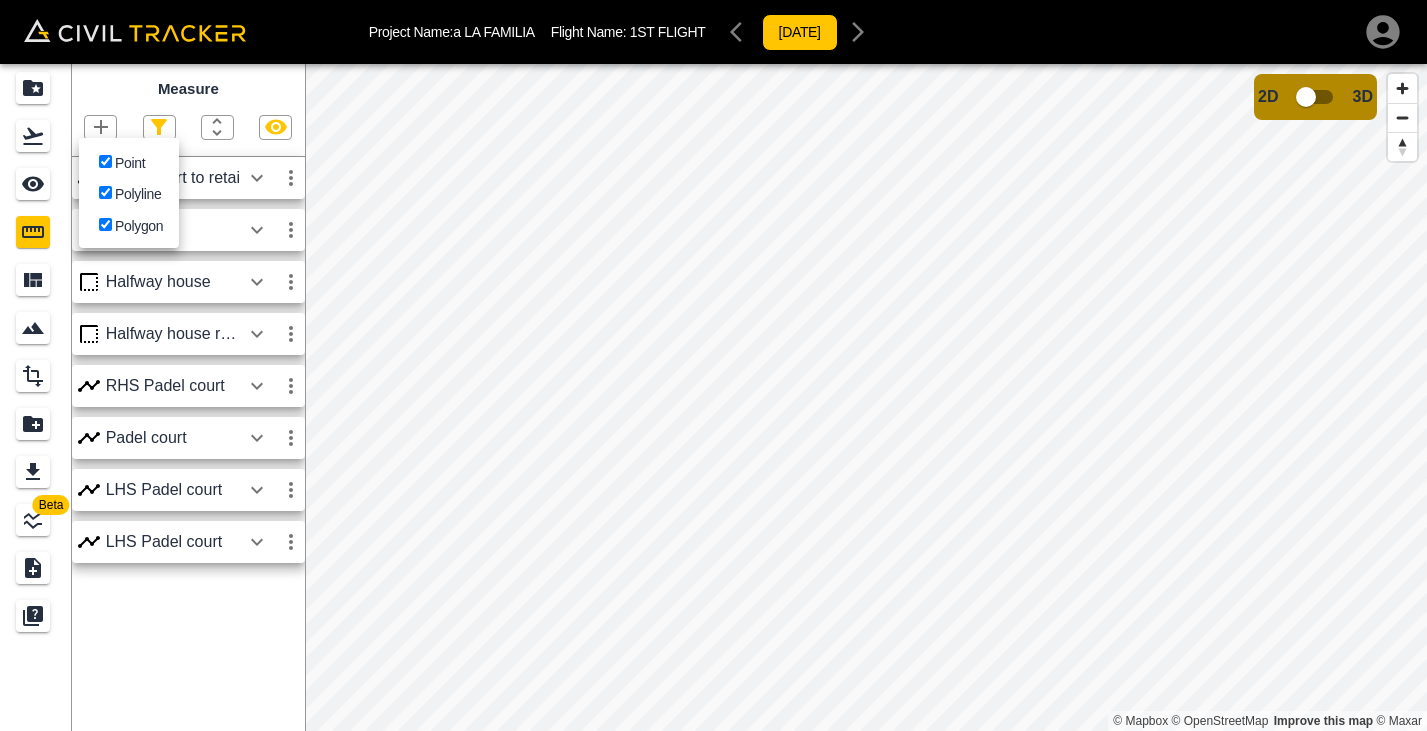 checkbox on "true" 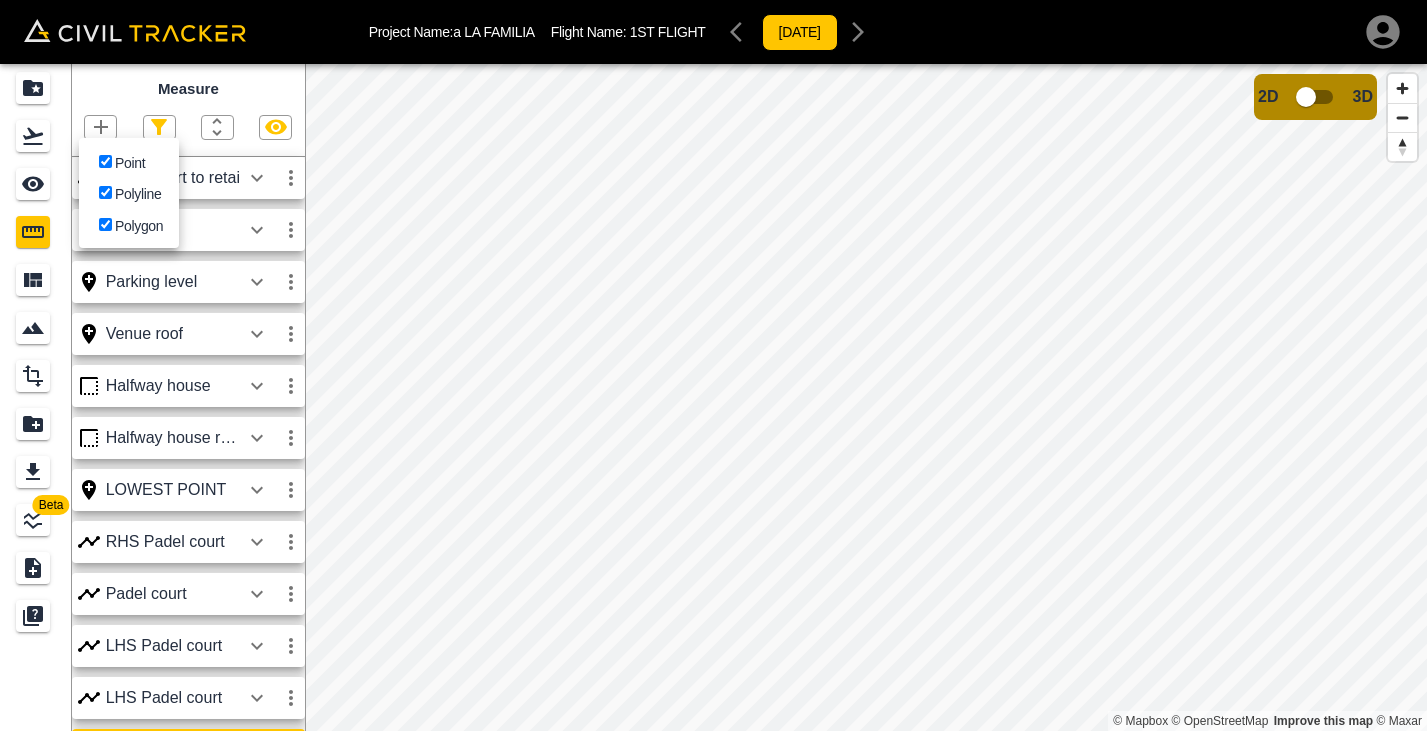scroll, scrollTop: 371, scrollLeft: 0, axis: vertical 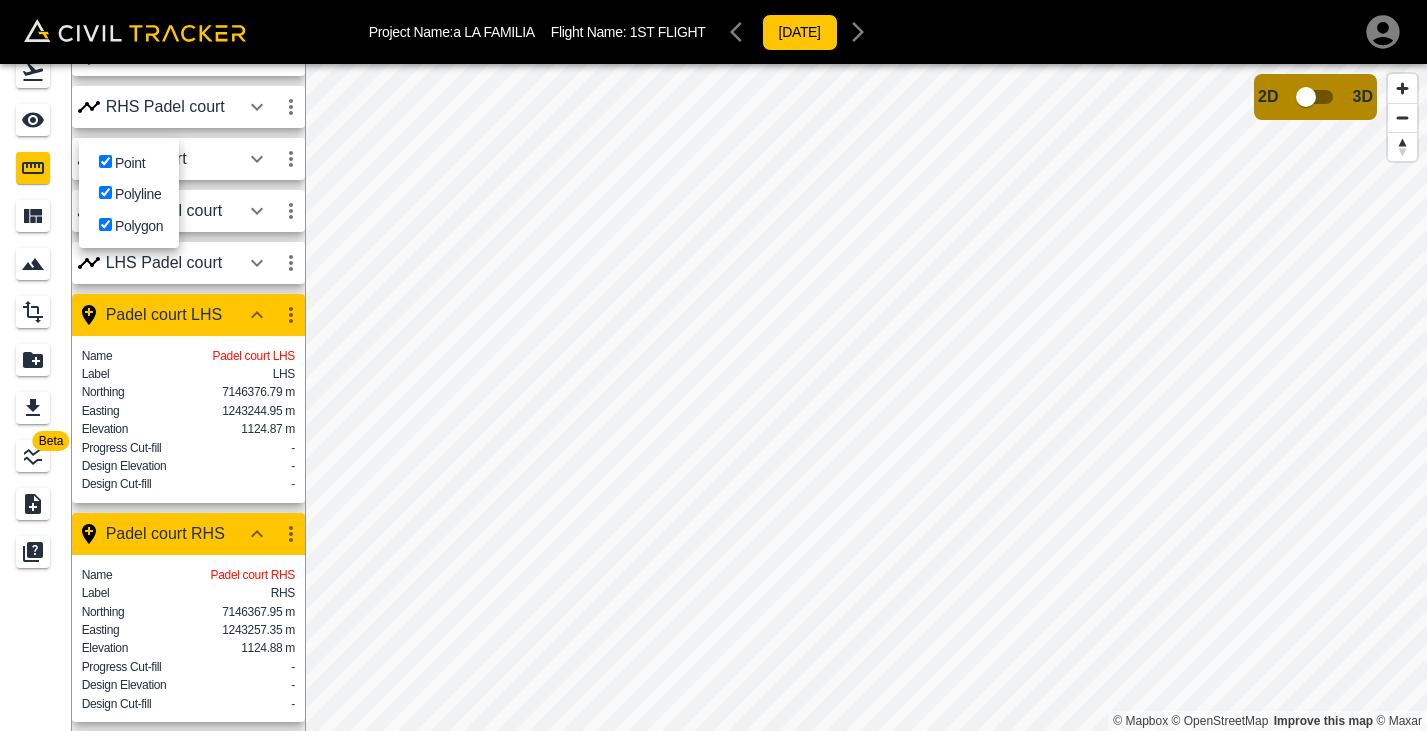 drag, startPoint x: 418, startPoint y: 242, endPoint x: 521, endPoint y: 471, distance: 251.0976 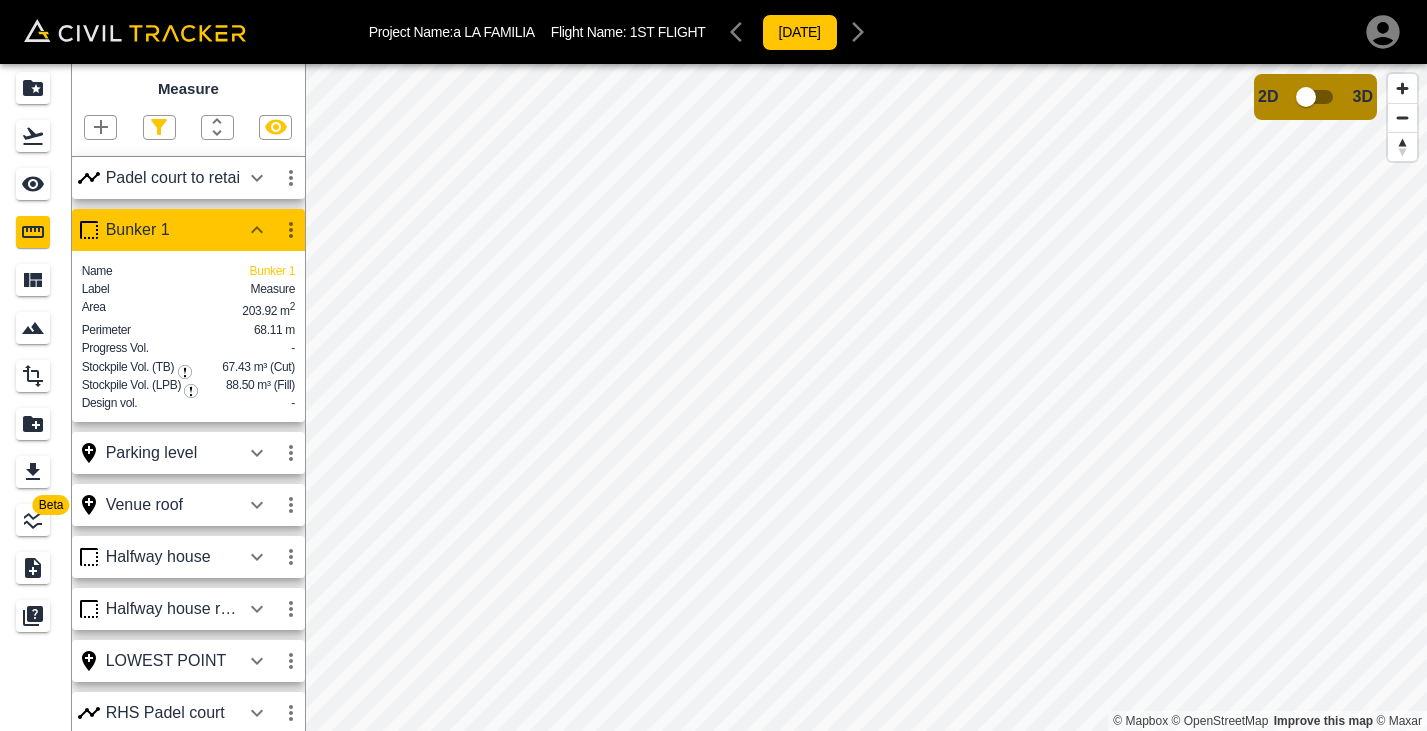 click 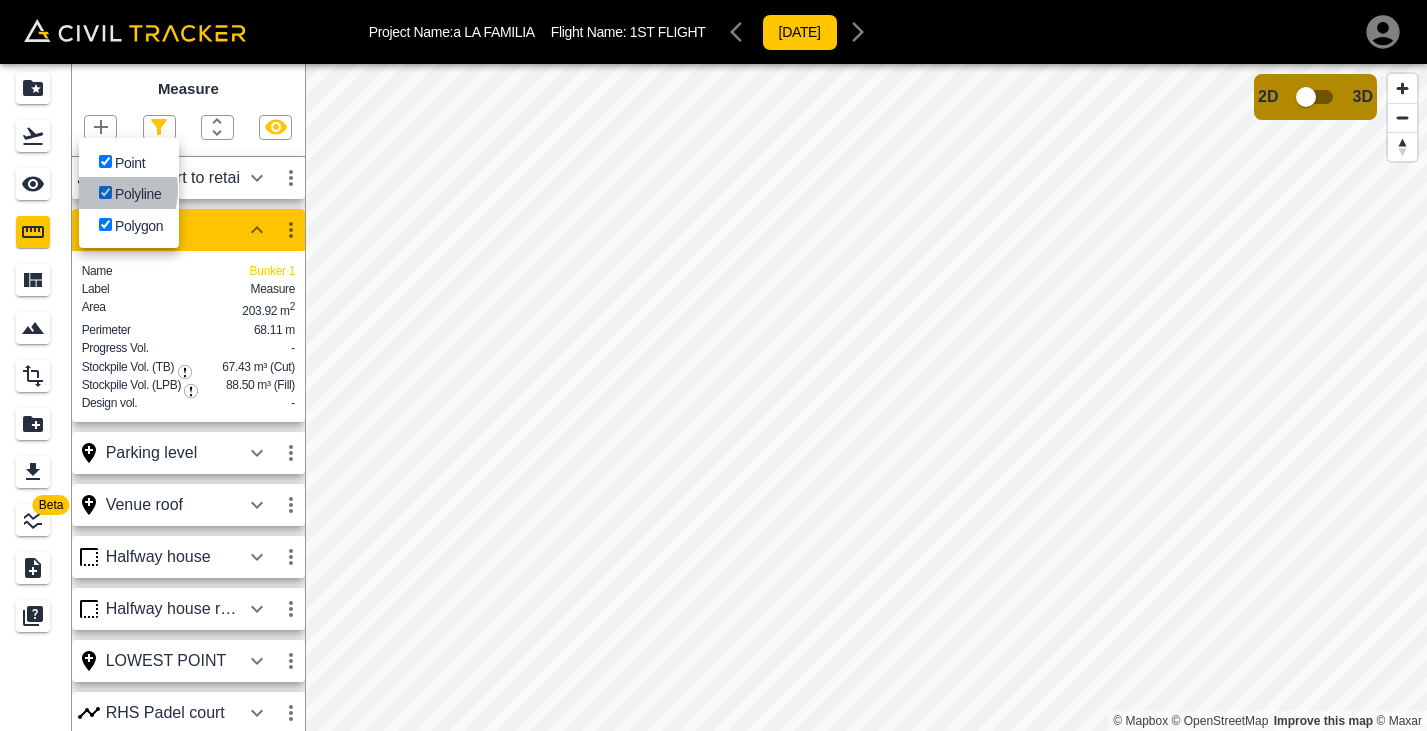 click on "Polyline" at bounding box center [105, 192] 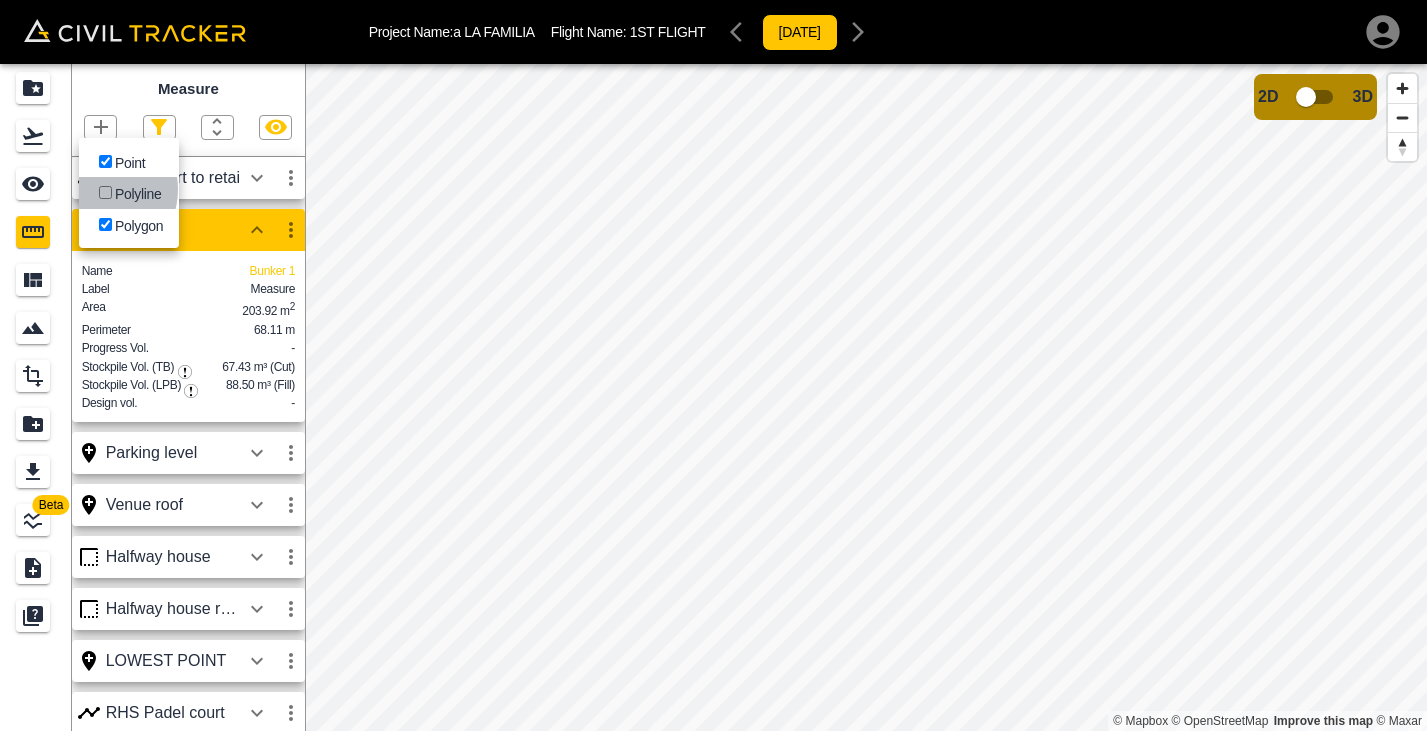 checkbox on "false" 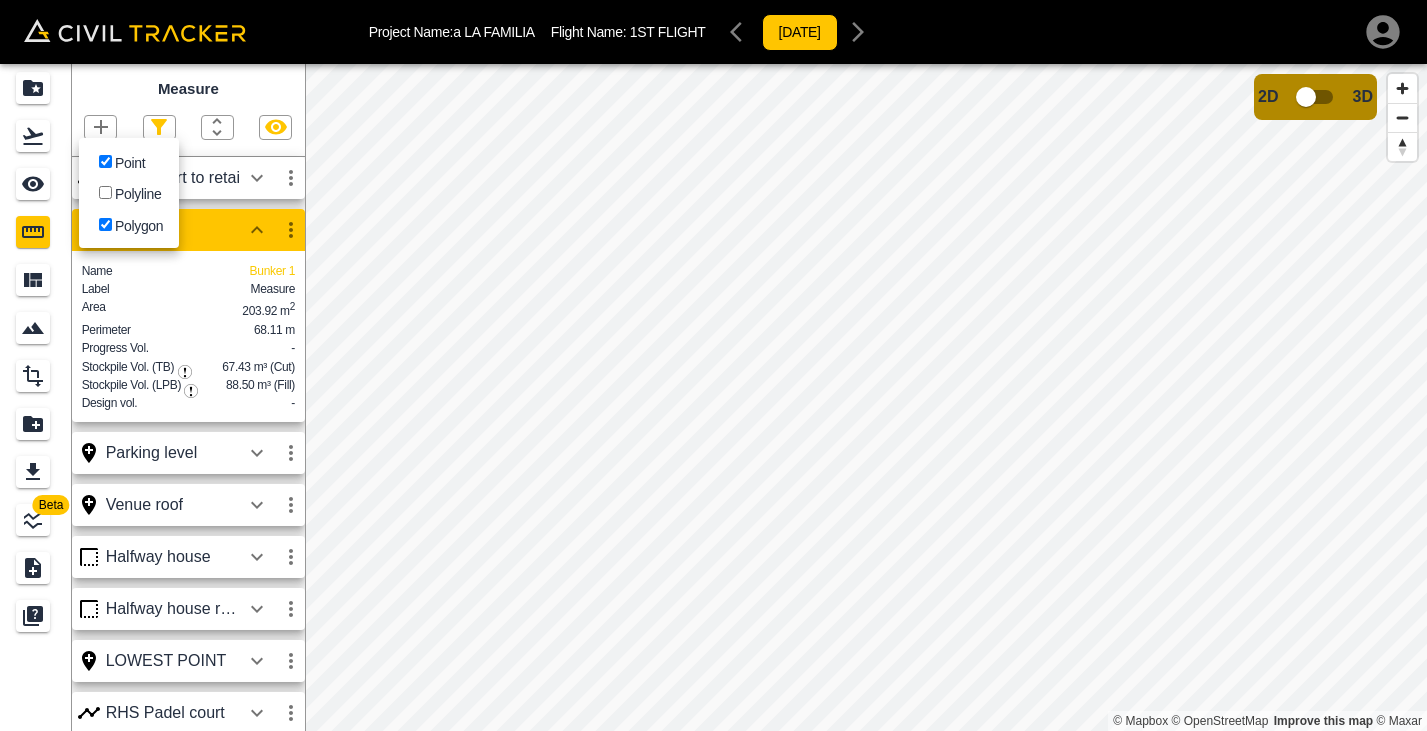 click on "Point" at bounding box center (105, 161) 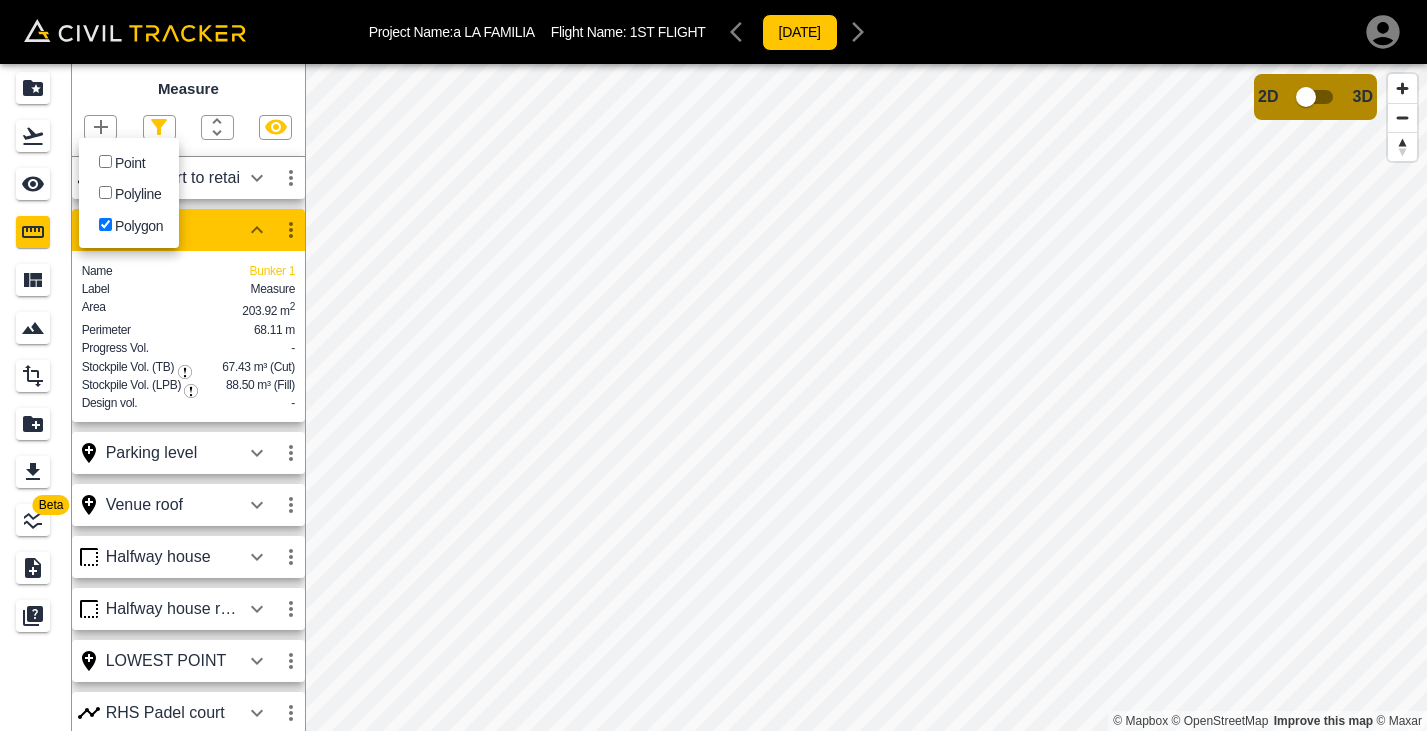 checkbox on "false" 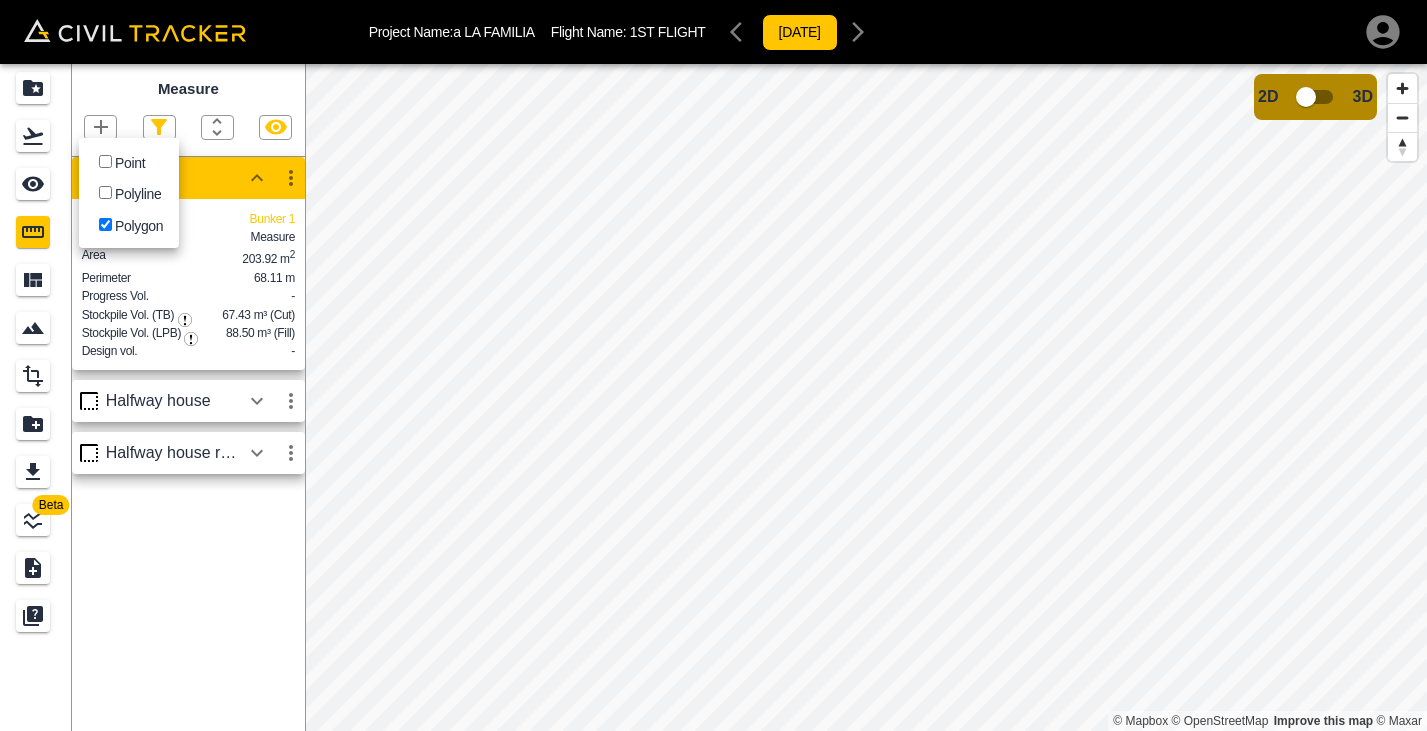 click at bounding box center (713, 365) 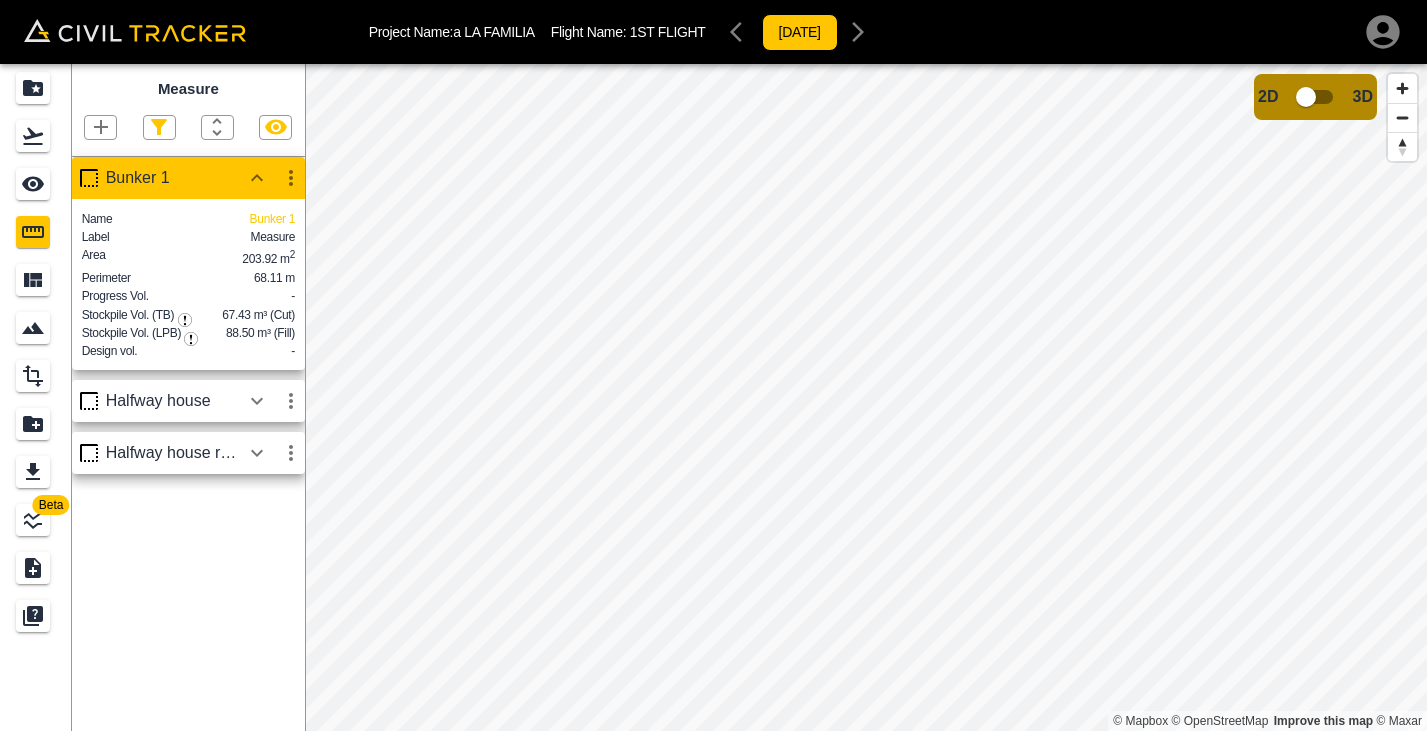 click on "Halfway house" at bounding box center (173, 401) 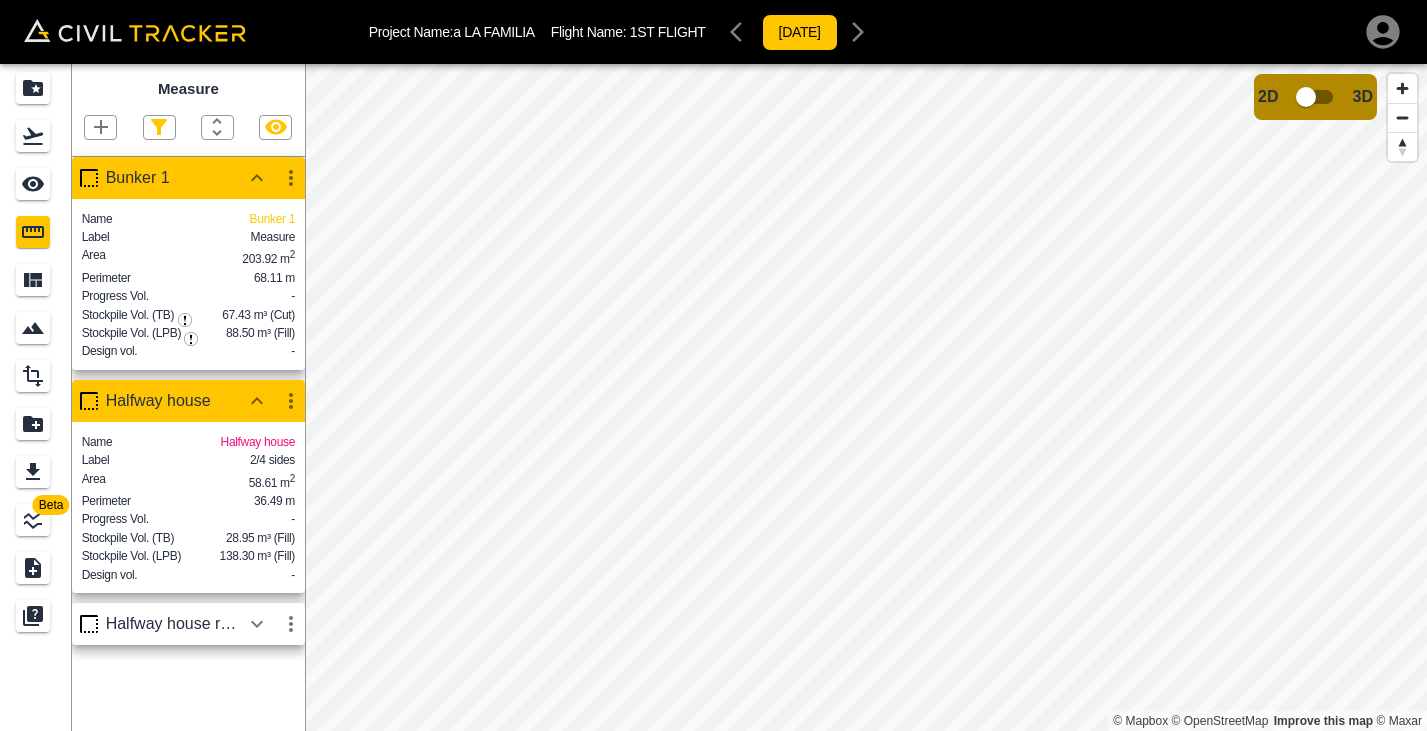 click on "Halfway house" at bounding box center [173, 401] 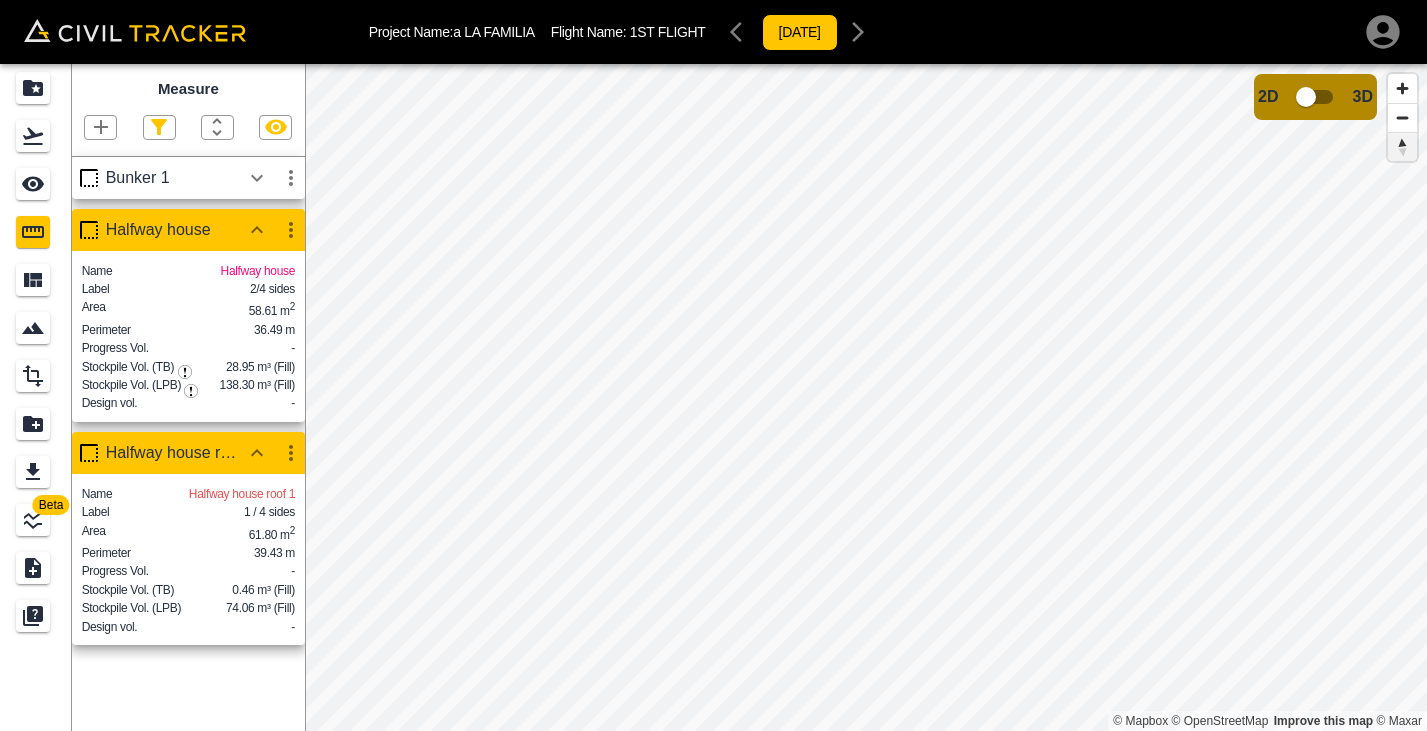 click at bounding box center (1403, 147) 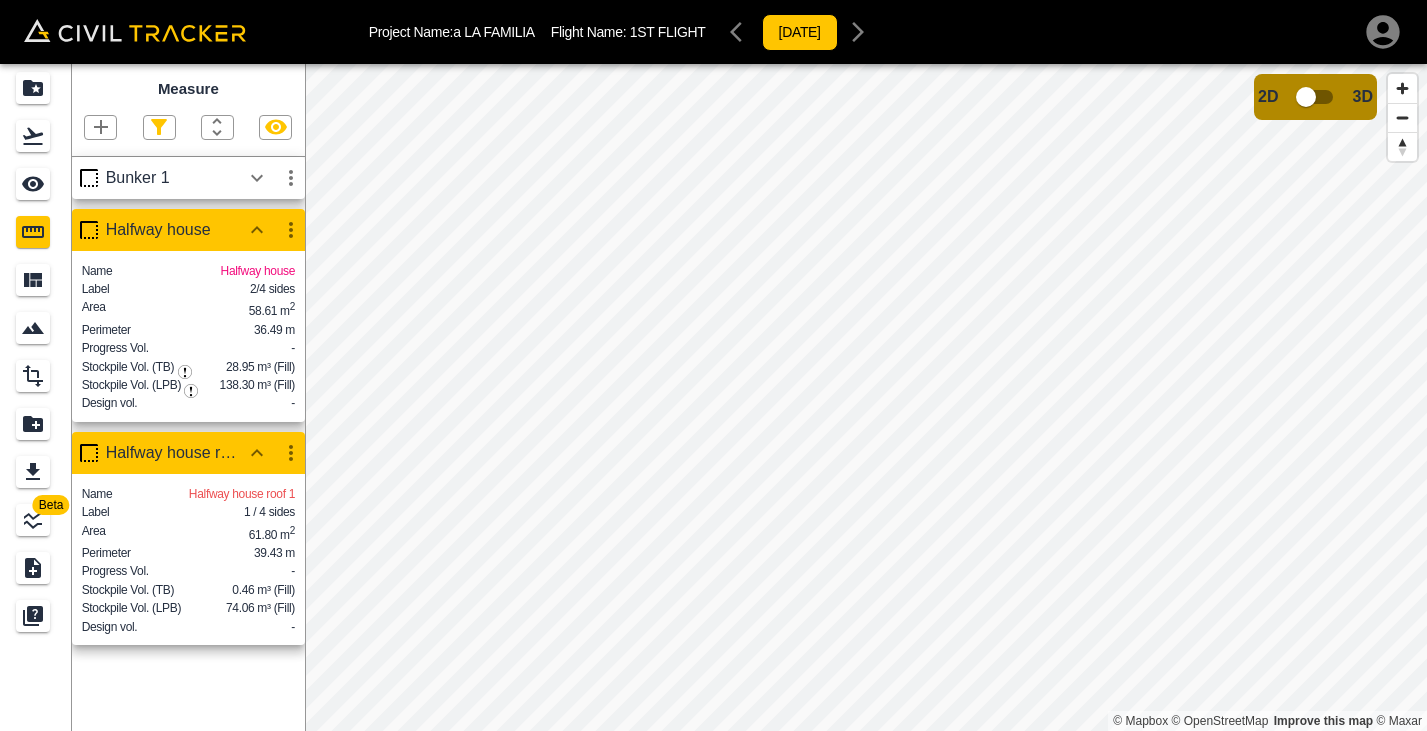 click 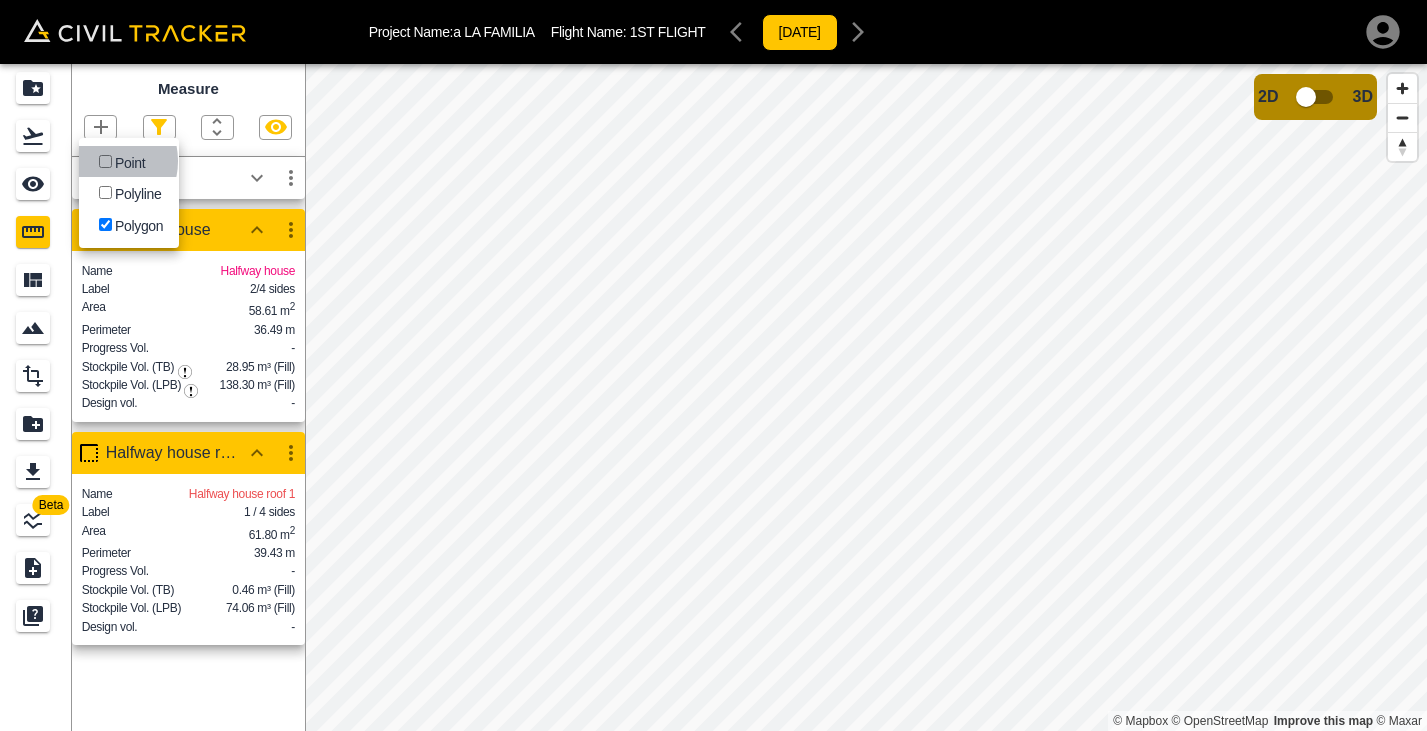click on "Point" at bounding box center [105, 161] 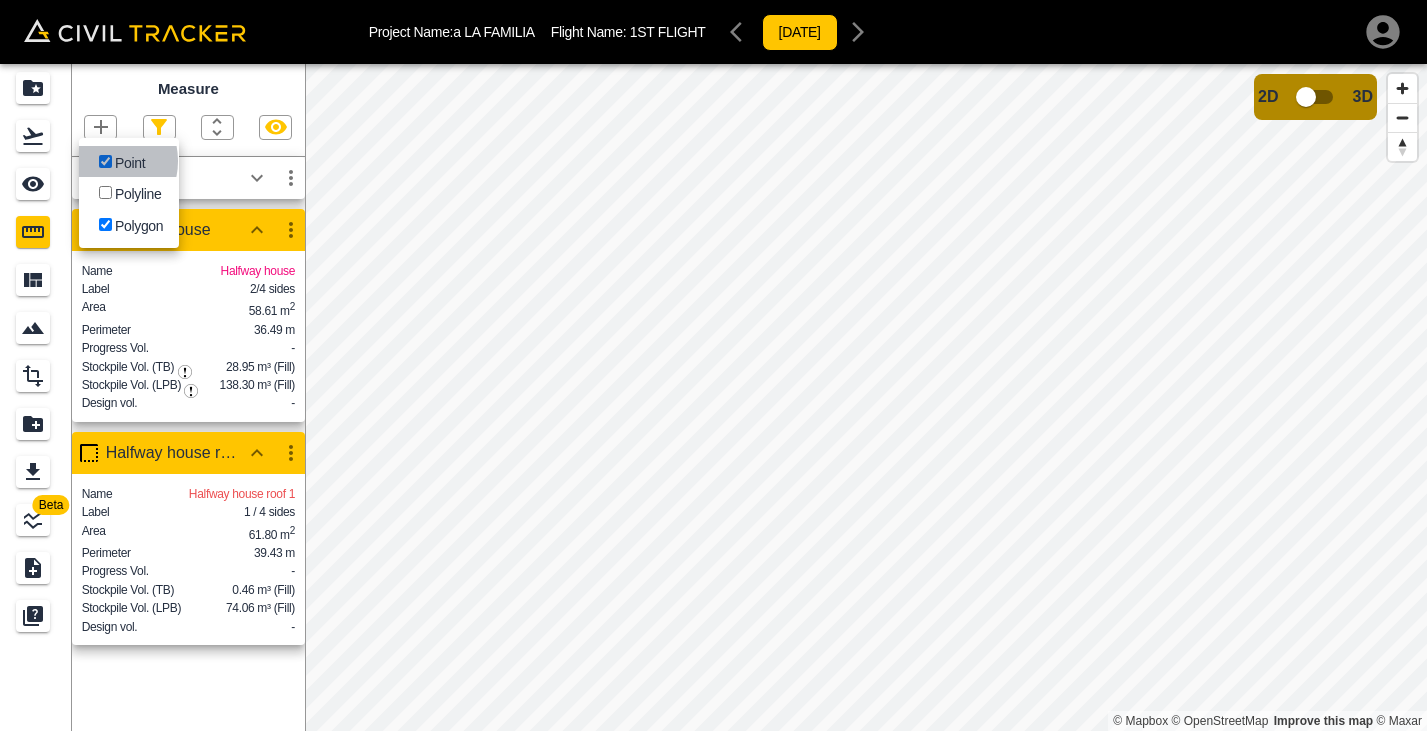 checkbox on "true" 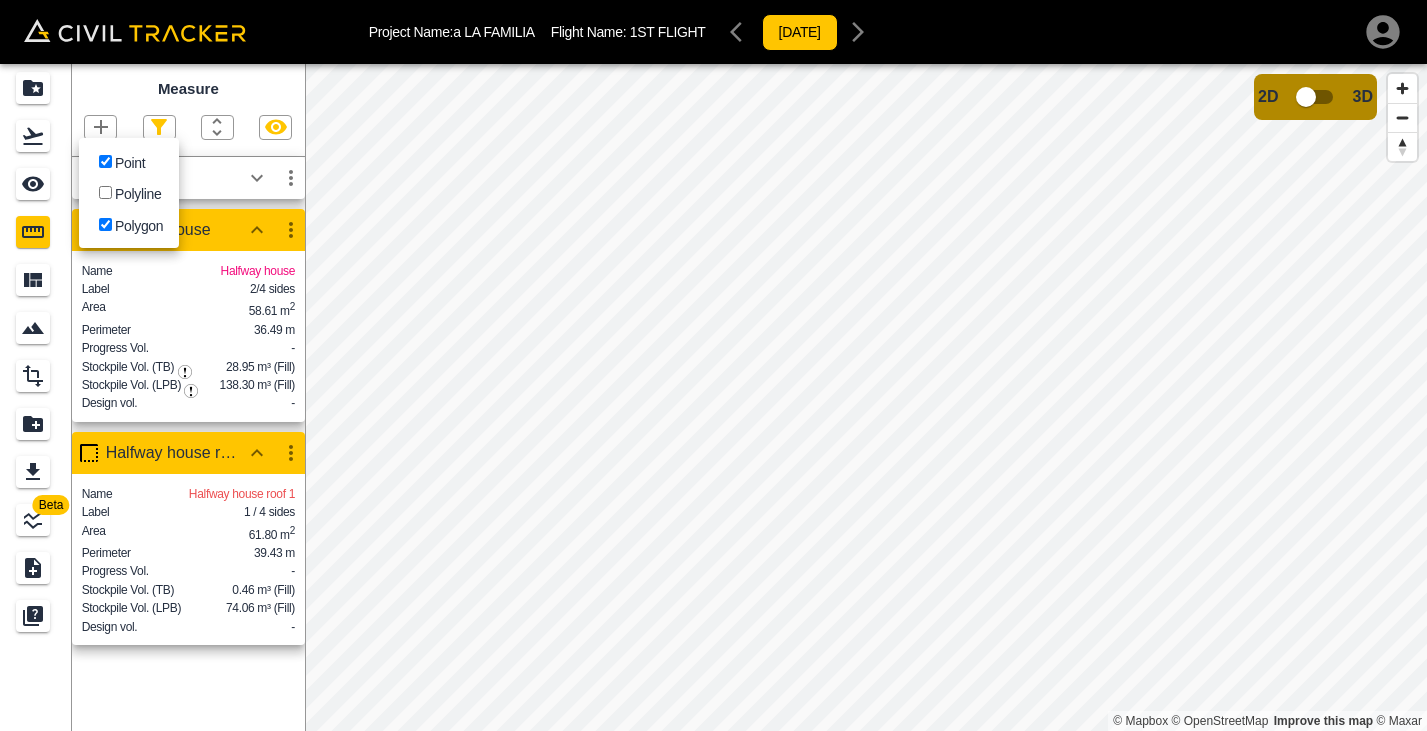 click on "Polygon" at bounding box center (105, 224) 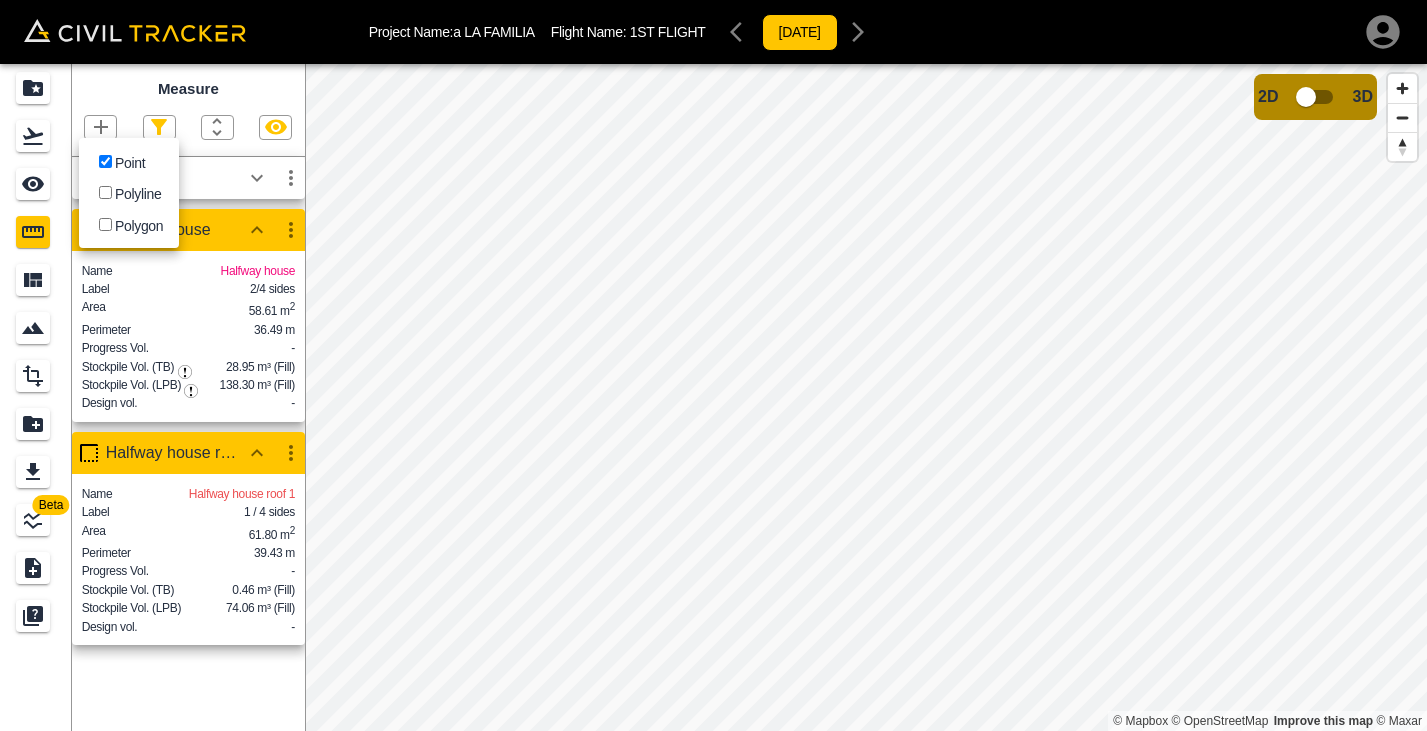 checkbox on "false" 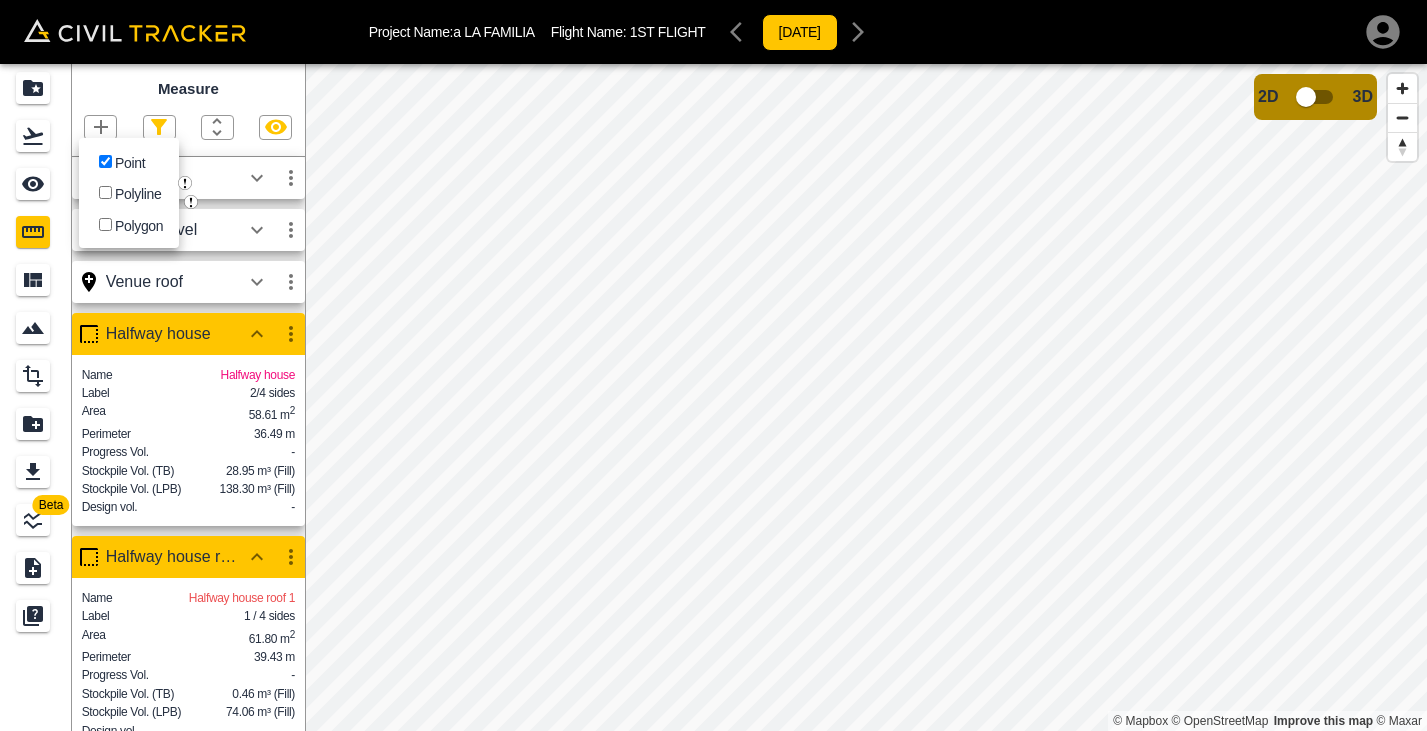 scroll, scrollTop: 64, scrollLeft: 0, axis: vertical 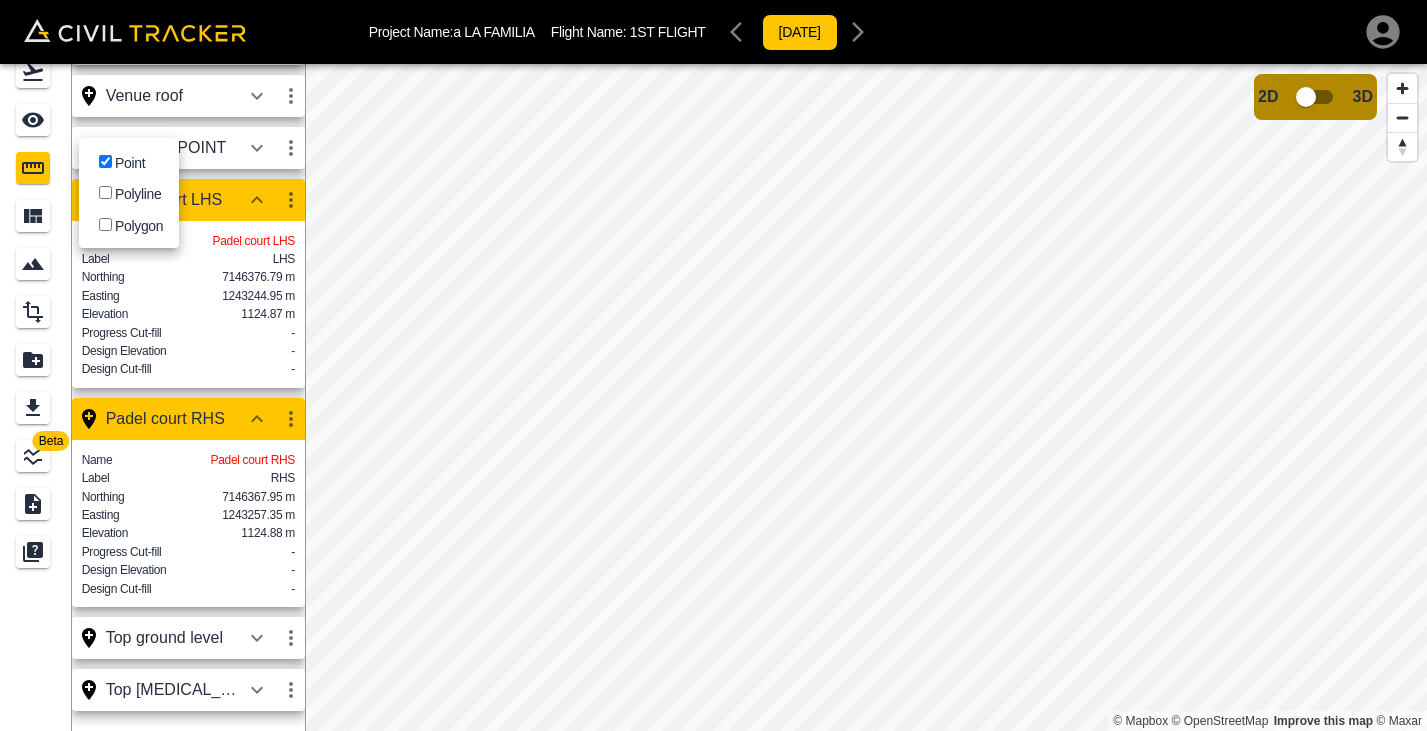 click at bounding box center [713, 365] 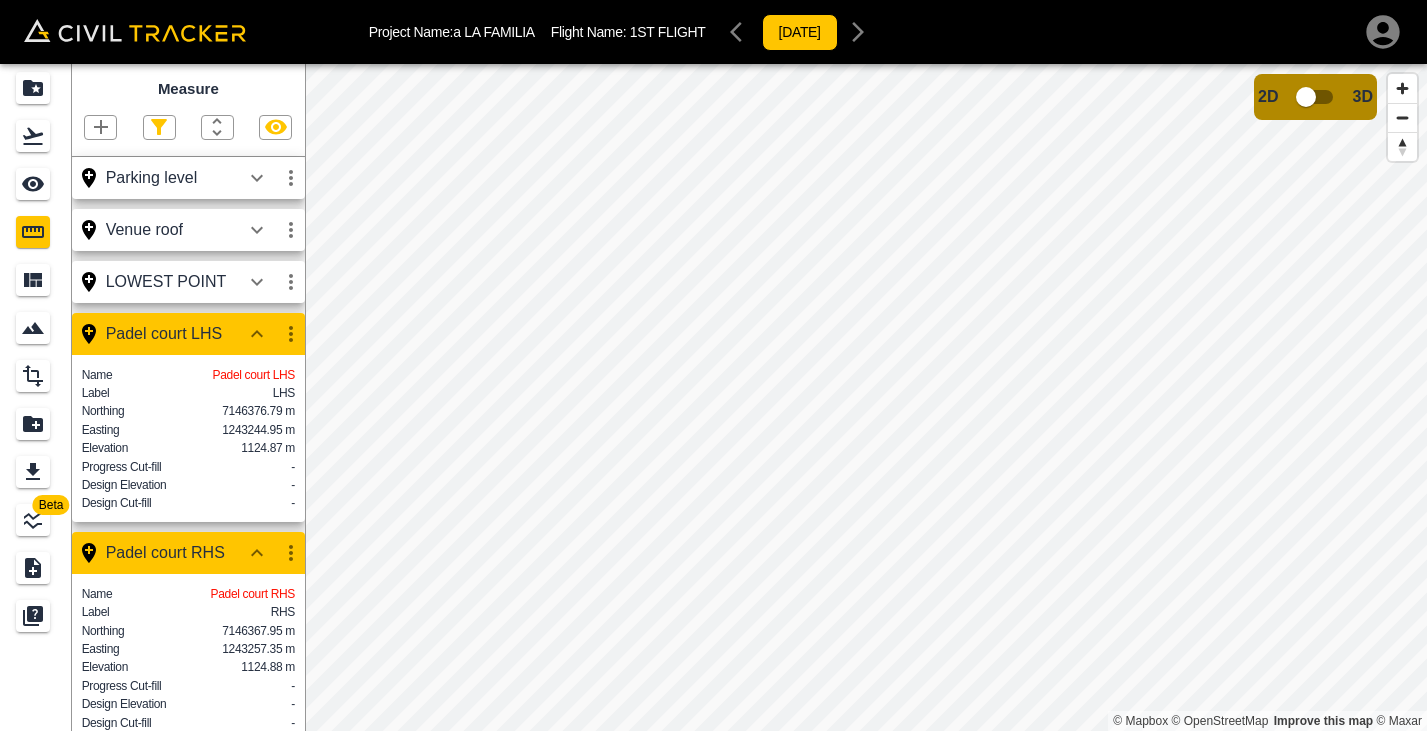 click on "Padel court LHS" at bounding box center (173, 334) 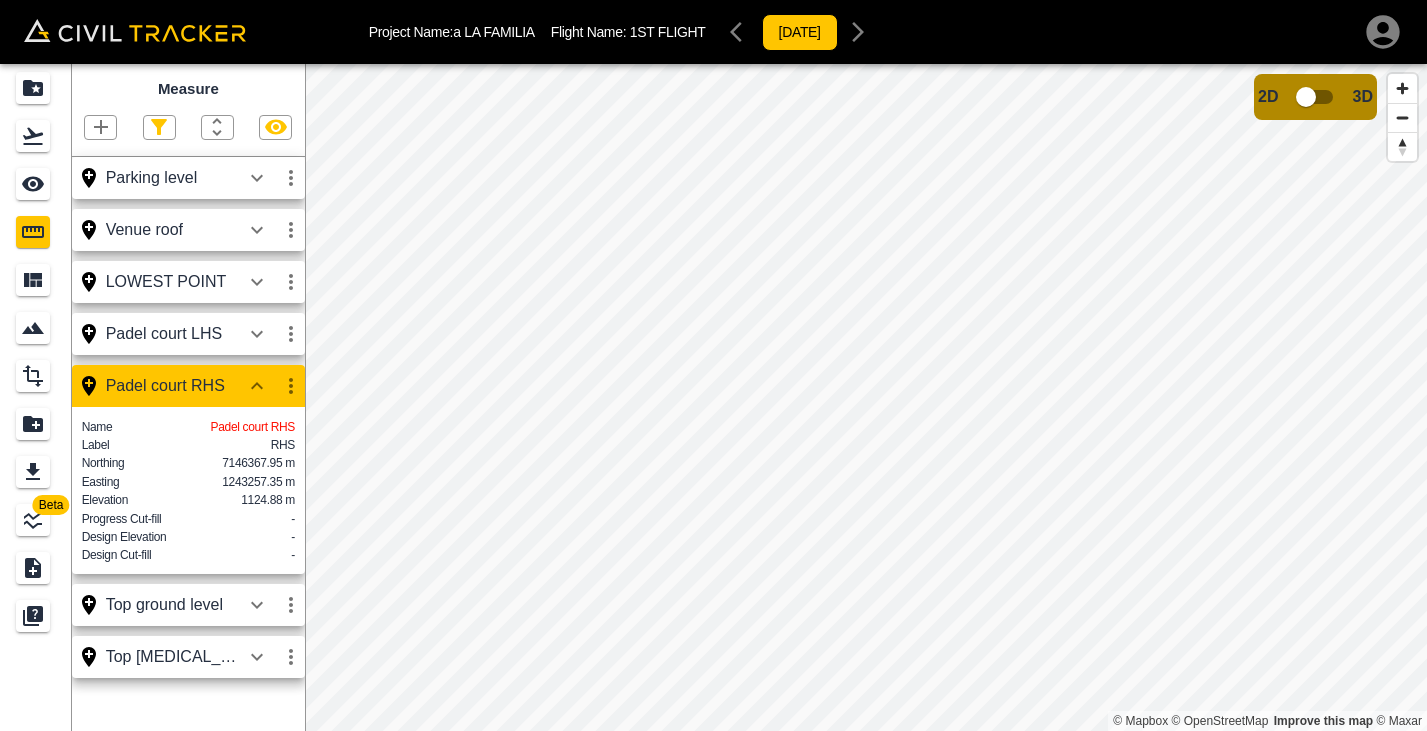 click on "Padel court RHS" at bounding box center (173, 386) 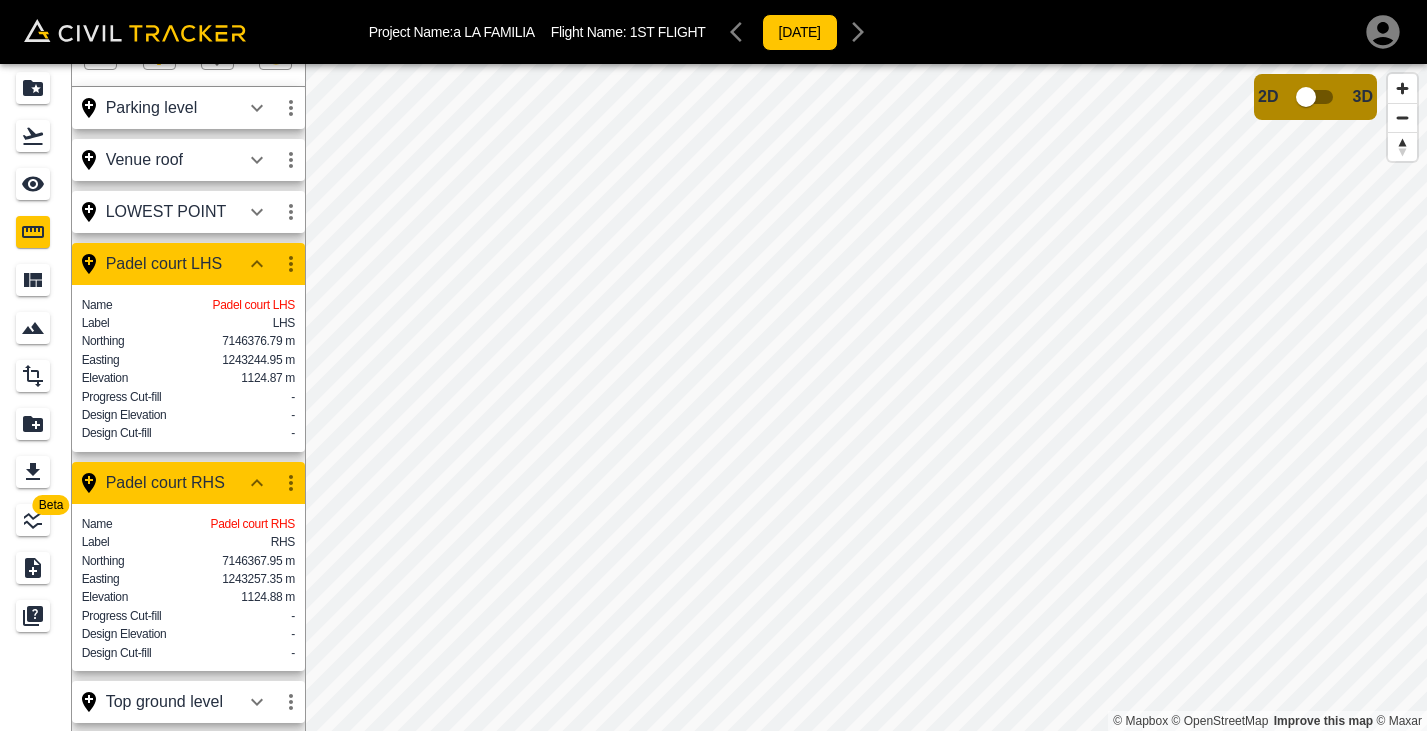 scroll, scrollTop: 79, scrollLeft: 0, axis: vertical 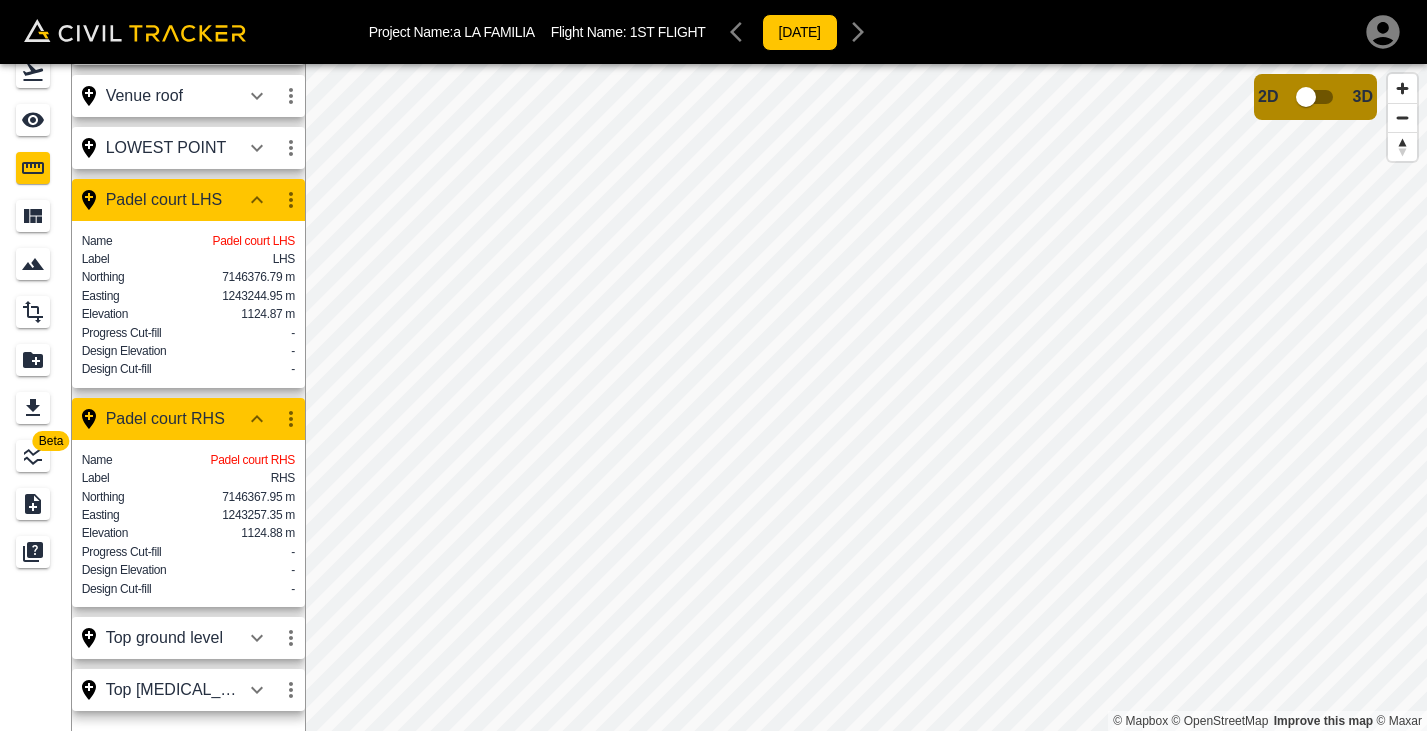 click on "Padel court RHS" at bounding box center (173, 419) 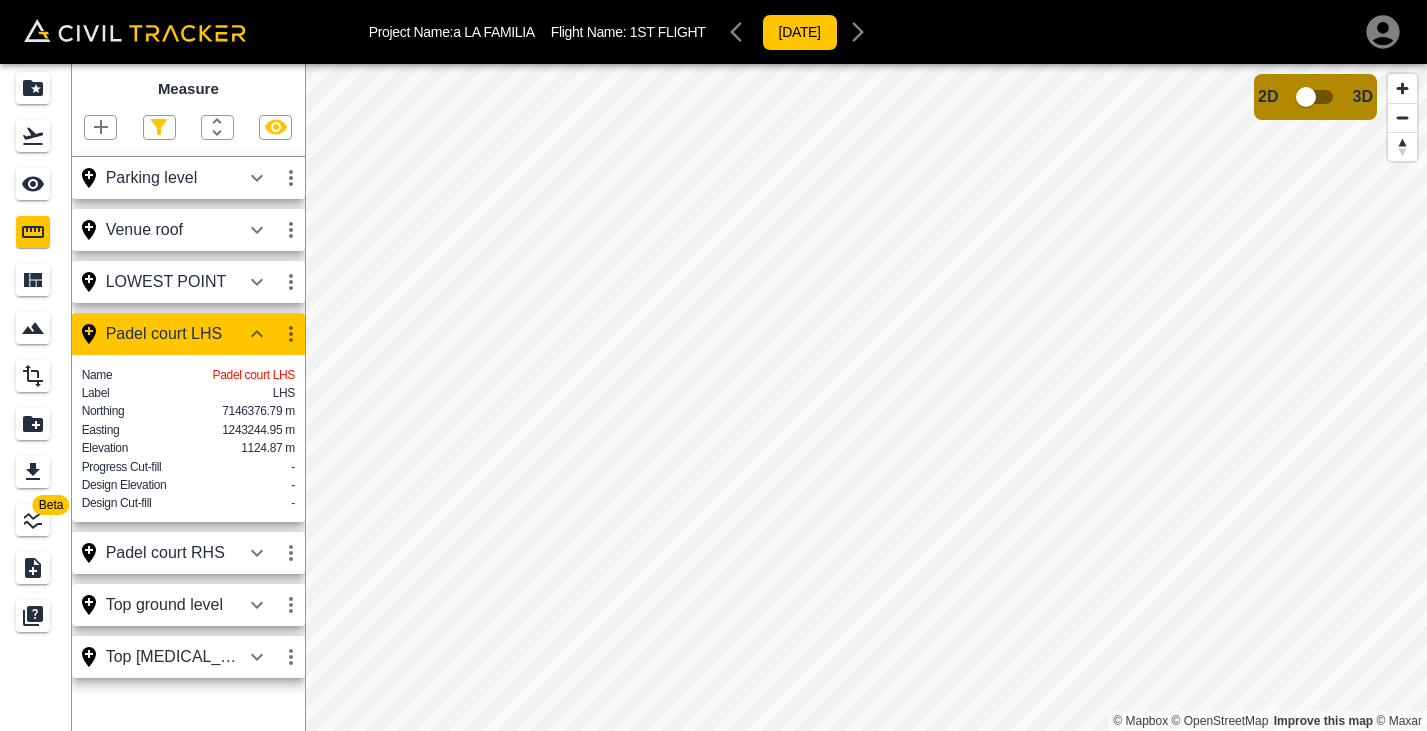 scroll, scrollTop: 0, scrollLeft: 0, axis: both 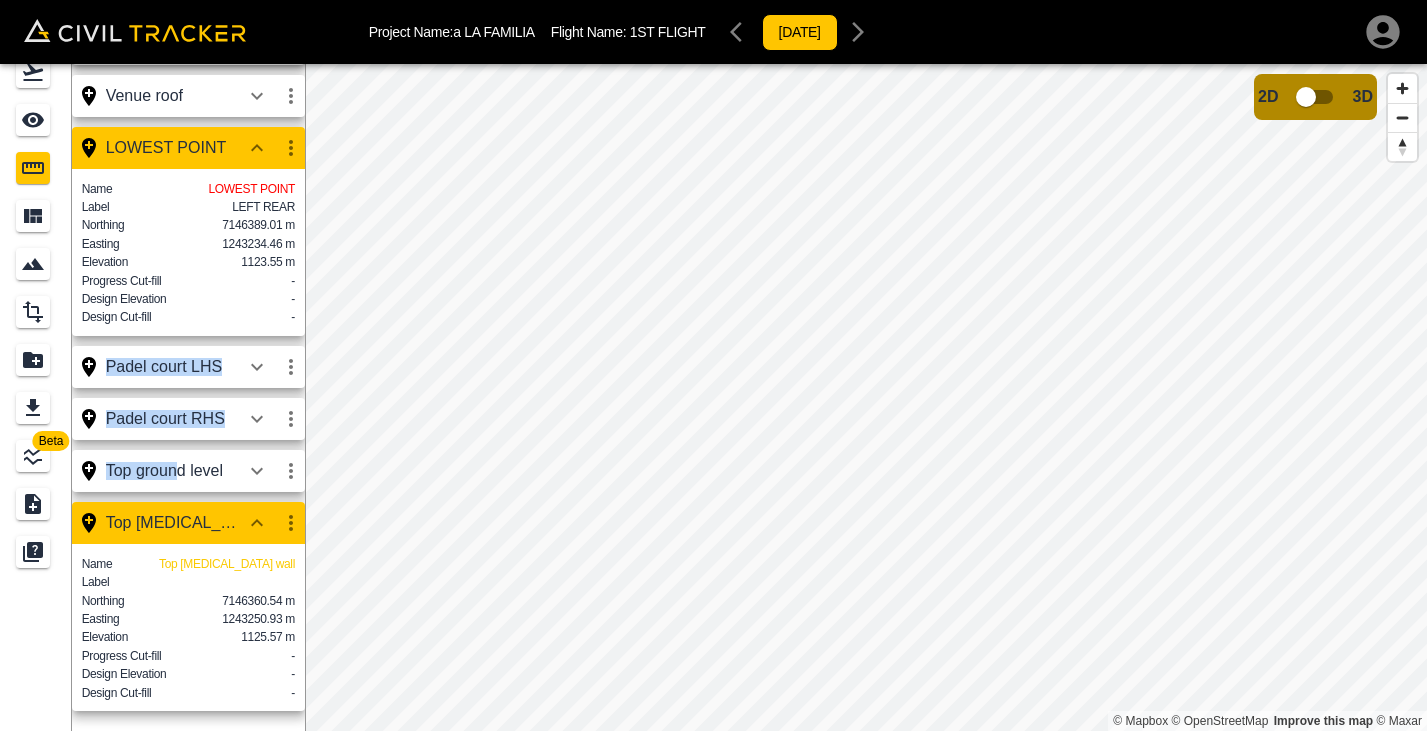 drag, startPoint x: 176, startPoint y: 466, endPoint x: 178, endPoint y: 338, distance: 128.01562 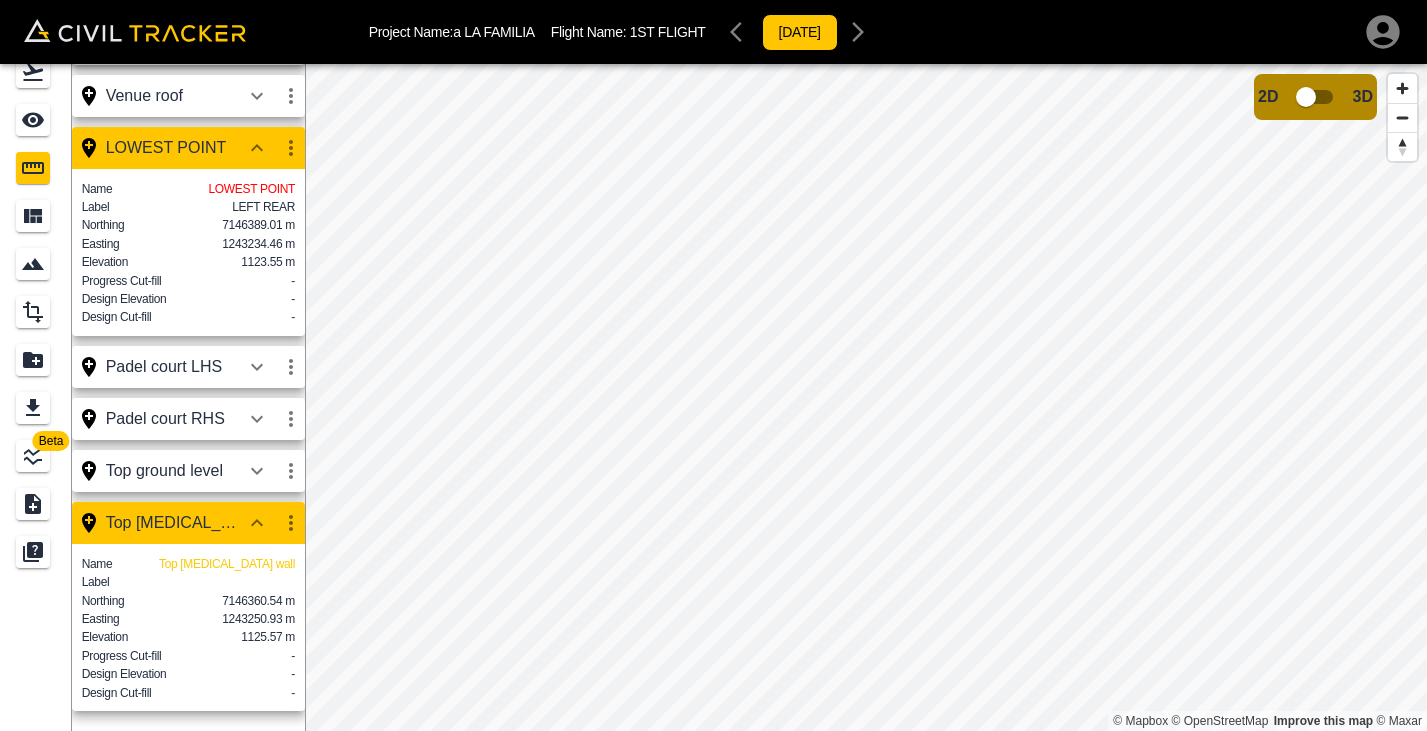 click on "Label" at bounding box center [188, 582] 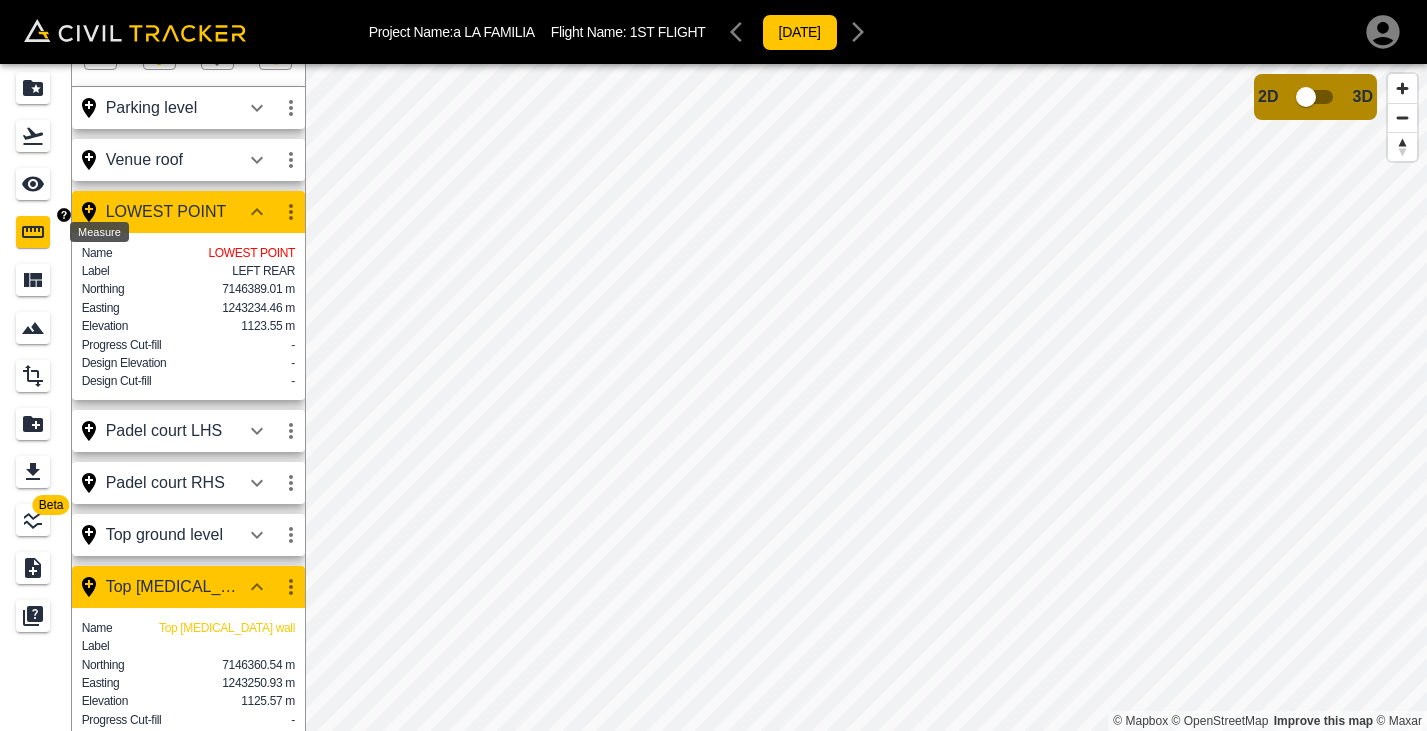 scroll, scrollTop: 0, scrollLeft: 0, axis: both 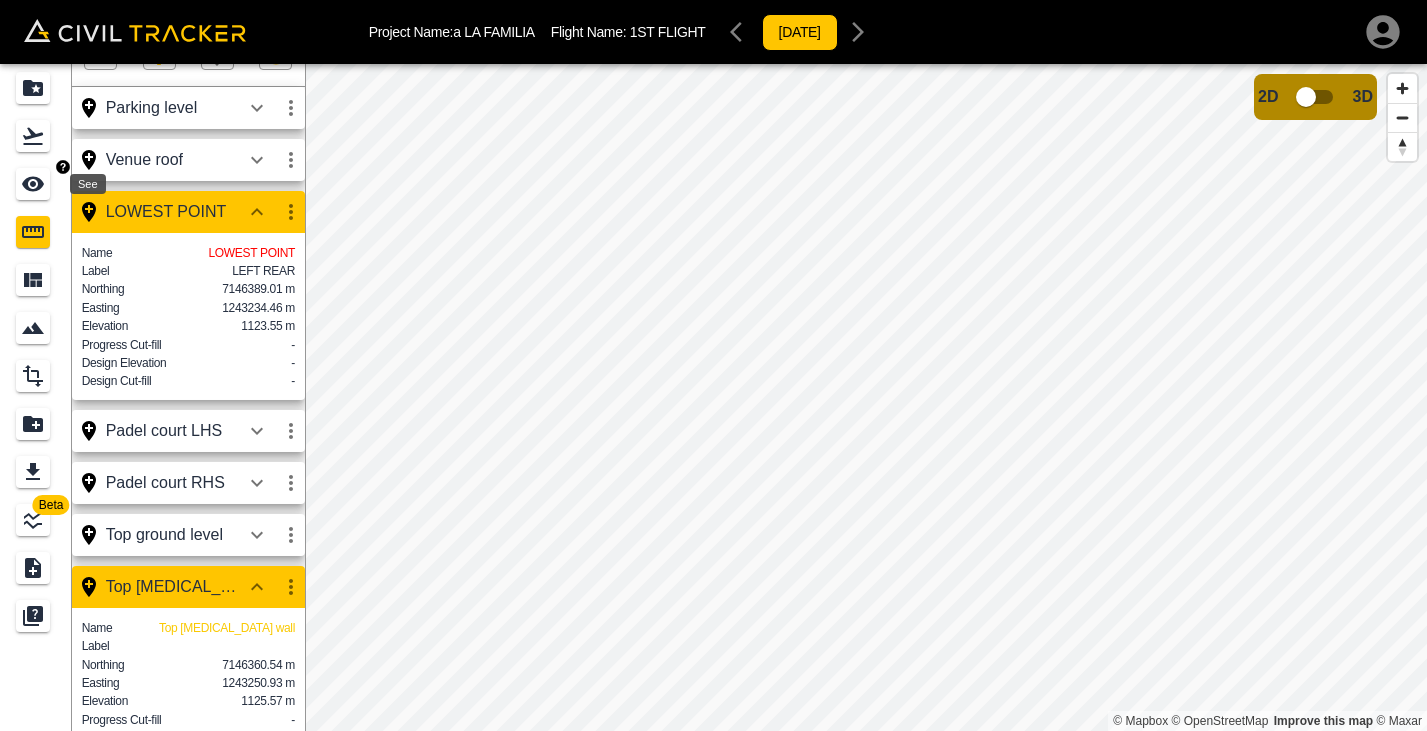 click 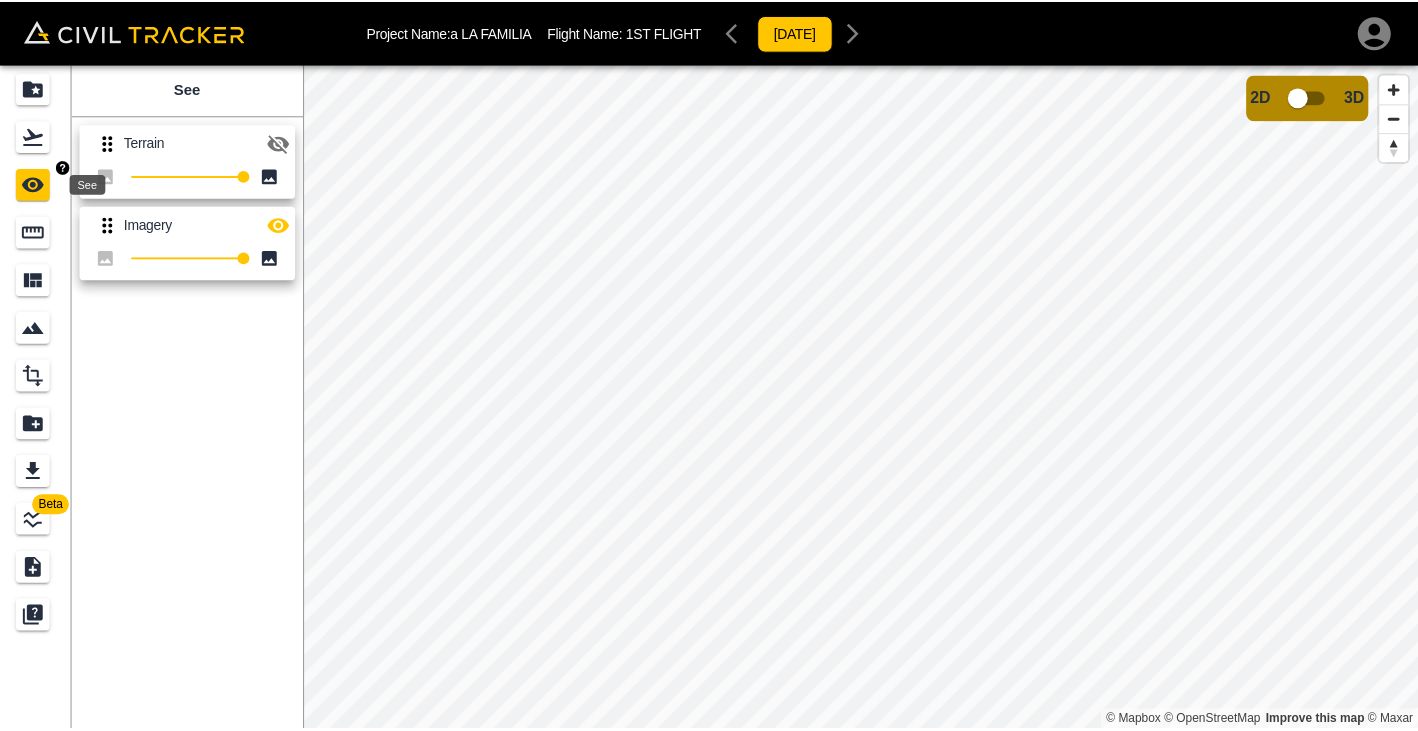 scroll, scrollTop: 0, scrollLeft: 0, axis: both 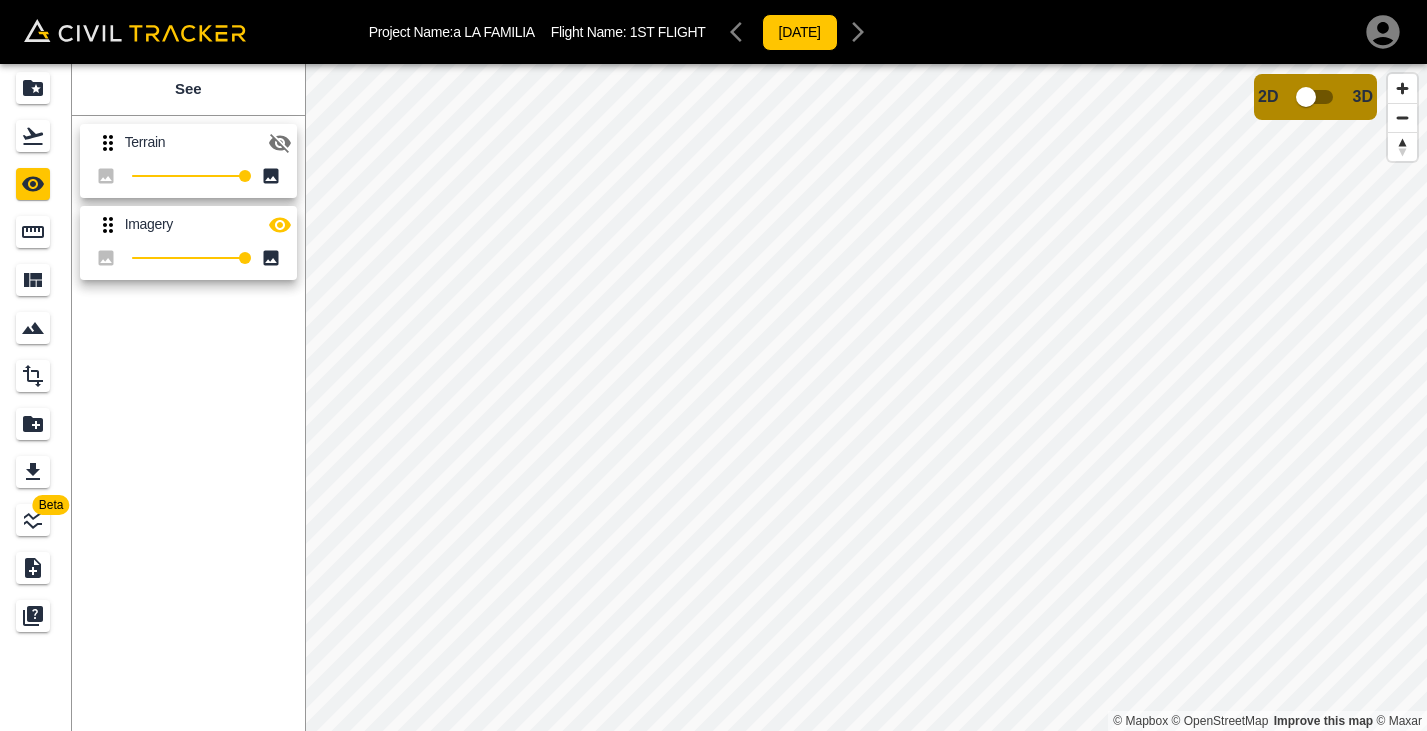 click 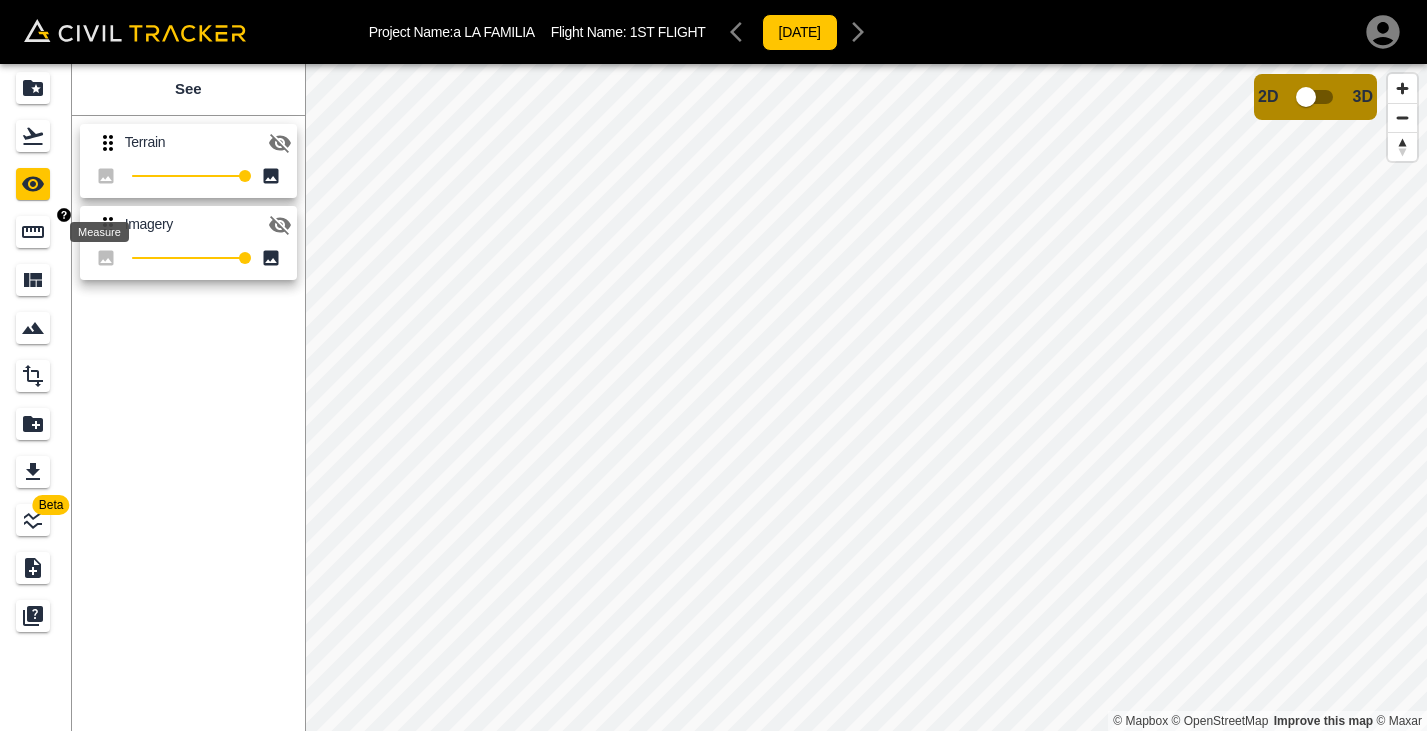 click 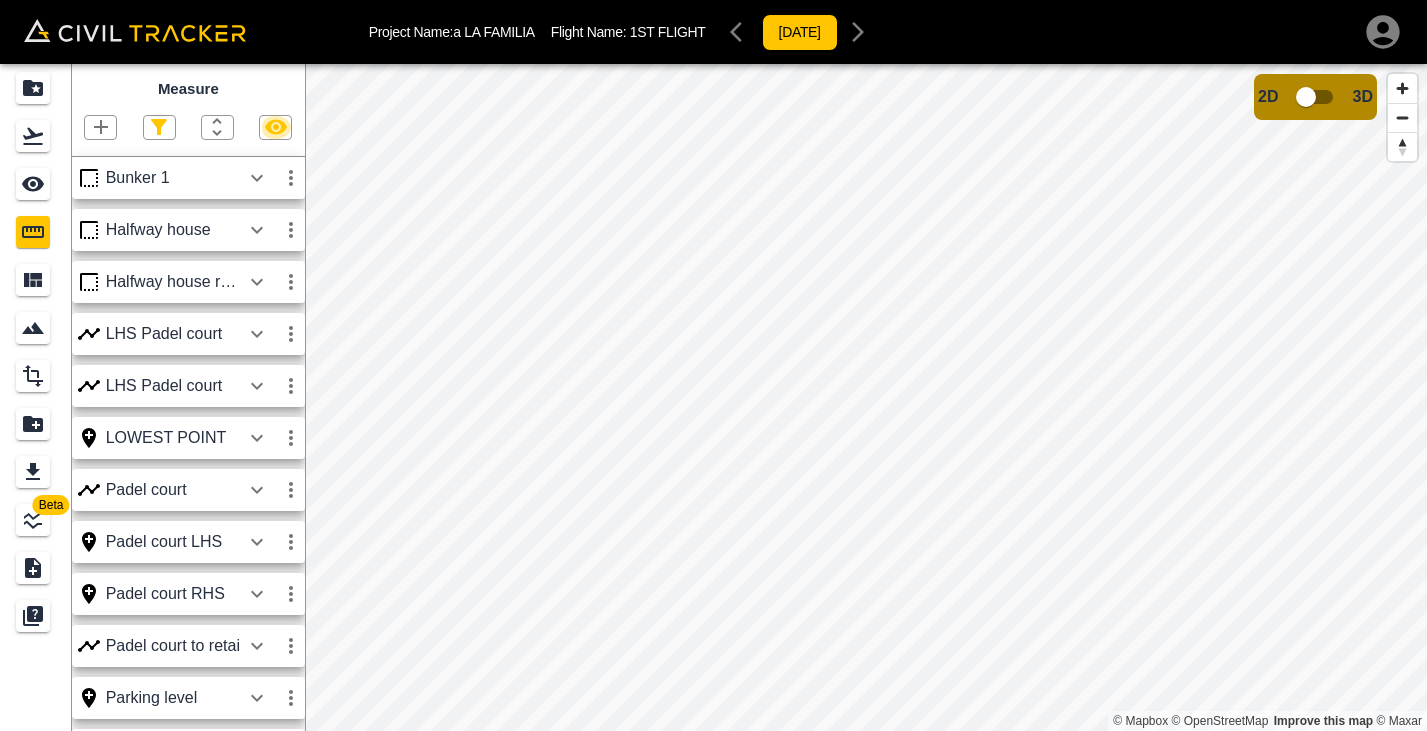 click 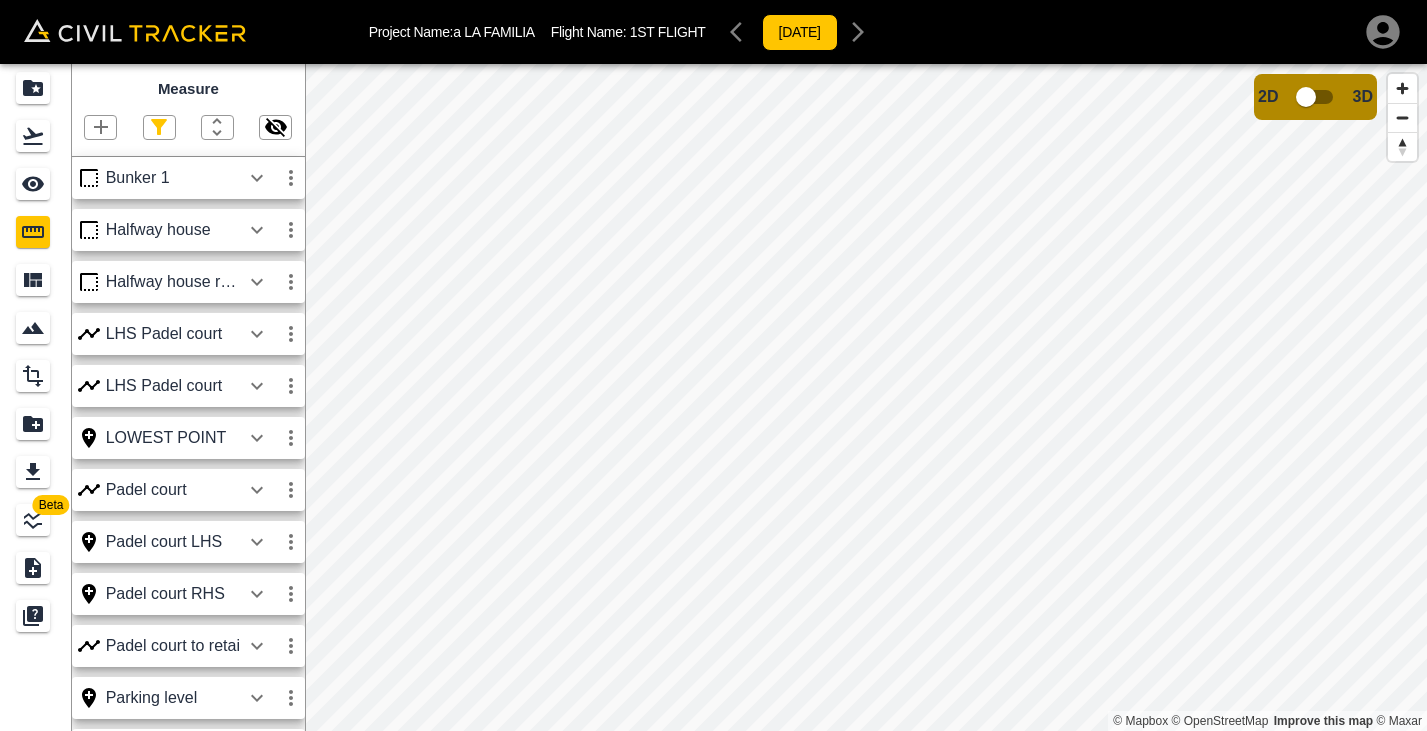type 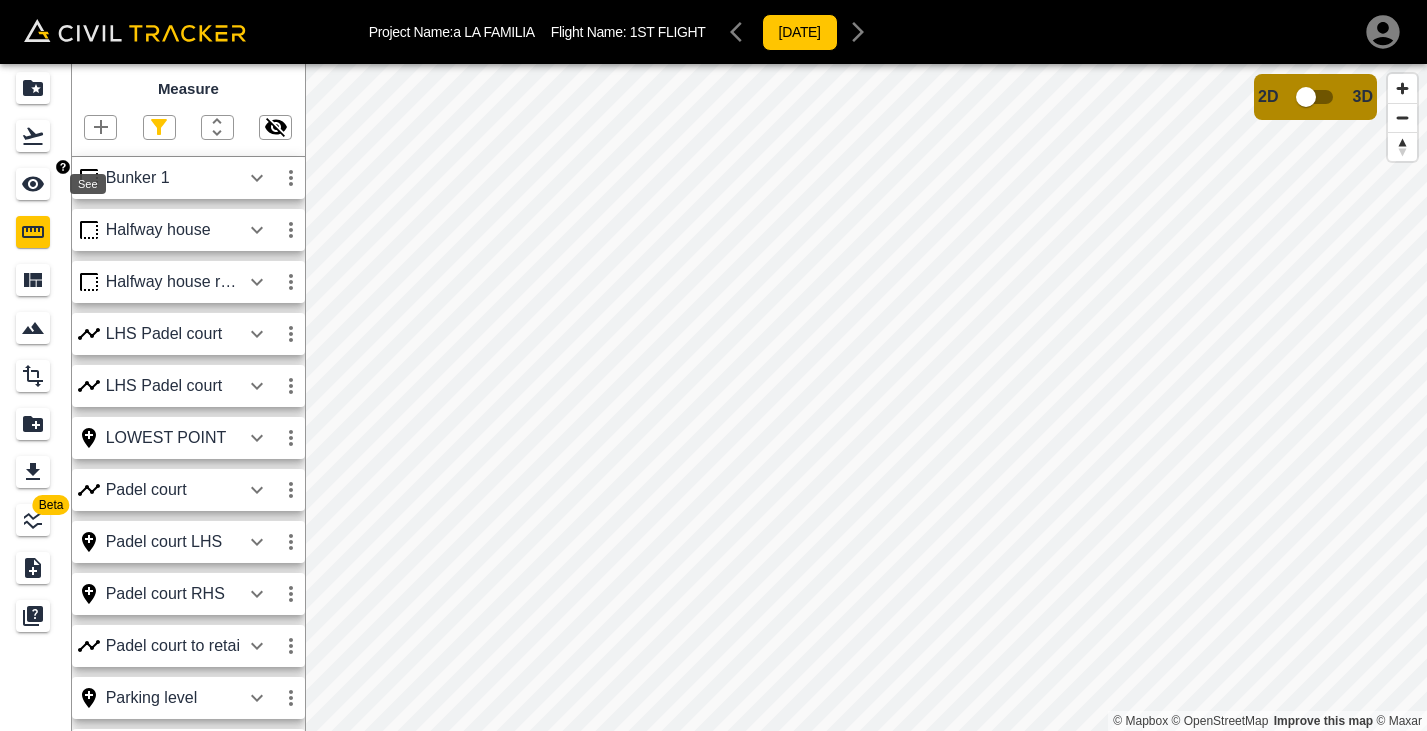 click 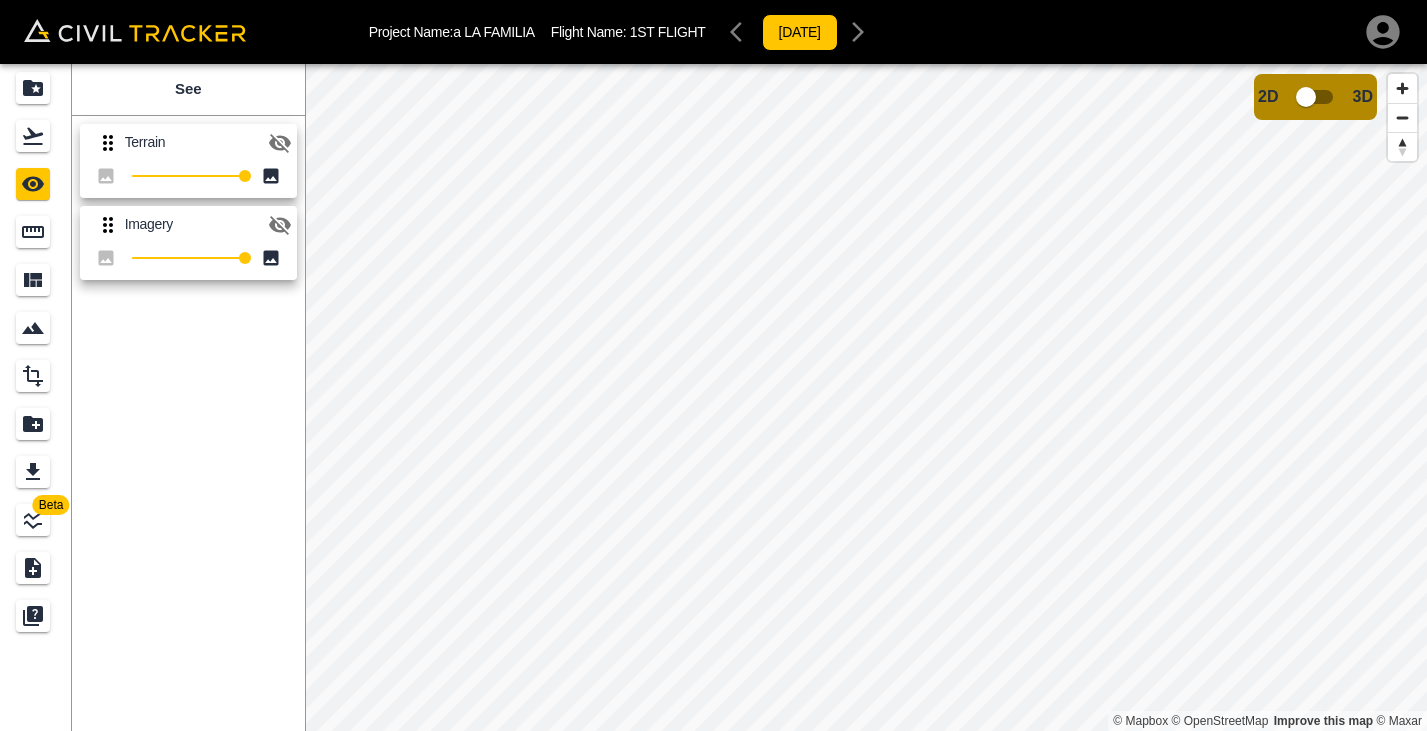 click 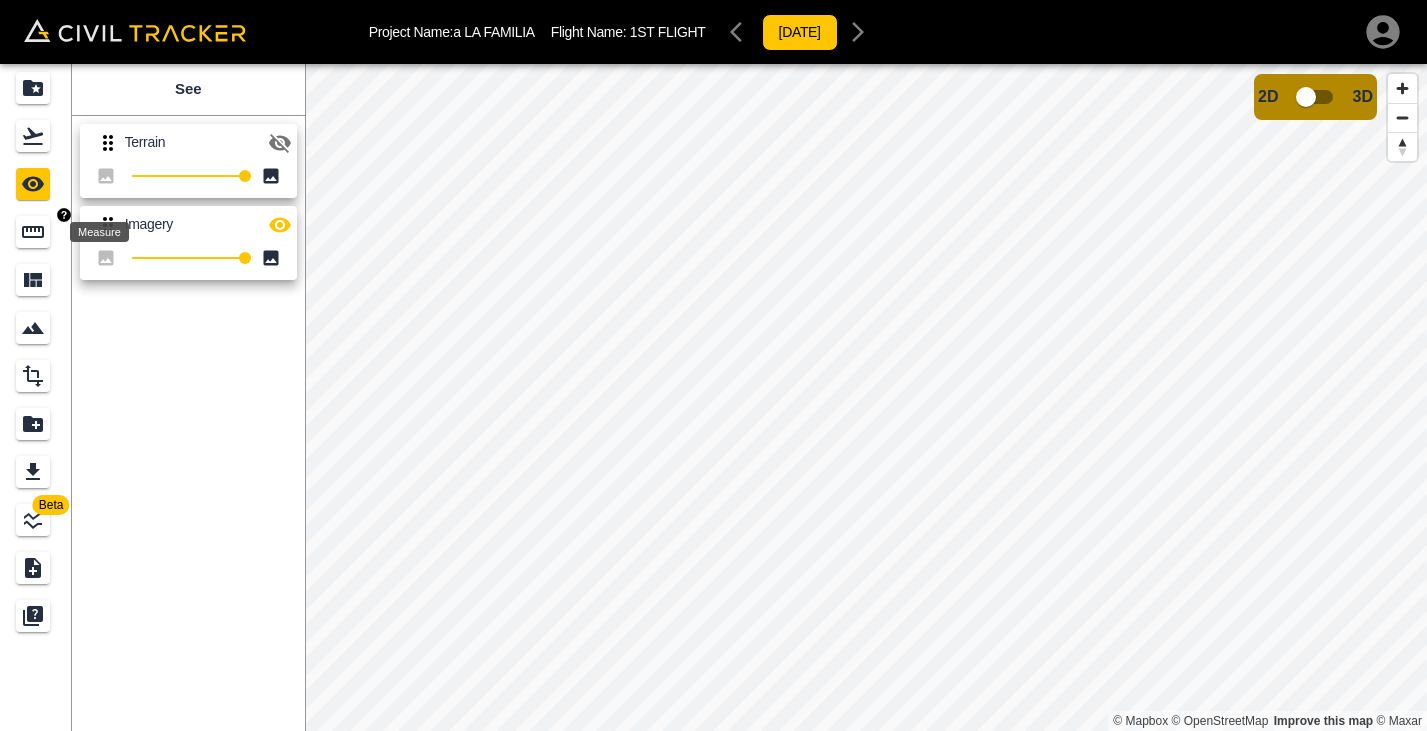 click 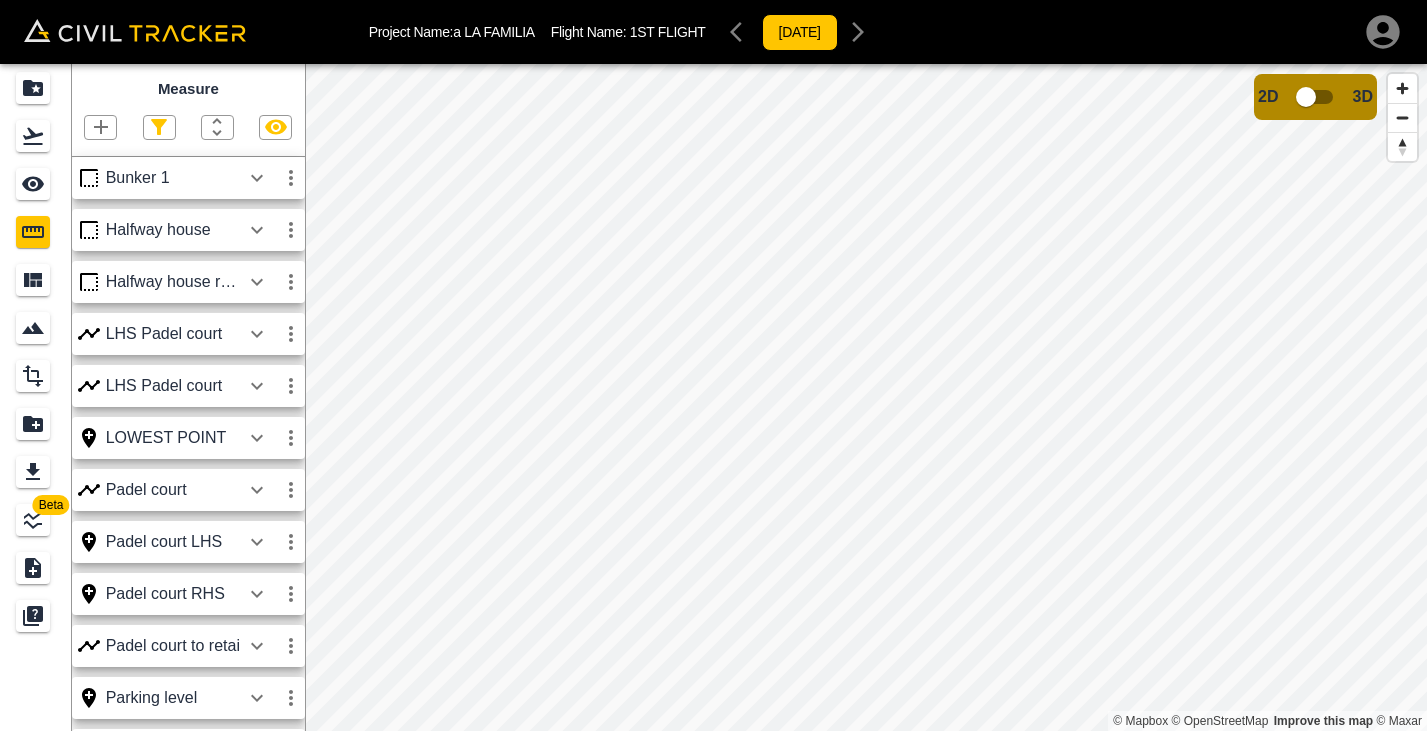 click 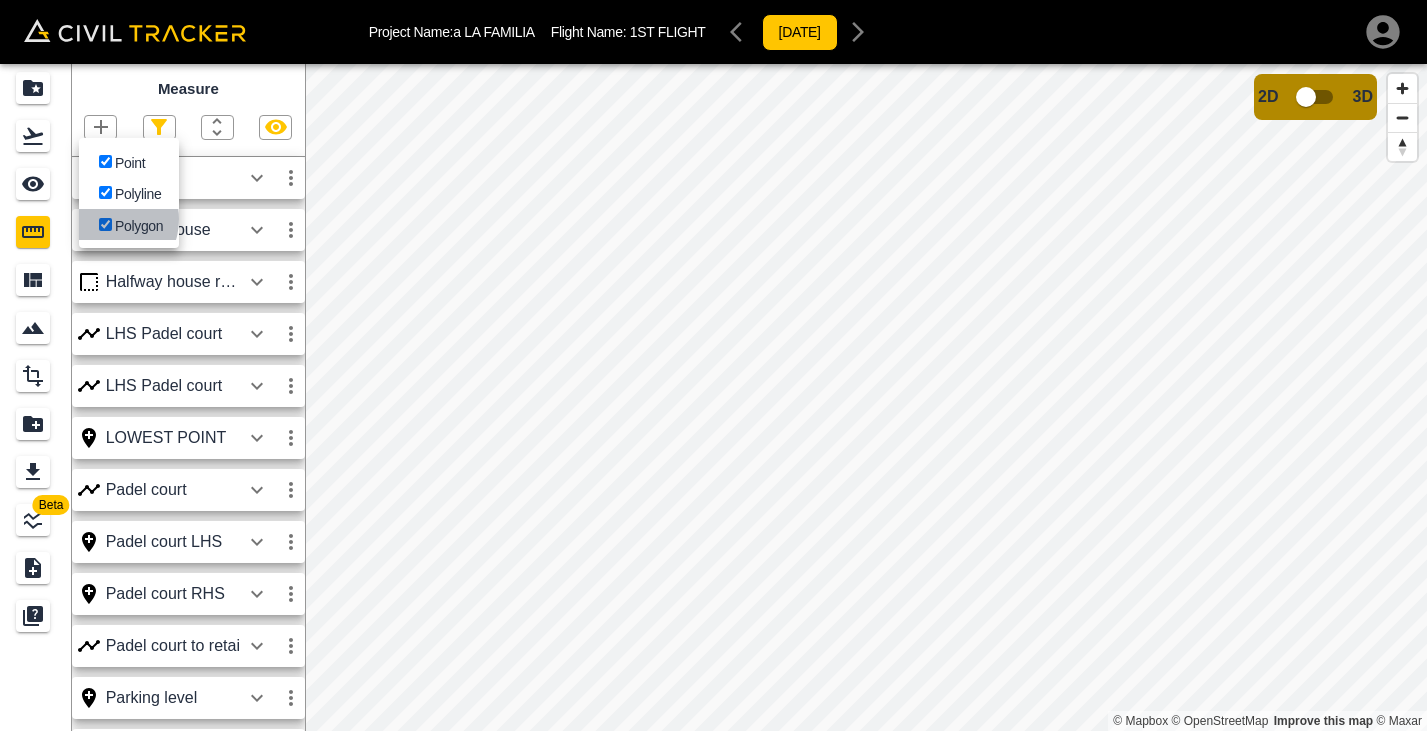 click on "Polygon" at bounding box center [105, 224] 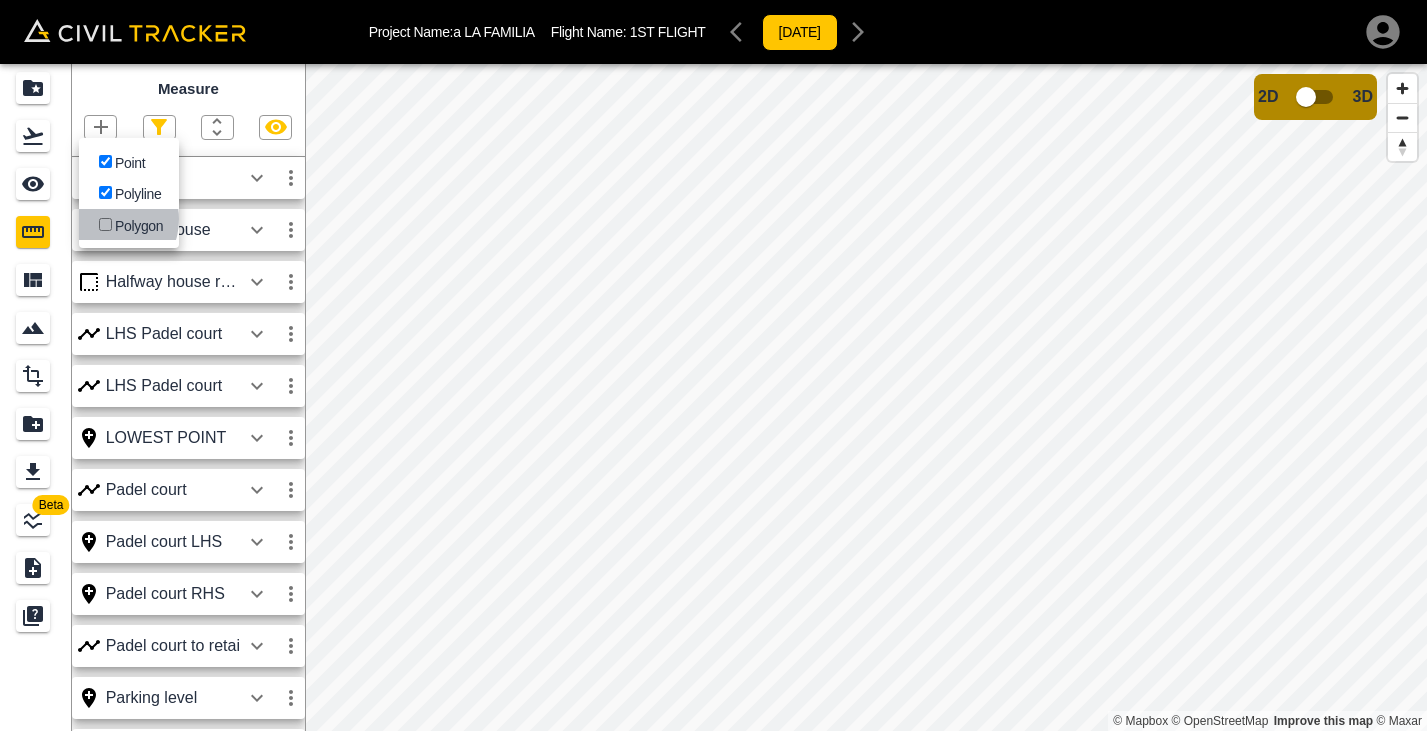 checkbox on "false" 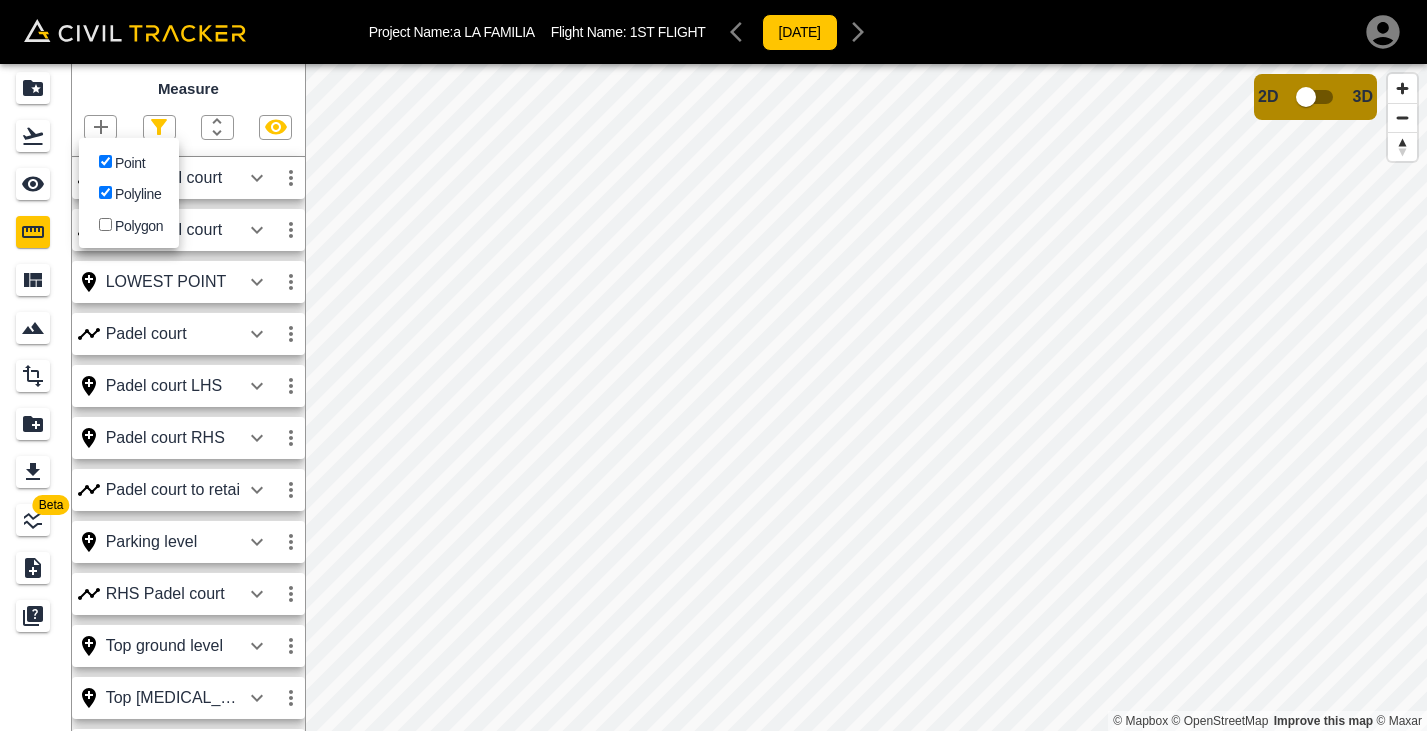 click on "Point" at bounding box center [105, 161] 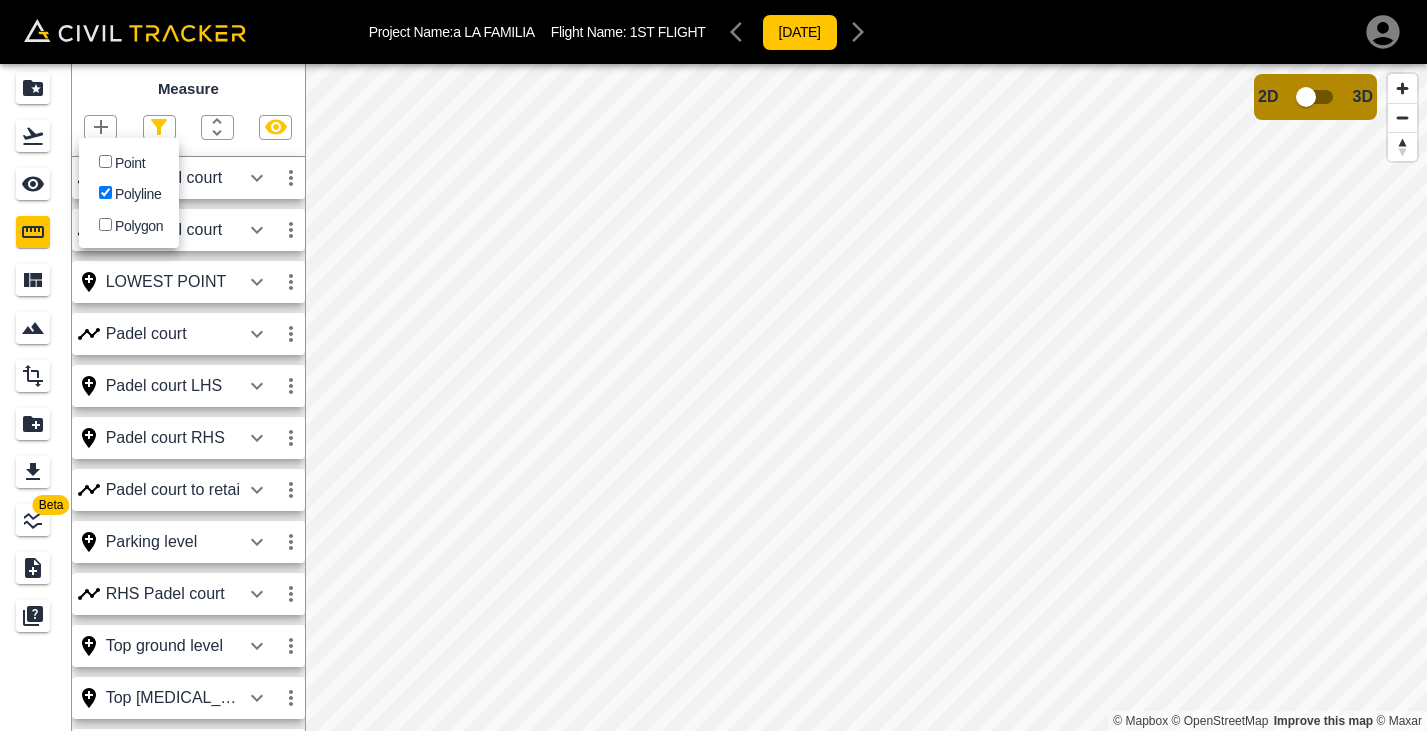 checkbox on "false" 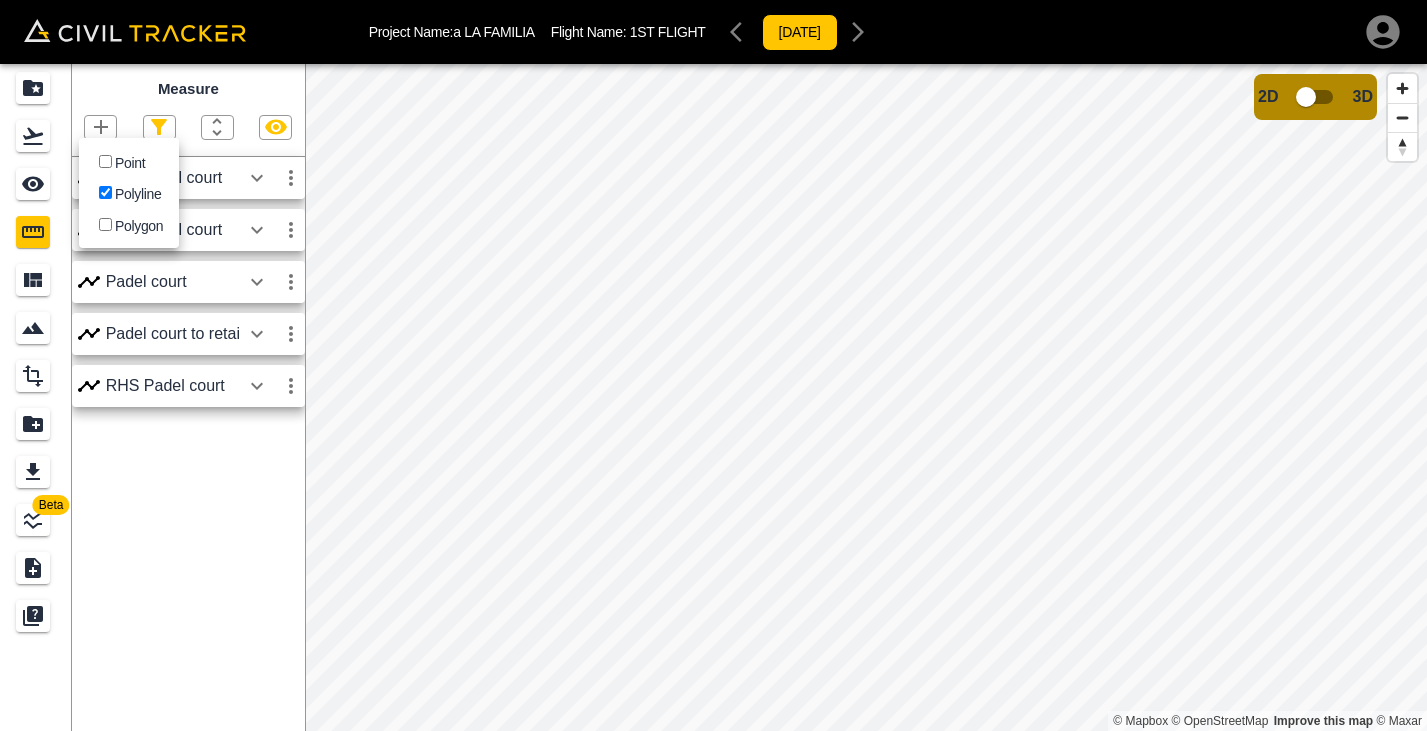click at bounding box center [713, 365] 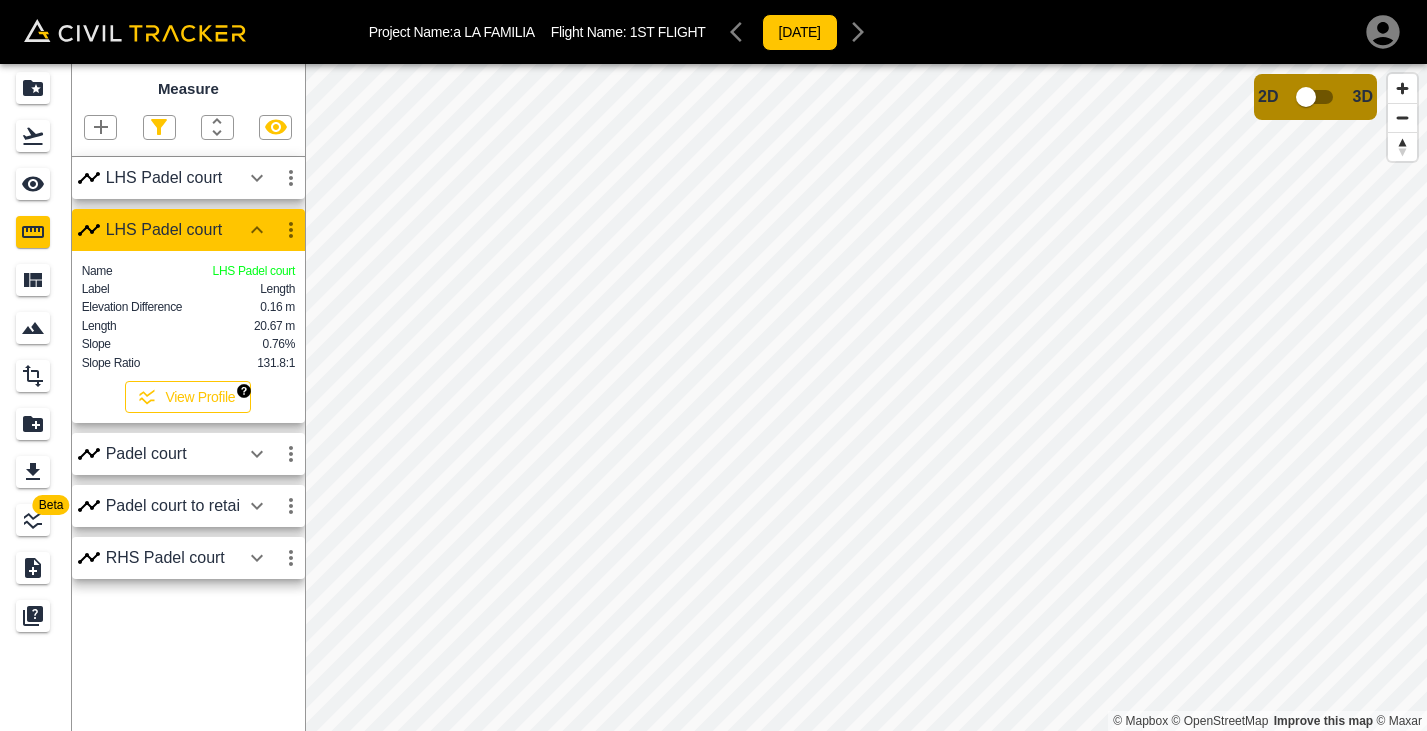 click on "View Profile" at bounding box center [188, 397] 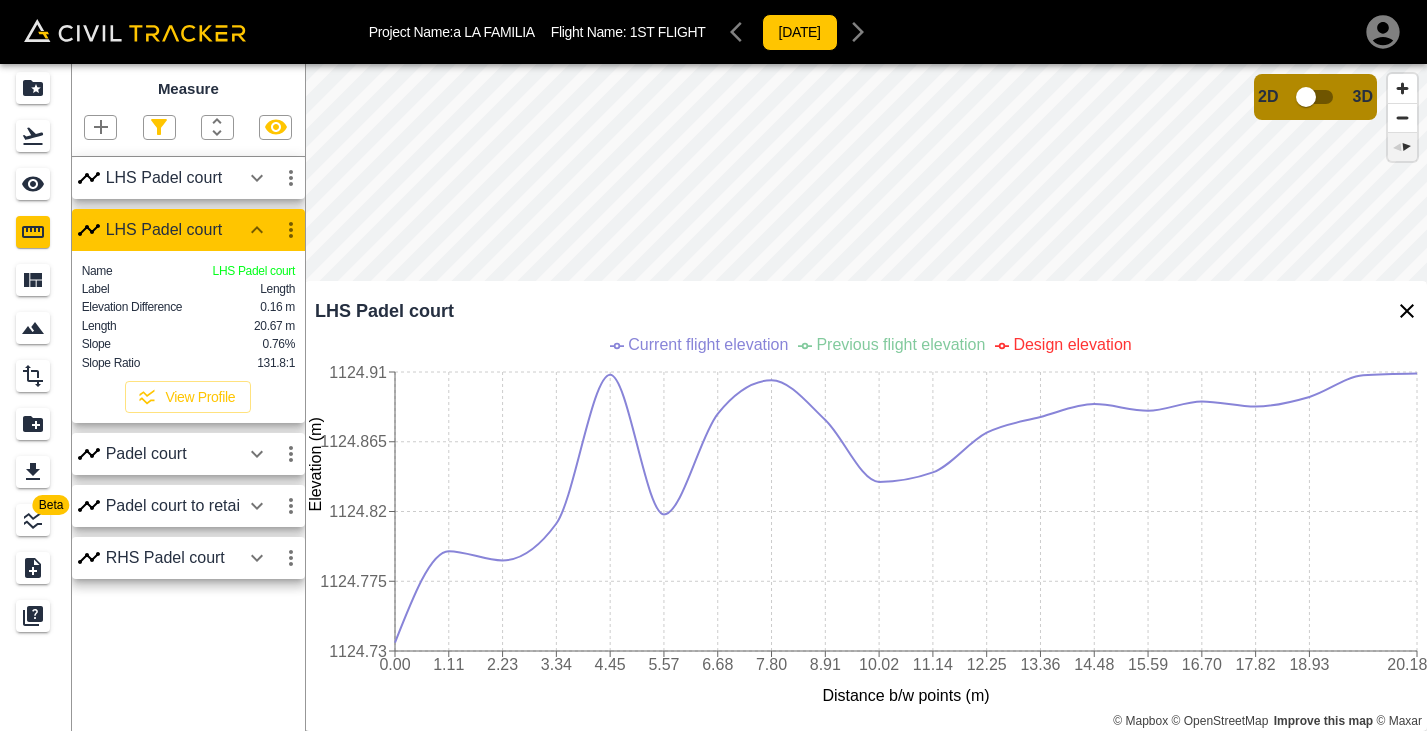 click on "© Mapbox   © OpenStreetMap   Improve this map   © Maxar" at bounding box center (866, 397) 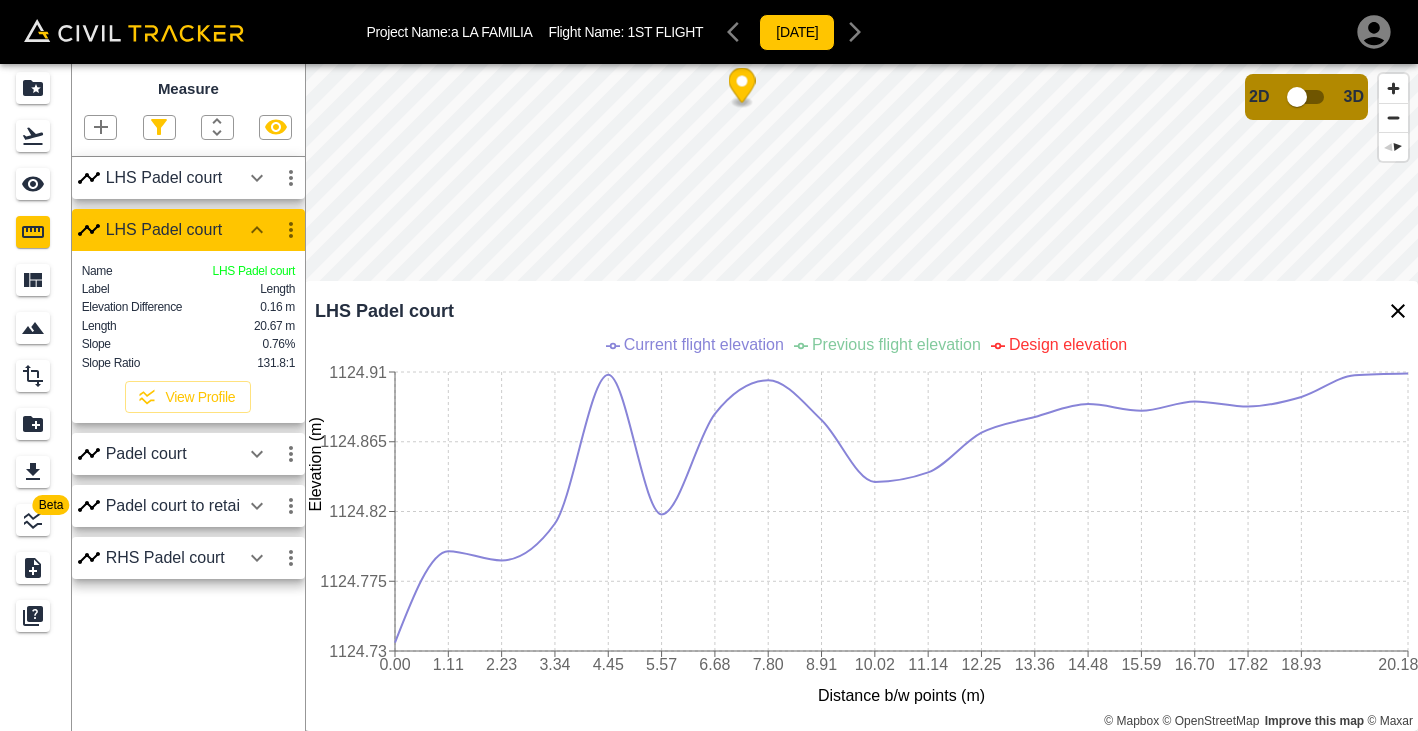 click 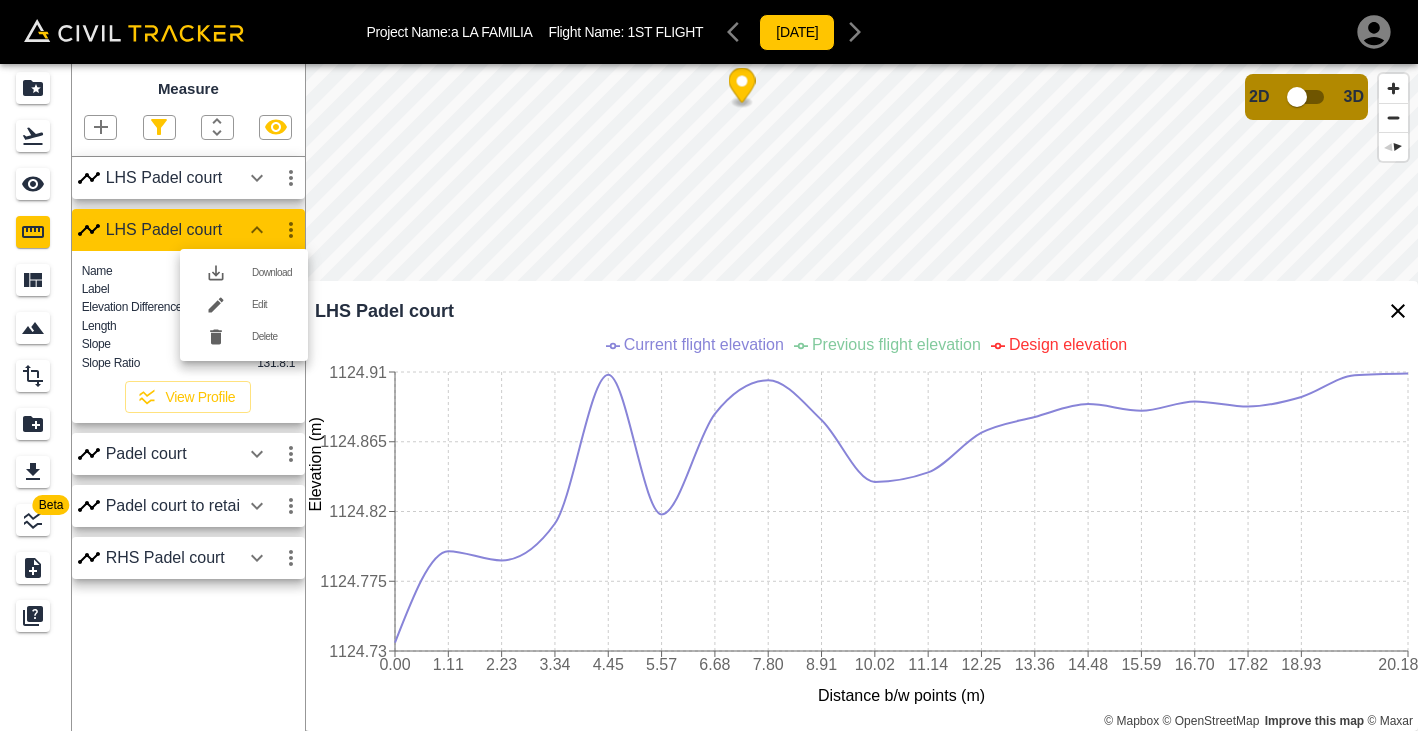 click on "Download" at bounding box center (272, 273) 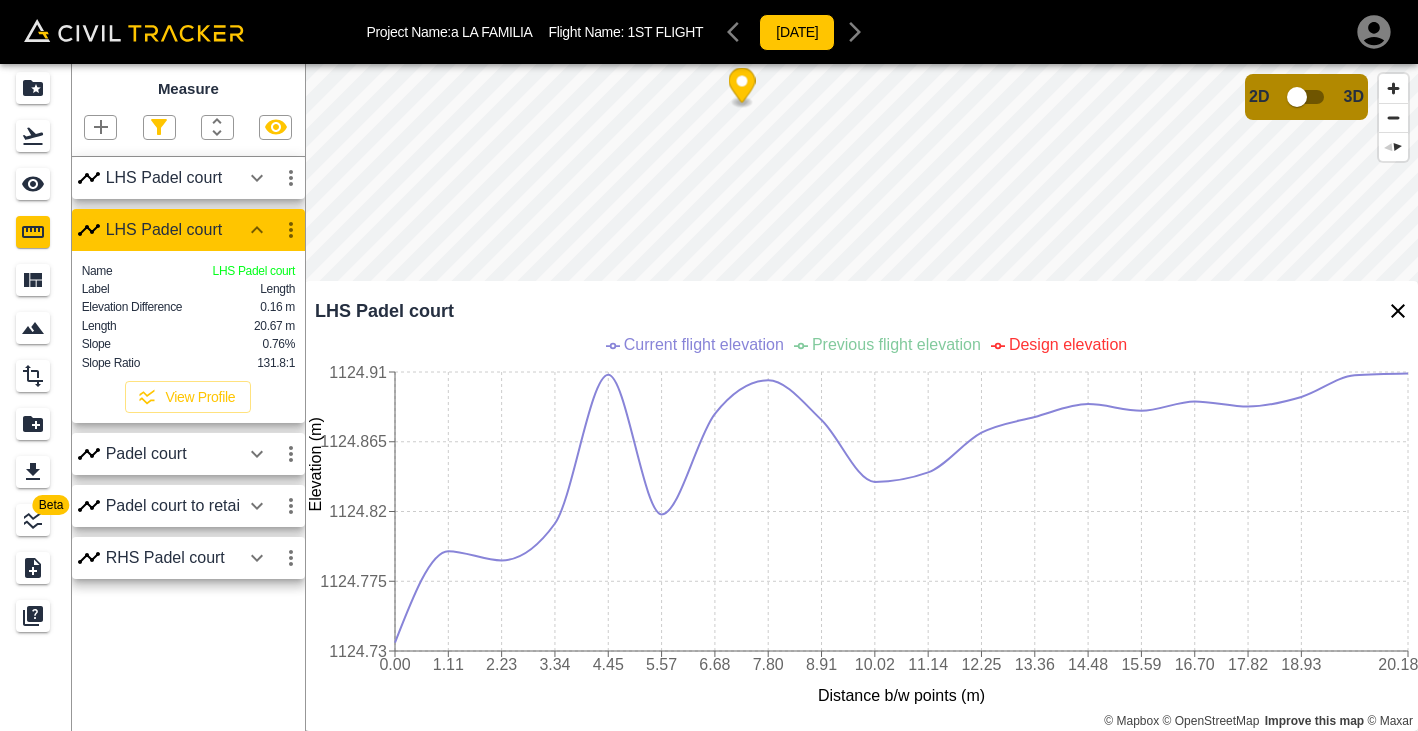 scroll, scrollTop: 0, scrollLeft: 3, axis: horizontal 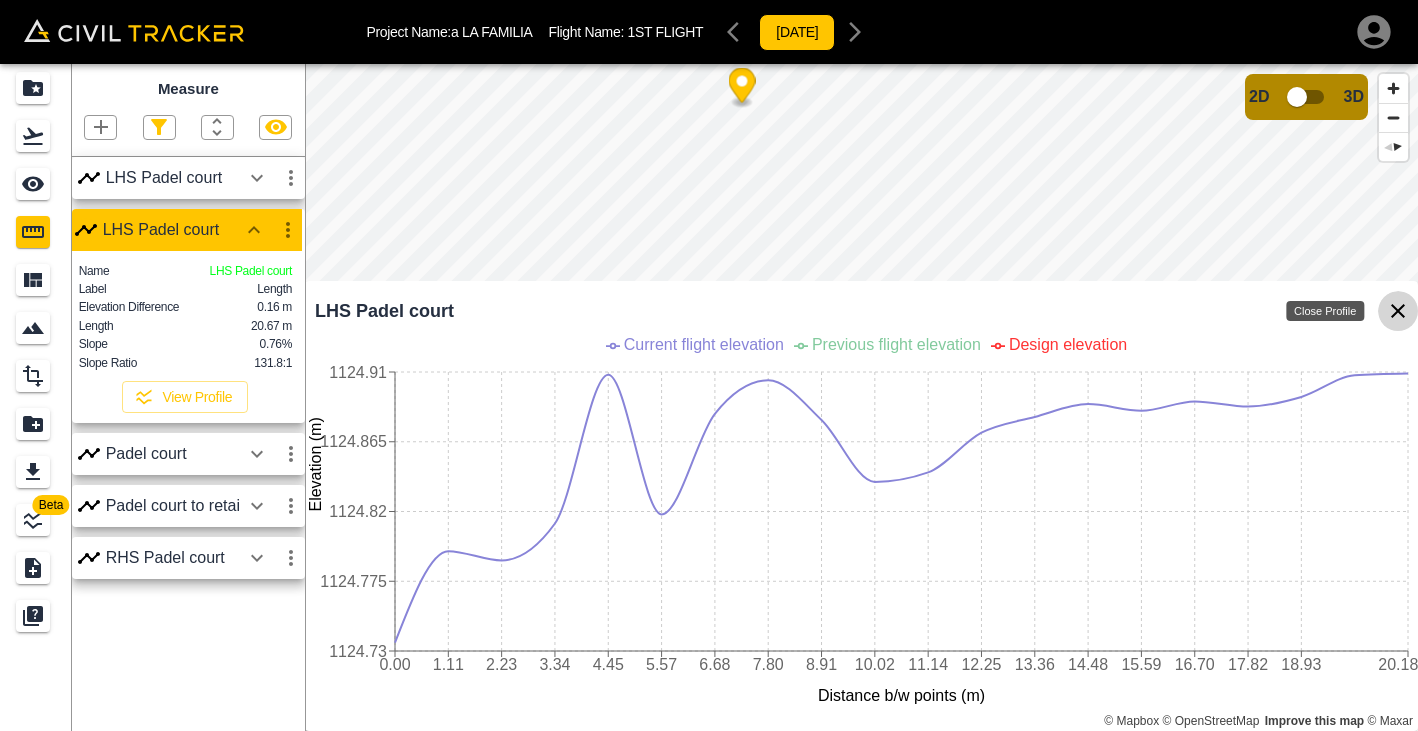 click 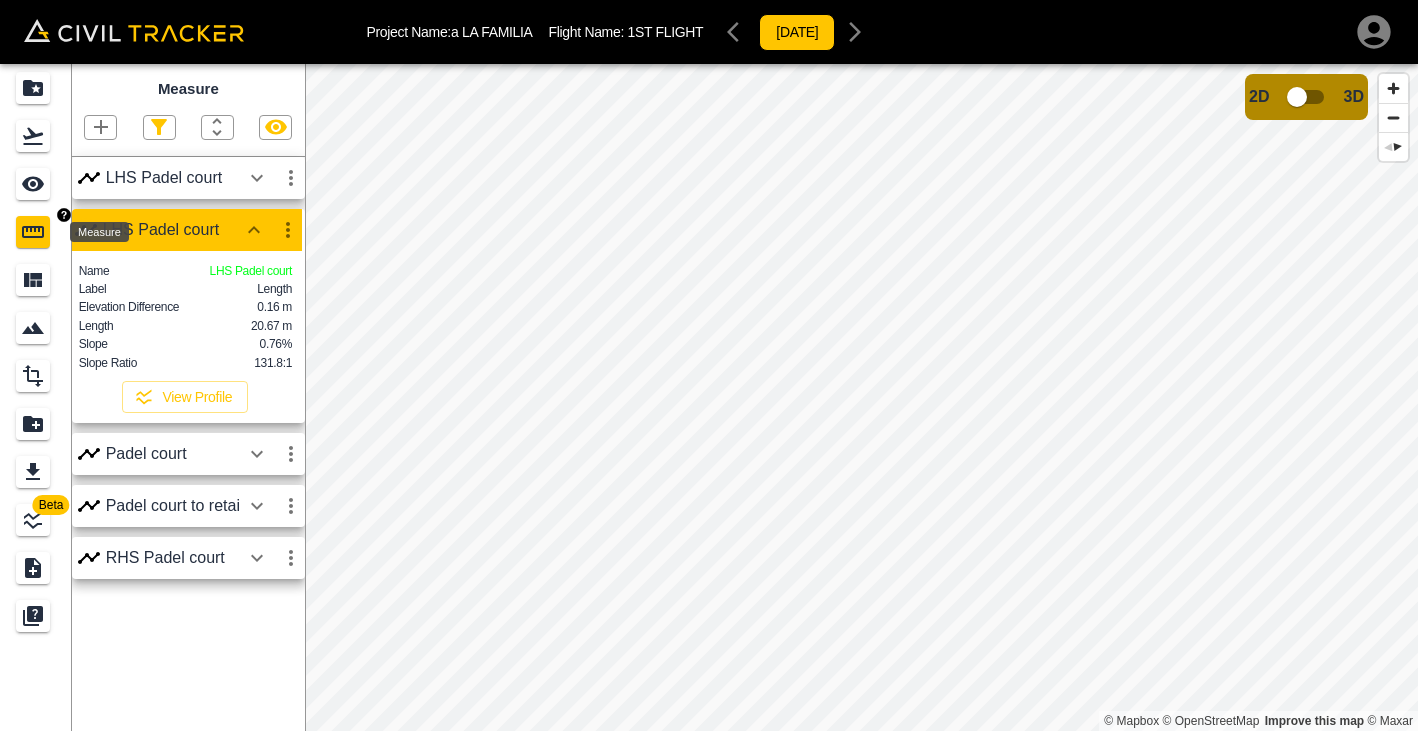 click 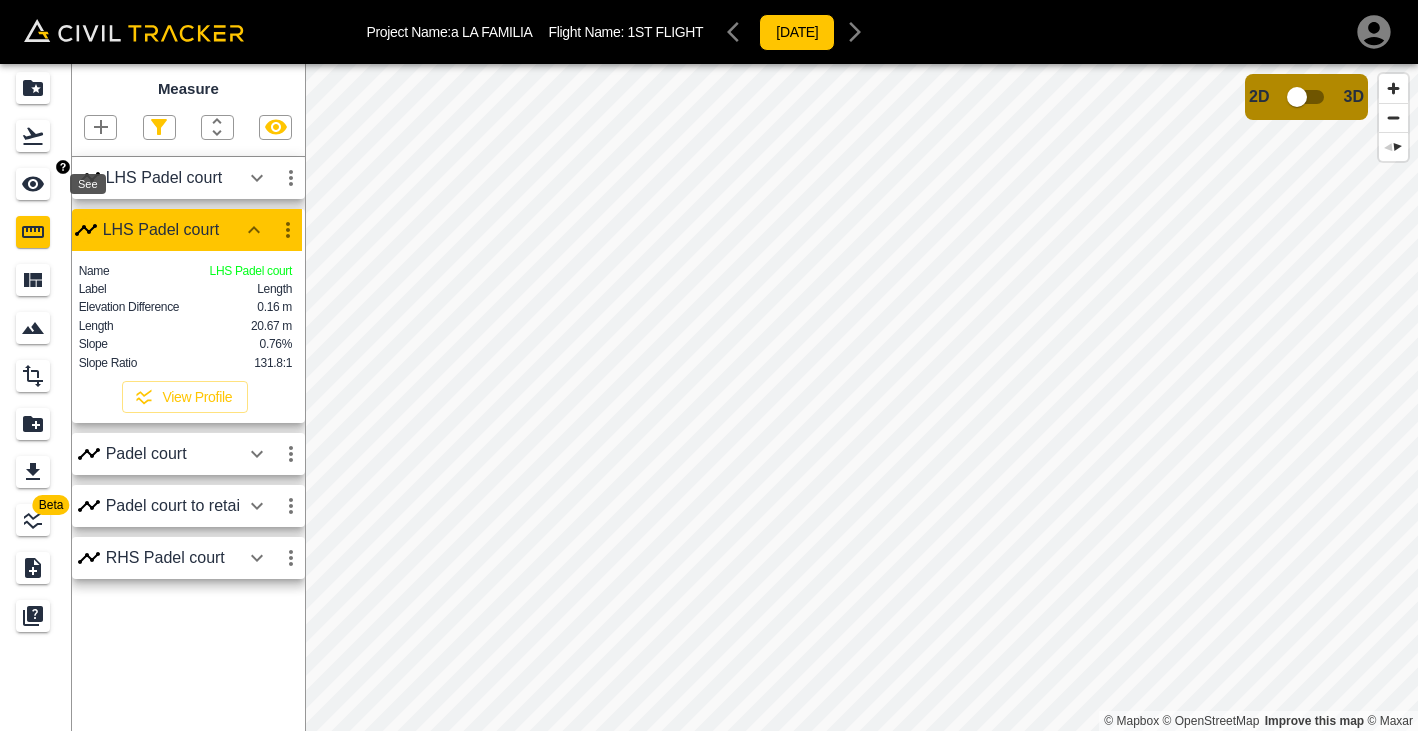 click 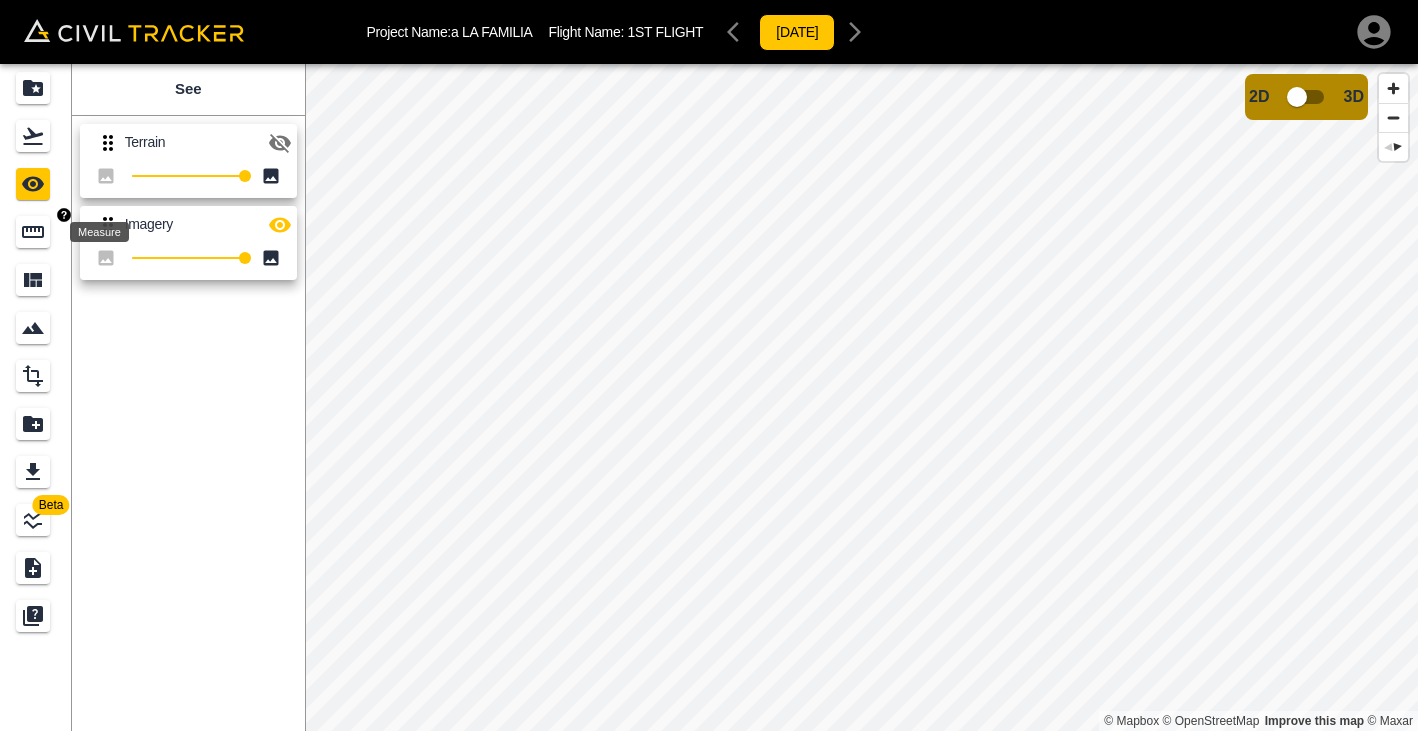click 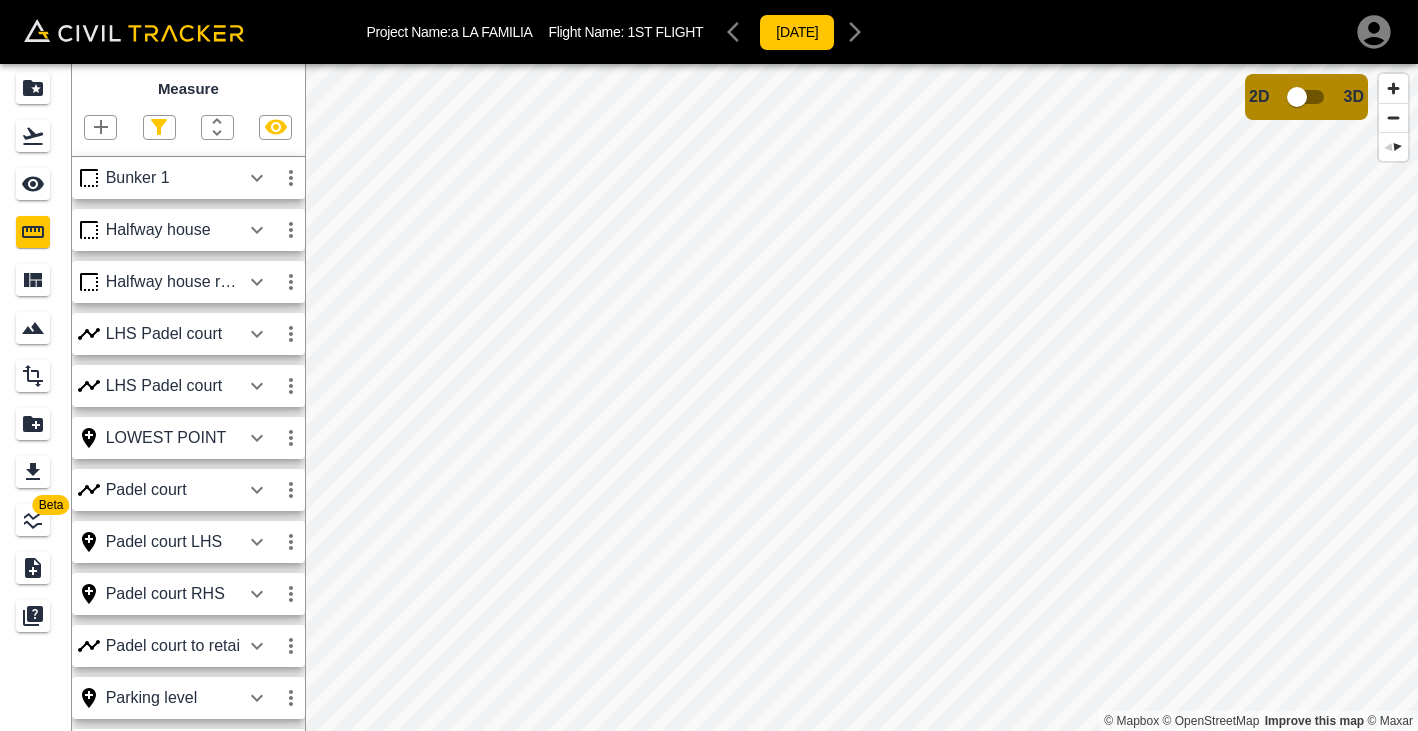click 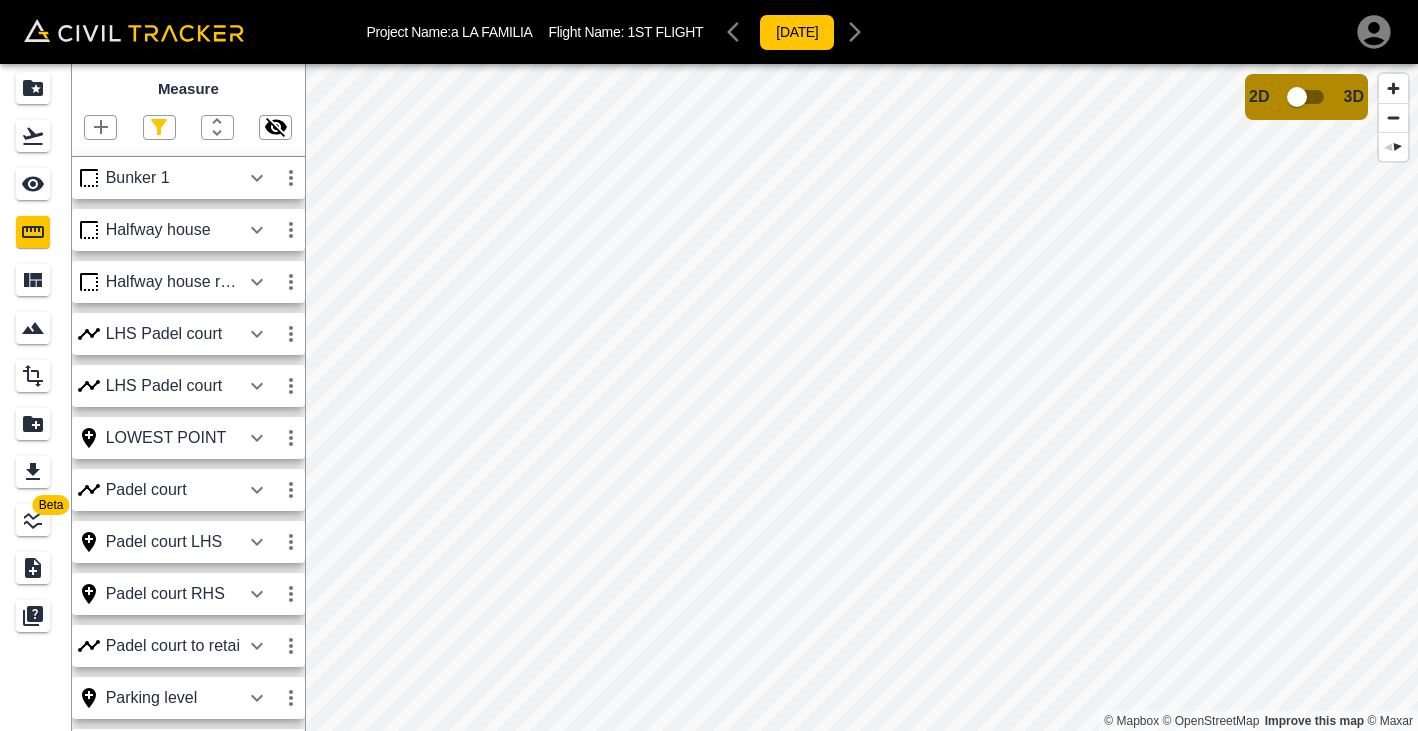click 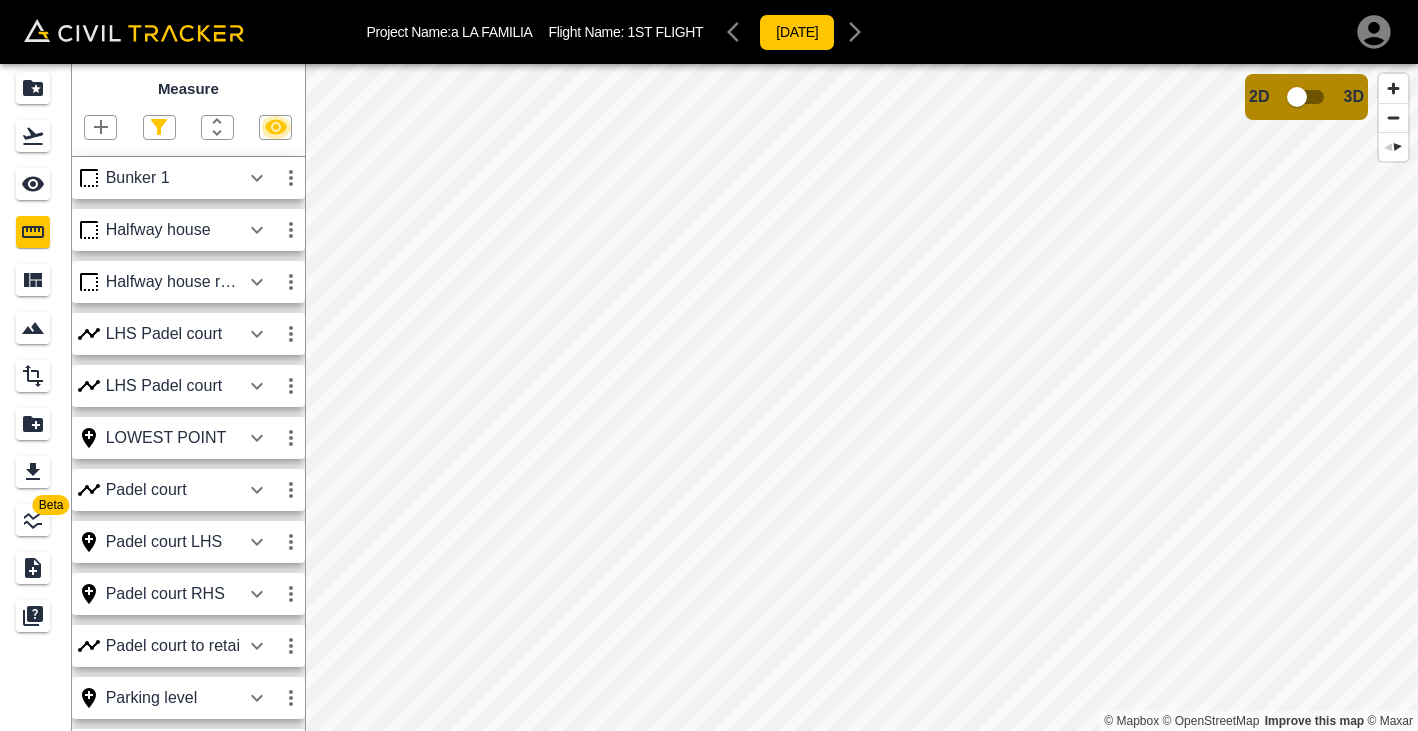 click 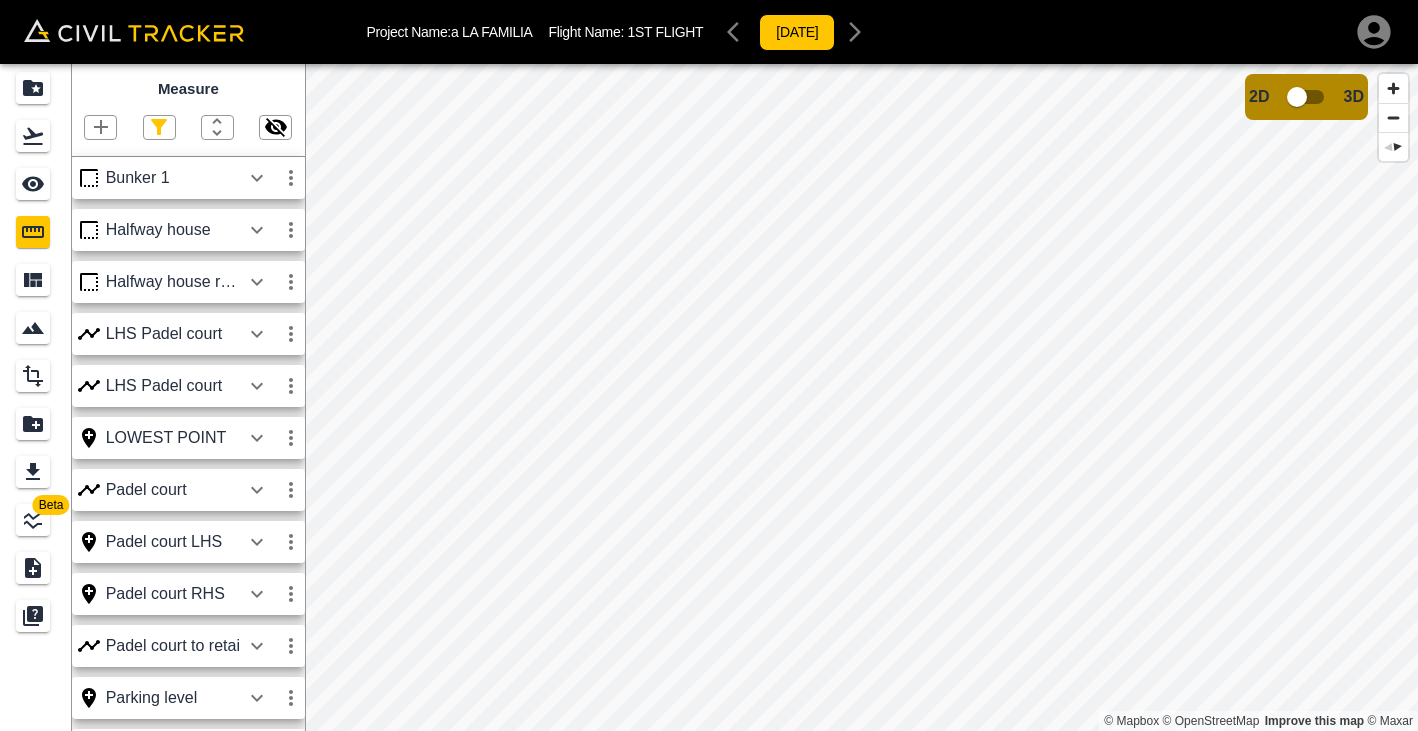 click 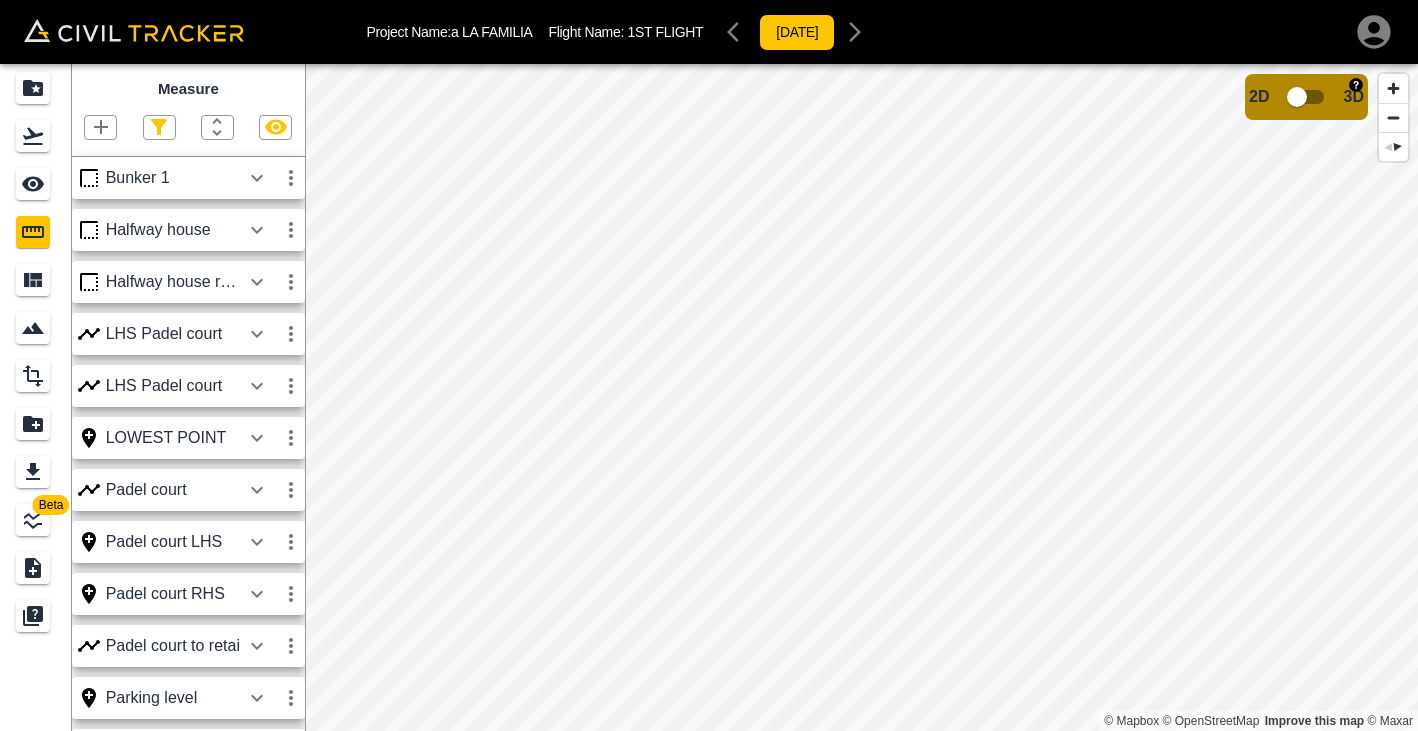 click at bounding box center [1297, 97] 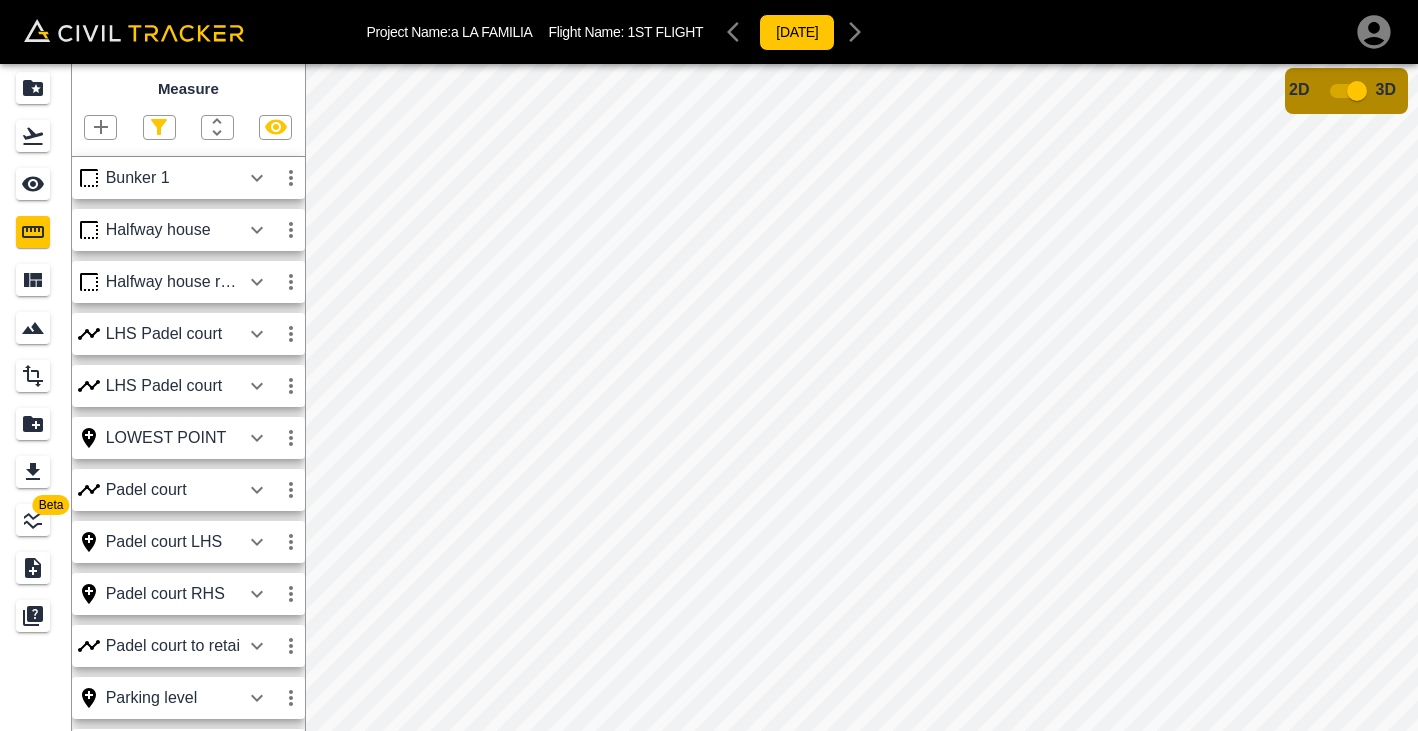 click on "Project Name:  a LA FAMILIA Flight Name:   1ST FLIGHT [DATE] Beta Measure [GEOGRAPHIC_DATA] Halfway house roof 1 LHS Padel court LHS [GEOGRAPHIC_DATA] LOWEST POINT Padel court Padel court LHS Padel court RHS Padel court to retai Parking level RHS Padel court Top ground level Top [MEDICAL_DATA] wall Venue roof Data provided by: × Data attribution 2D 3D" at bounding box center (709, 365) 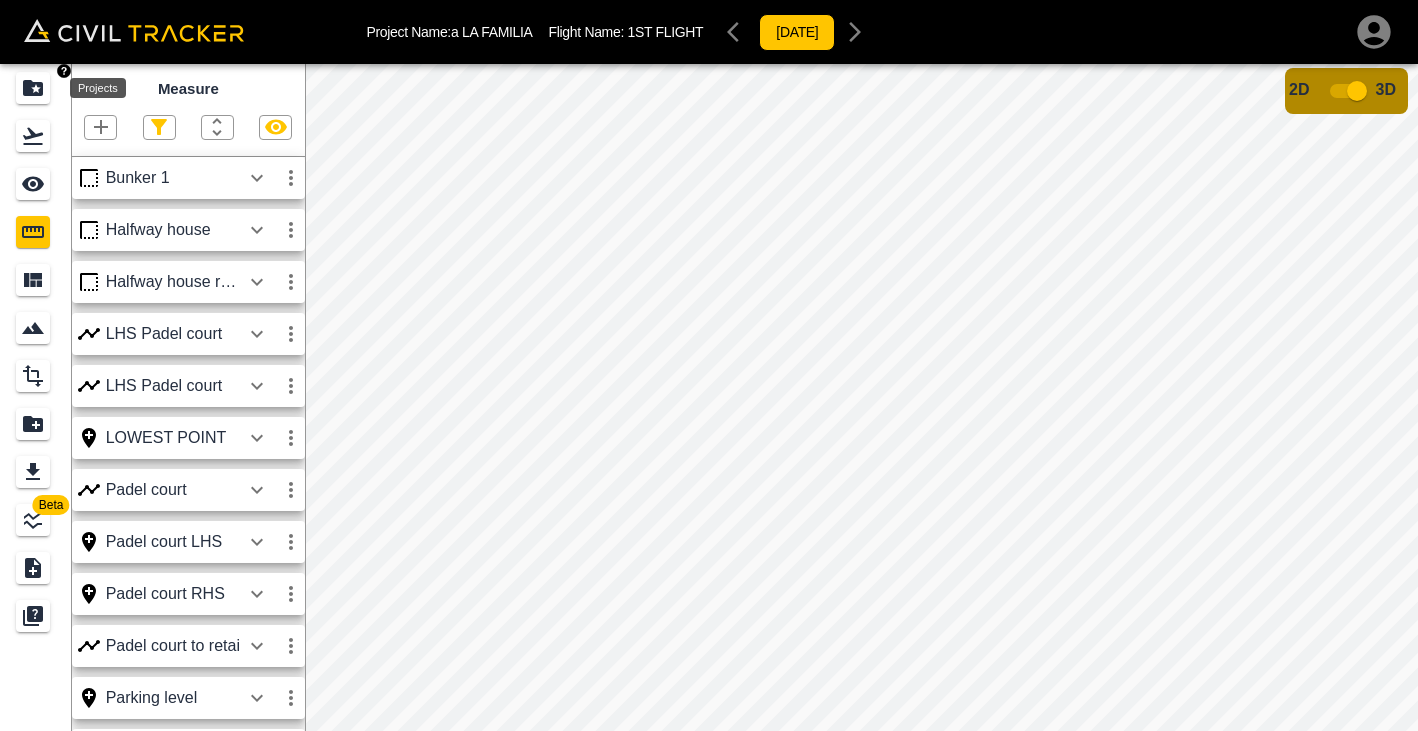 click 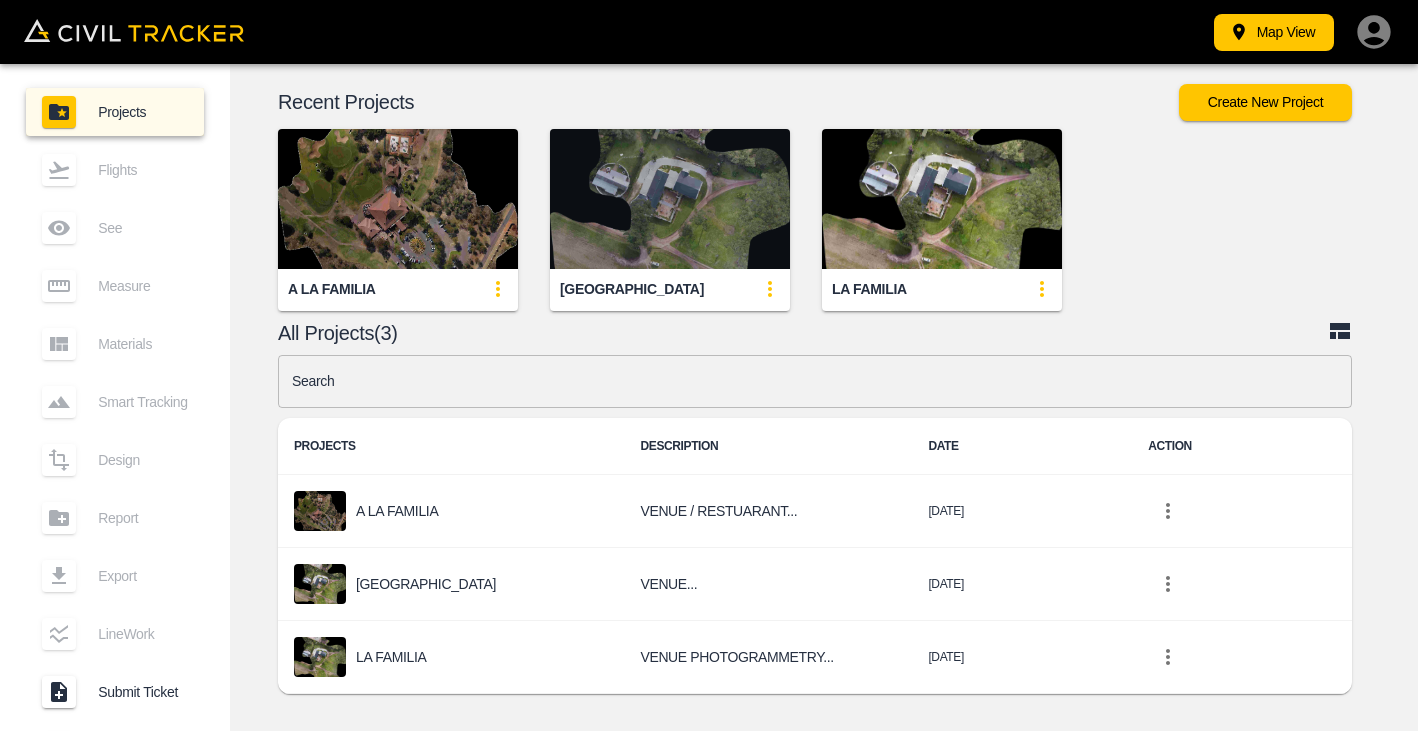 click at bounding box center (670, 199) 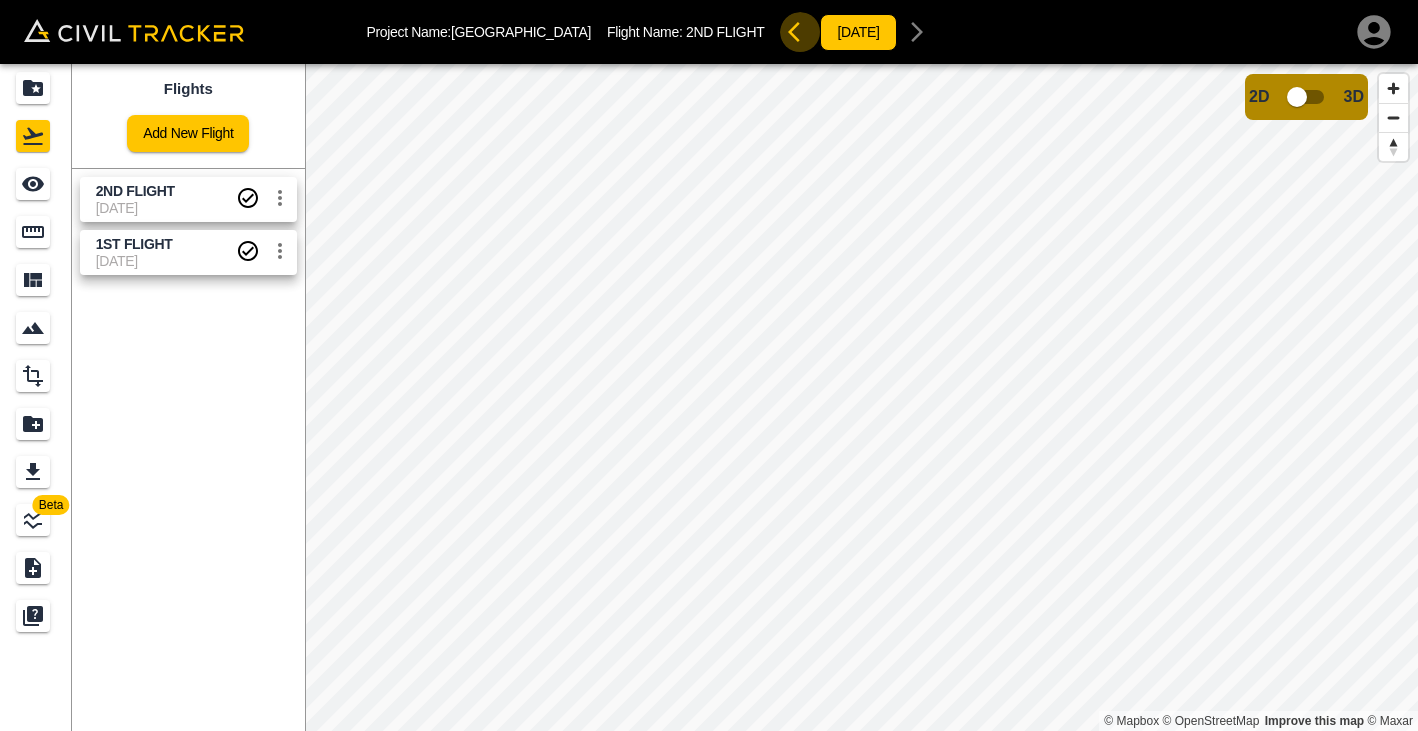 click 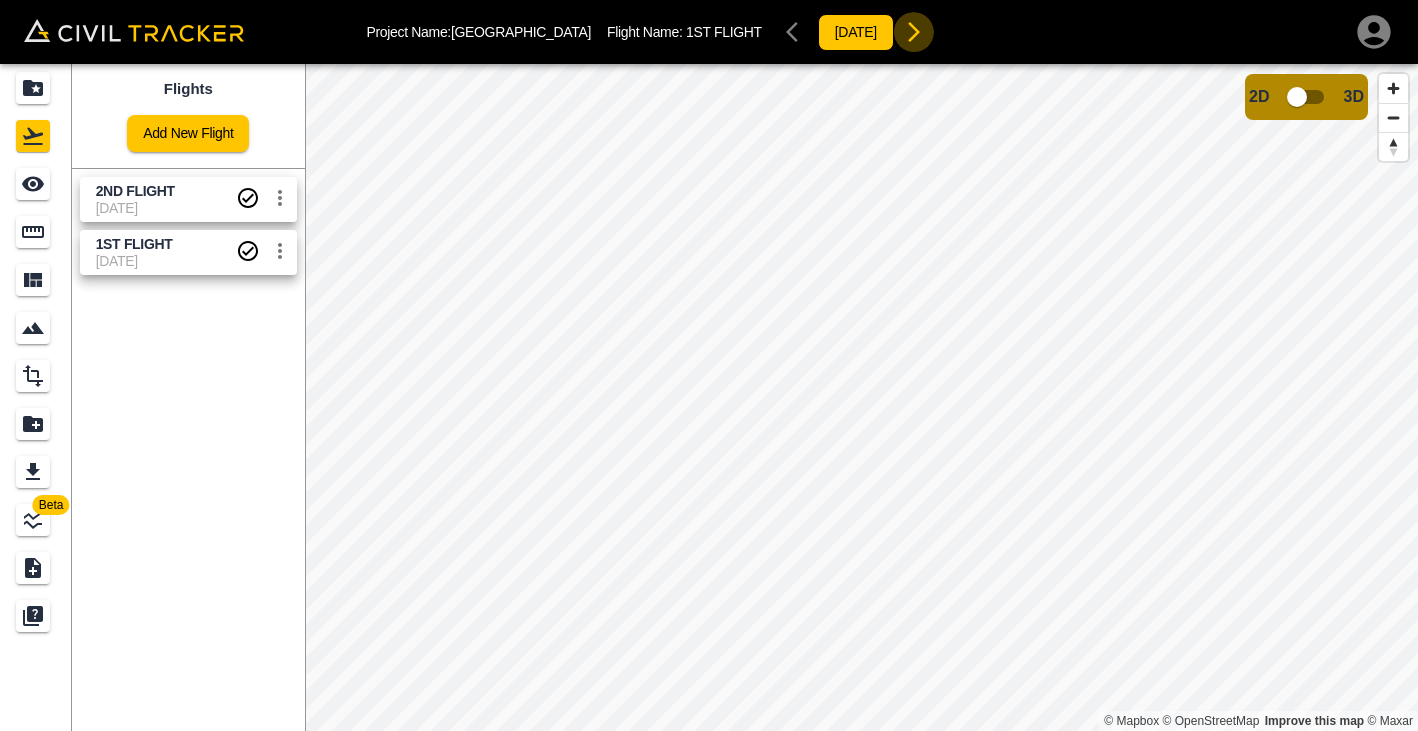 click 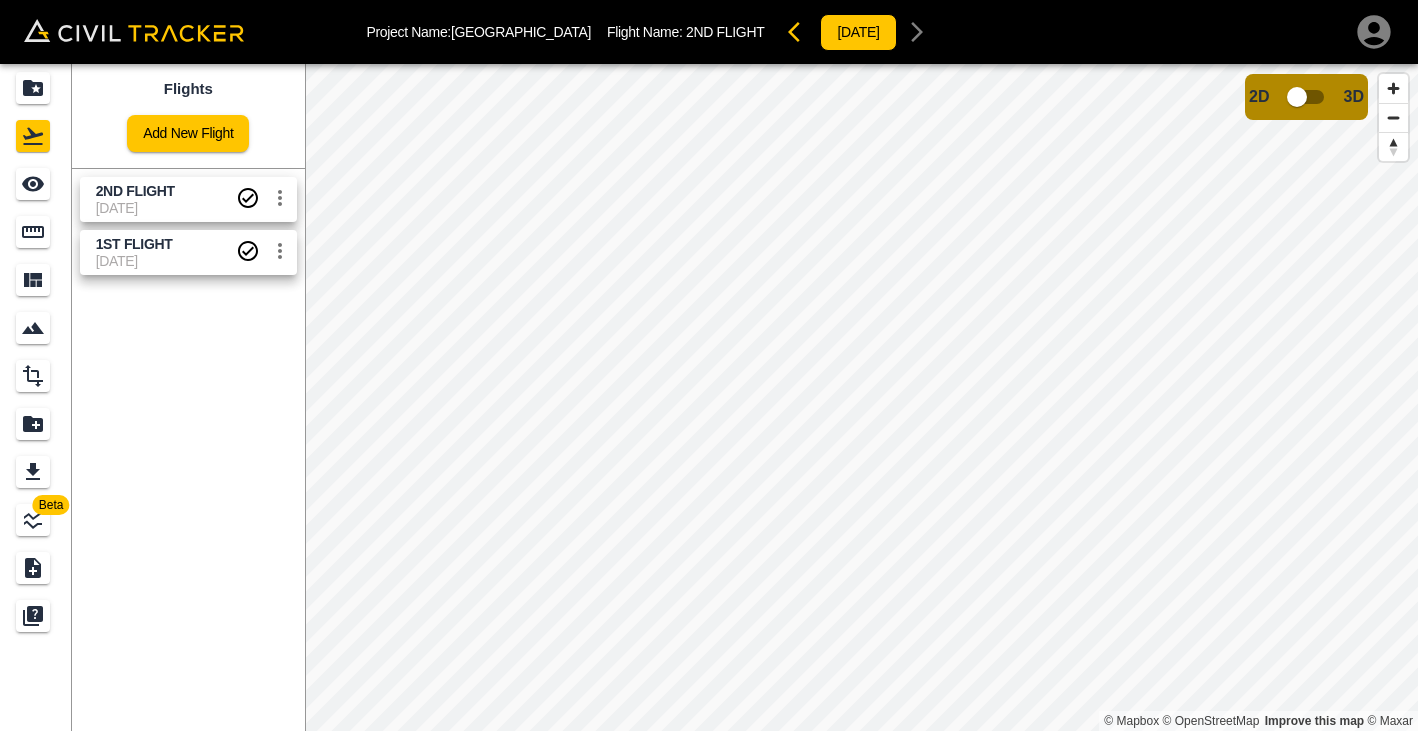 click on "Project Name:  WINERY ROAD Flight Name:   2ND FLIGHT [DATE] Beta Flights Add New Flight 2ND FLIGHT [DATE] 1ST FLIGHT [DATE] © Mapbox   © OpenStreetMap   Improve this map   © Maxar 2D 3D" at bounding box center [709, 365] 